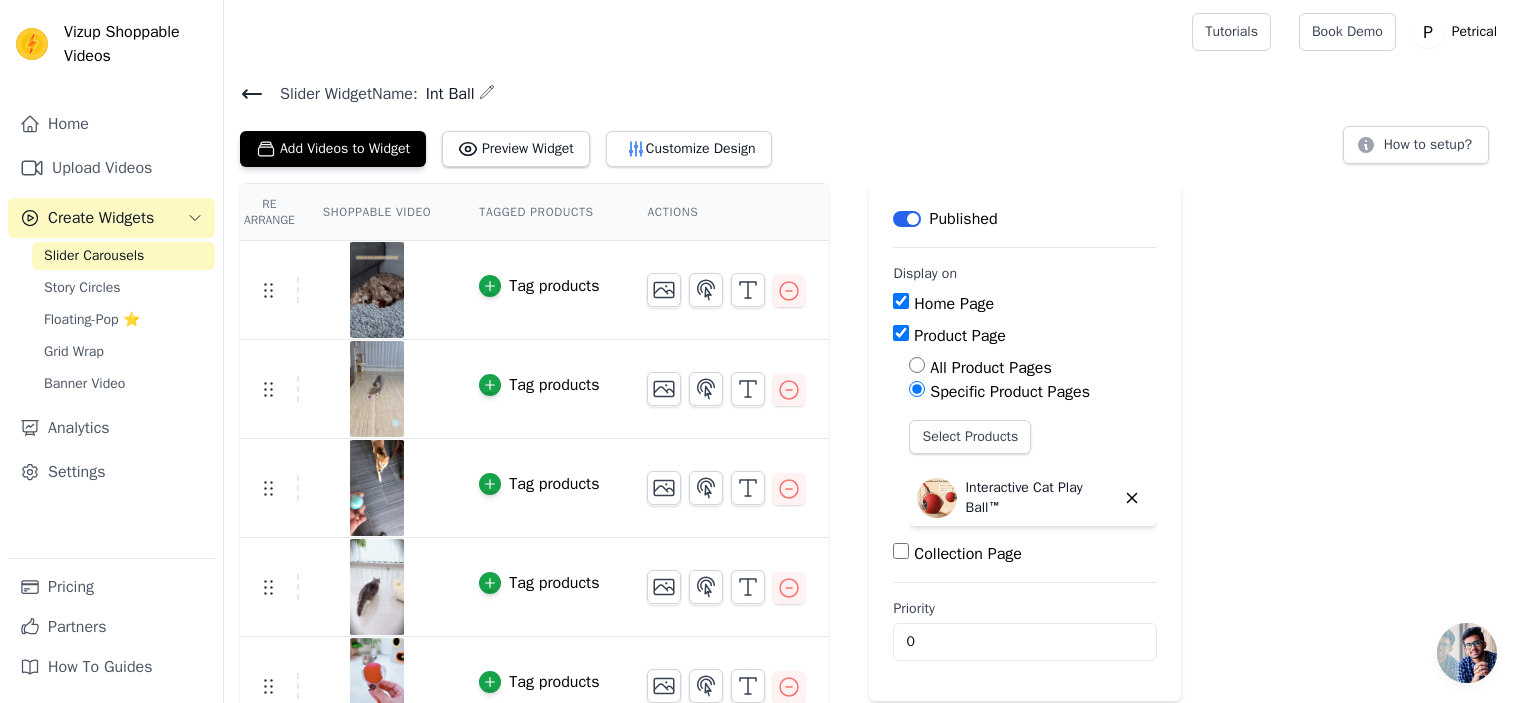 scroll, scrollTop: 200, scrollLeft: 0, axis: vertical 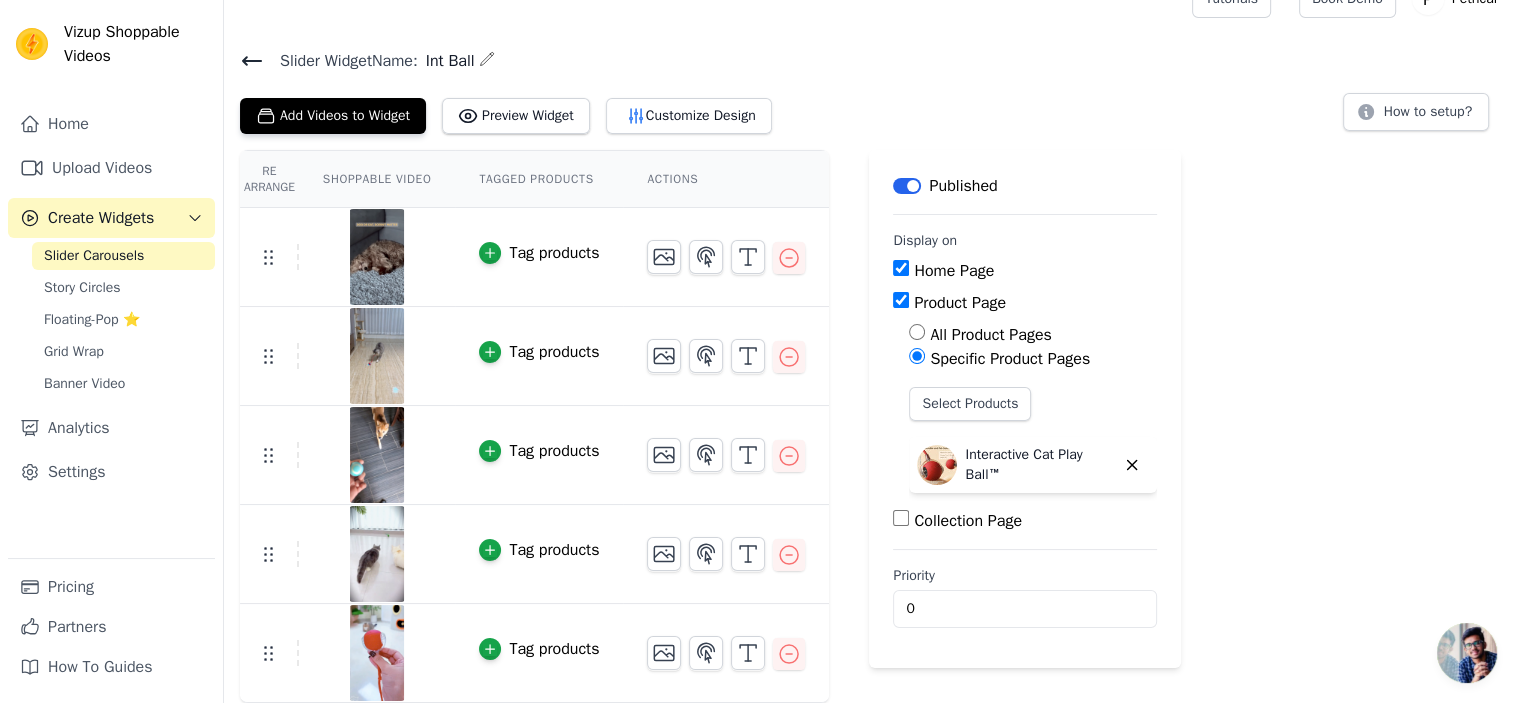 click at bounding box center (1467, 653) 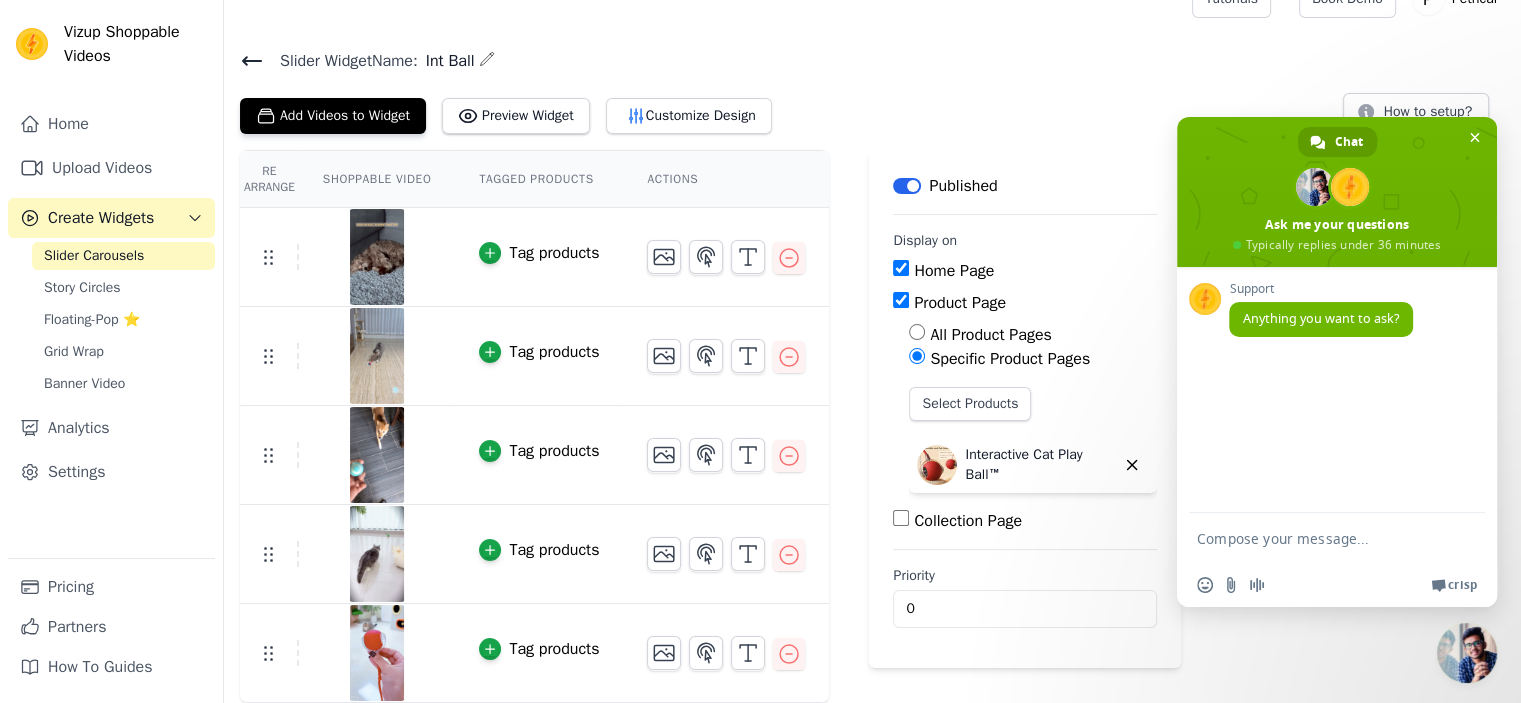 scroll, scrollTop: 0, scrollLeft: 0, axis: both 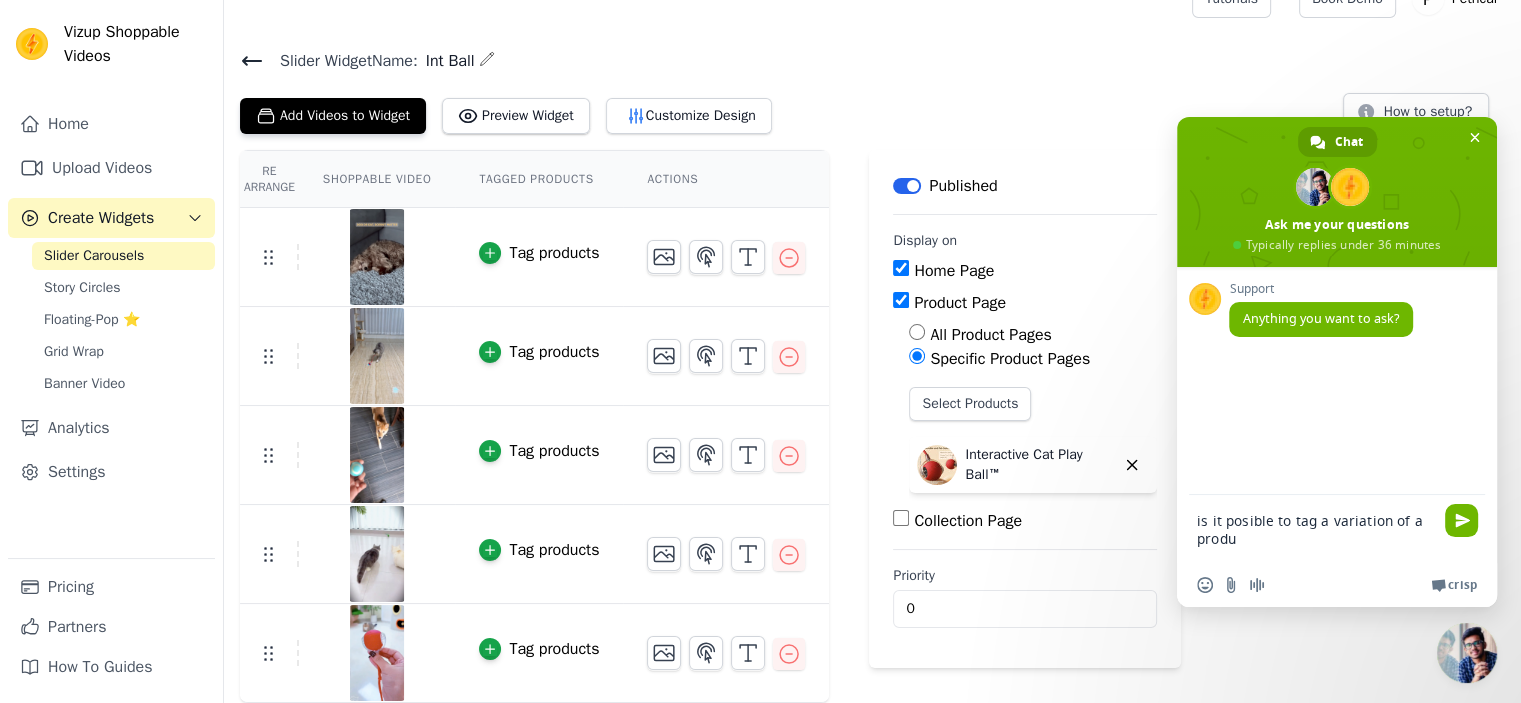 click on "is it posible to tag a variation of a produ" at bounding box center [1317, 529] 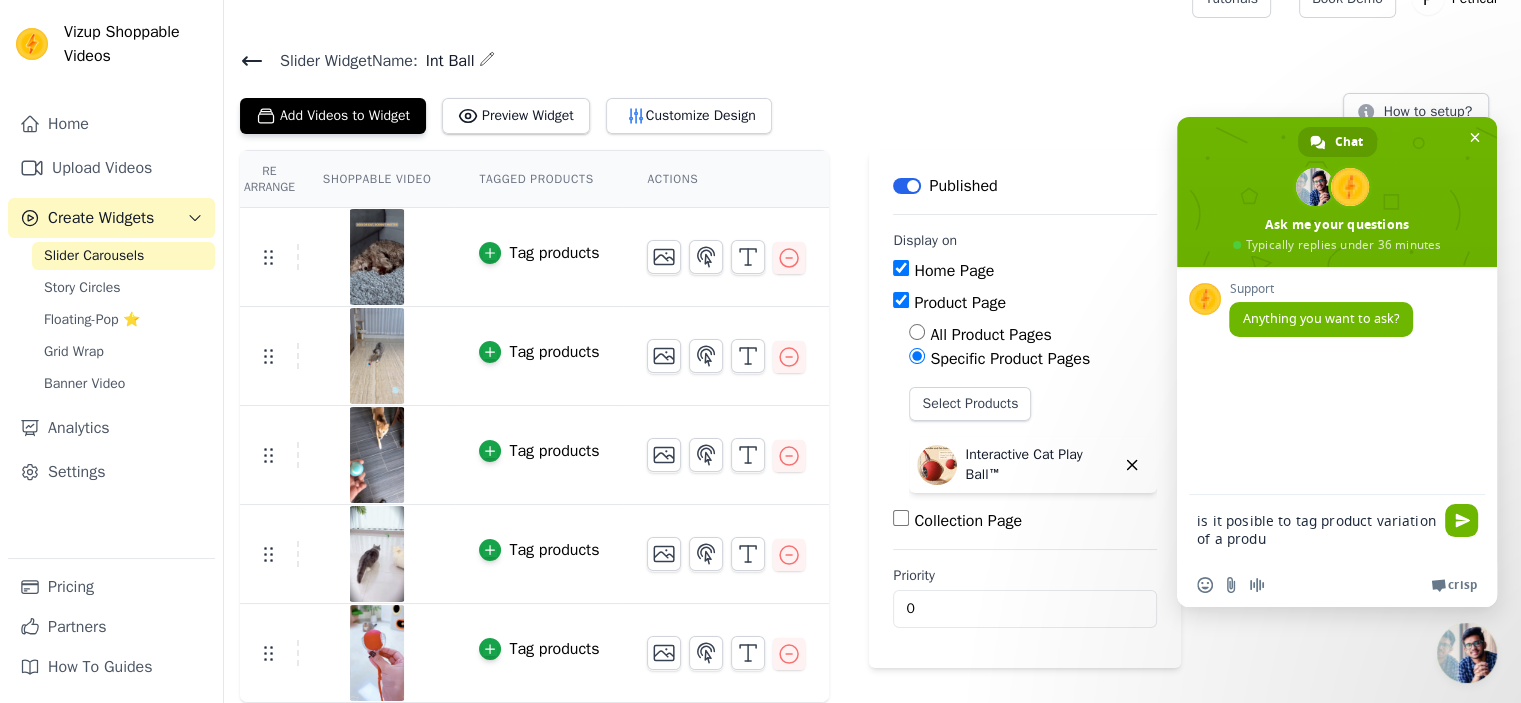 click on "is it posible to tag product variation of a produ" at bounding box center [1317, 529] 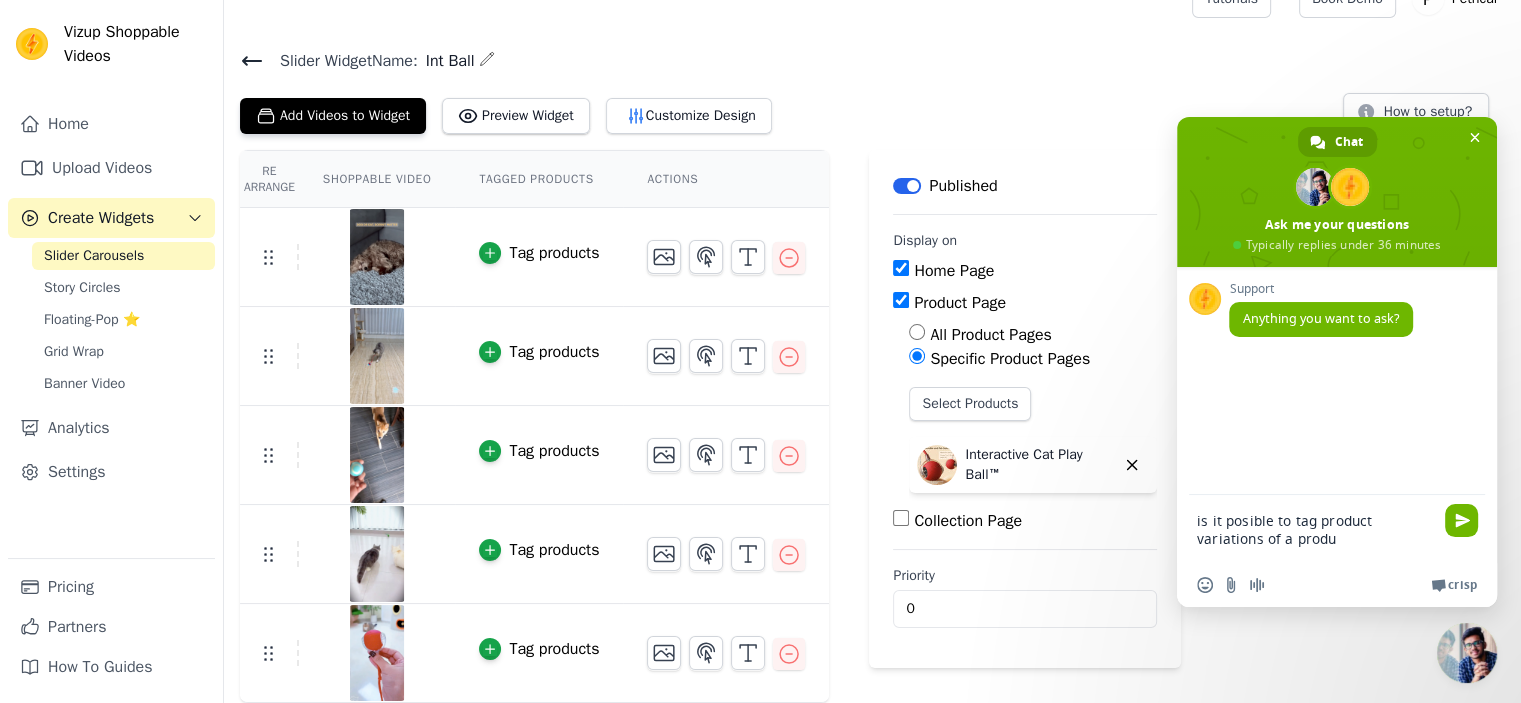 drag, startPoint x: 1278, startPoint y: 538, endPoint x: 1197, endPoint y: 547, distance: 81.49847 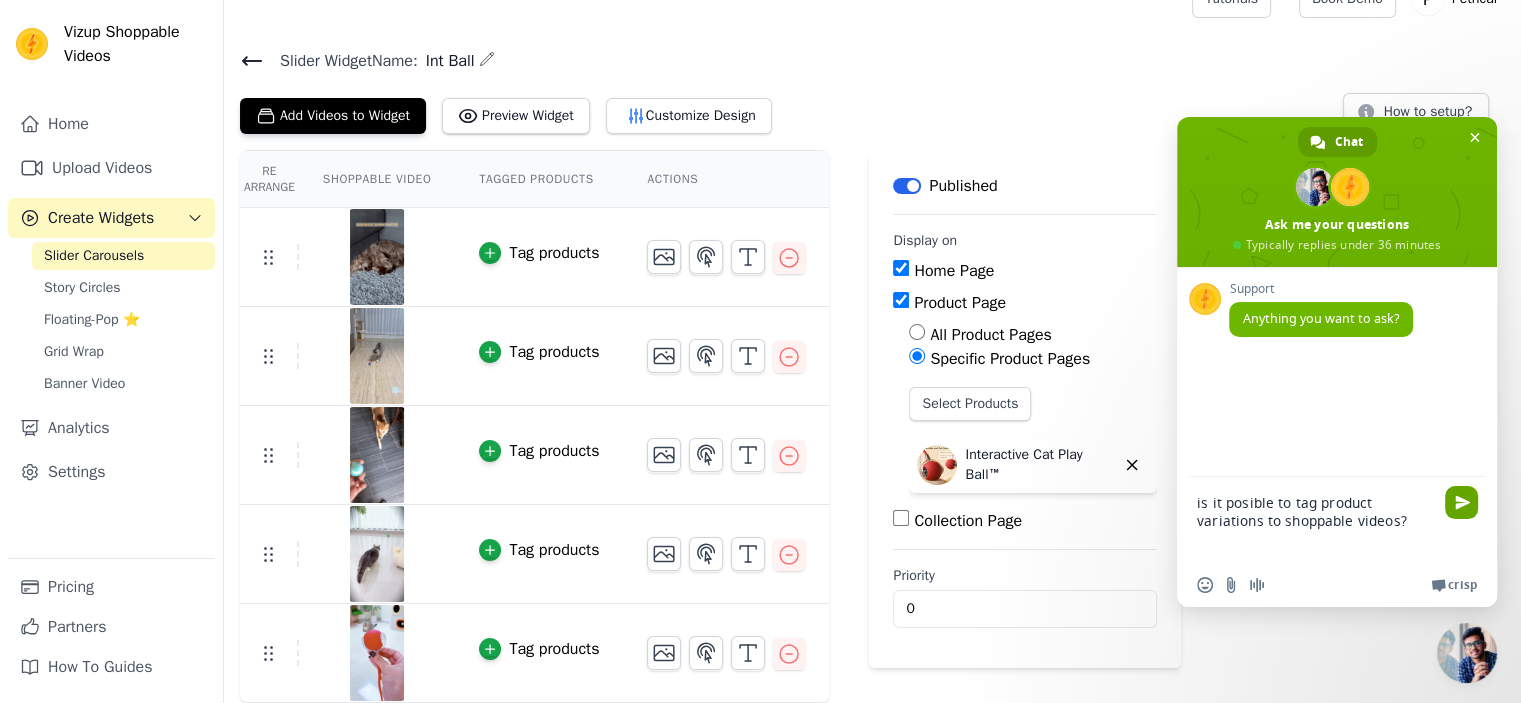 type on "is it posible to tag product variations to shoppable videos?" 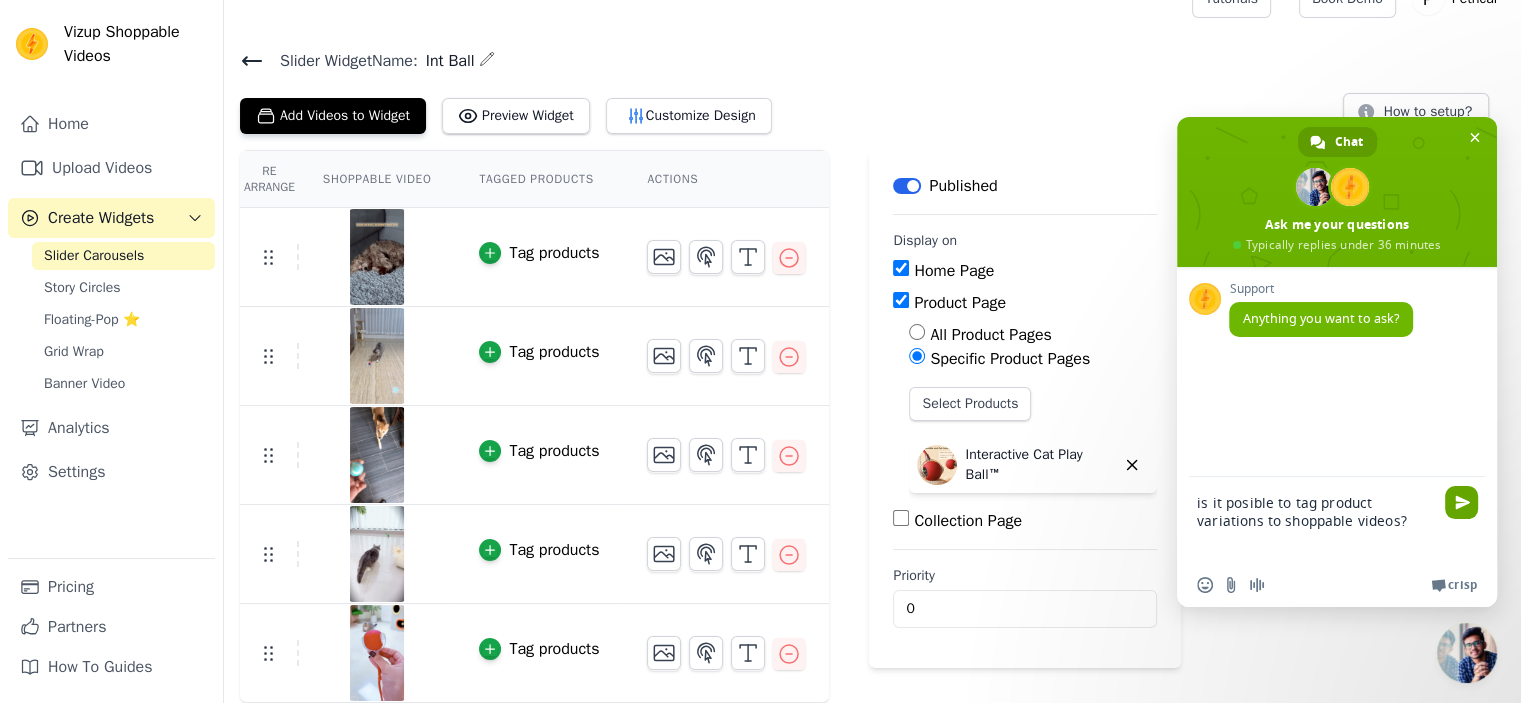 click at bounding box center (1462, 502) 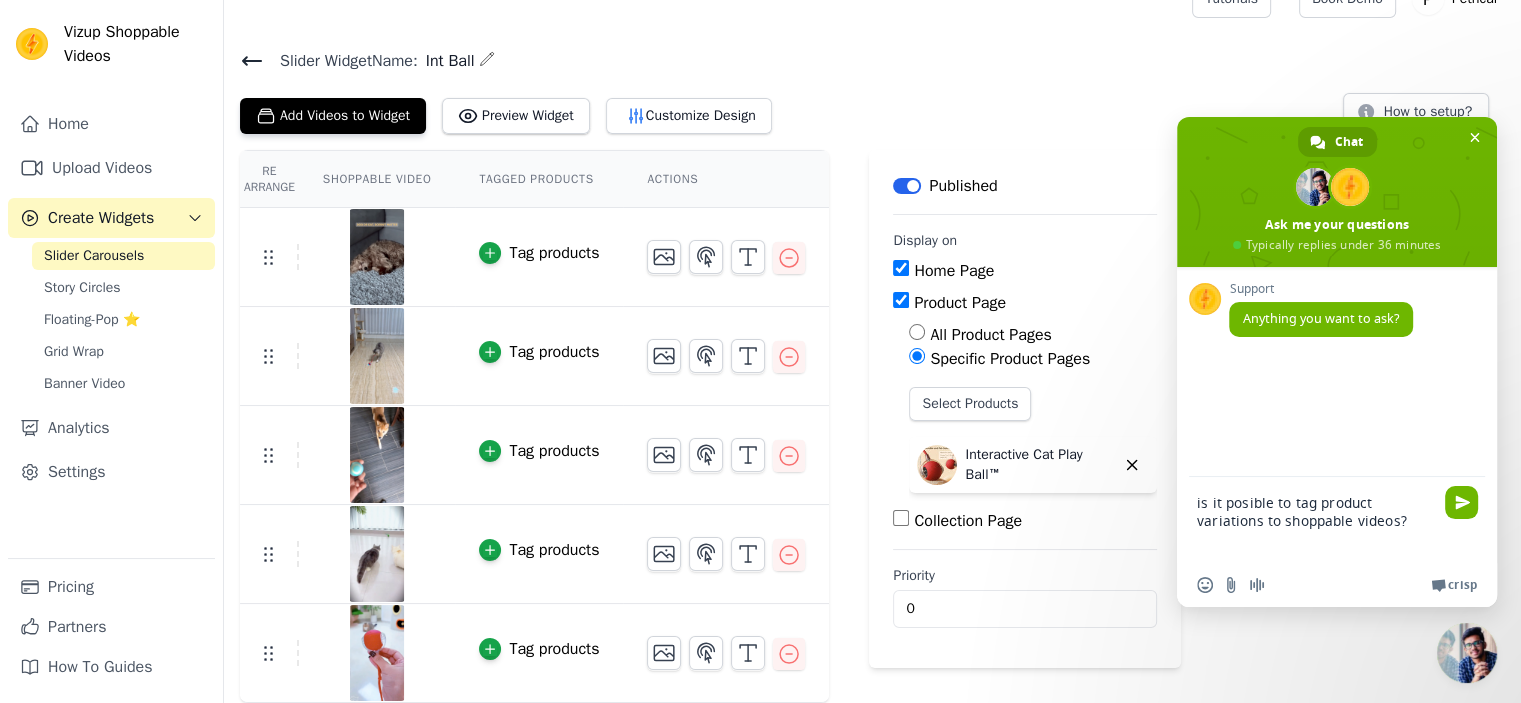 drag, startPoint x: 1348, startPoint y: 525, endPoint x: 1188, endPoint y: 504, distance: 161.37224 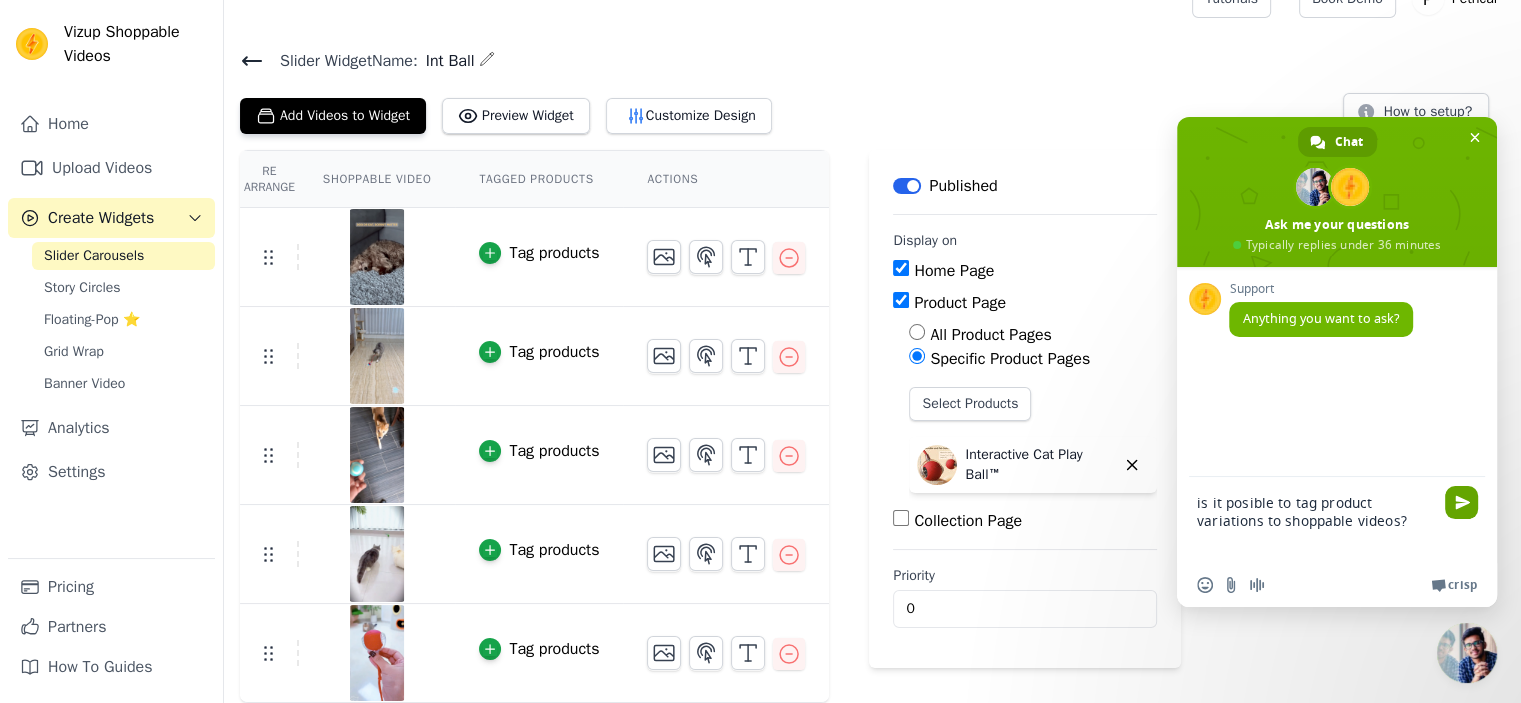 click at bounding box center [1462, 502] 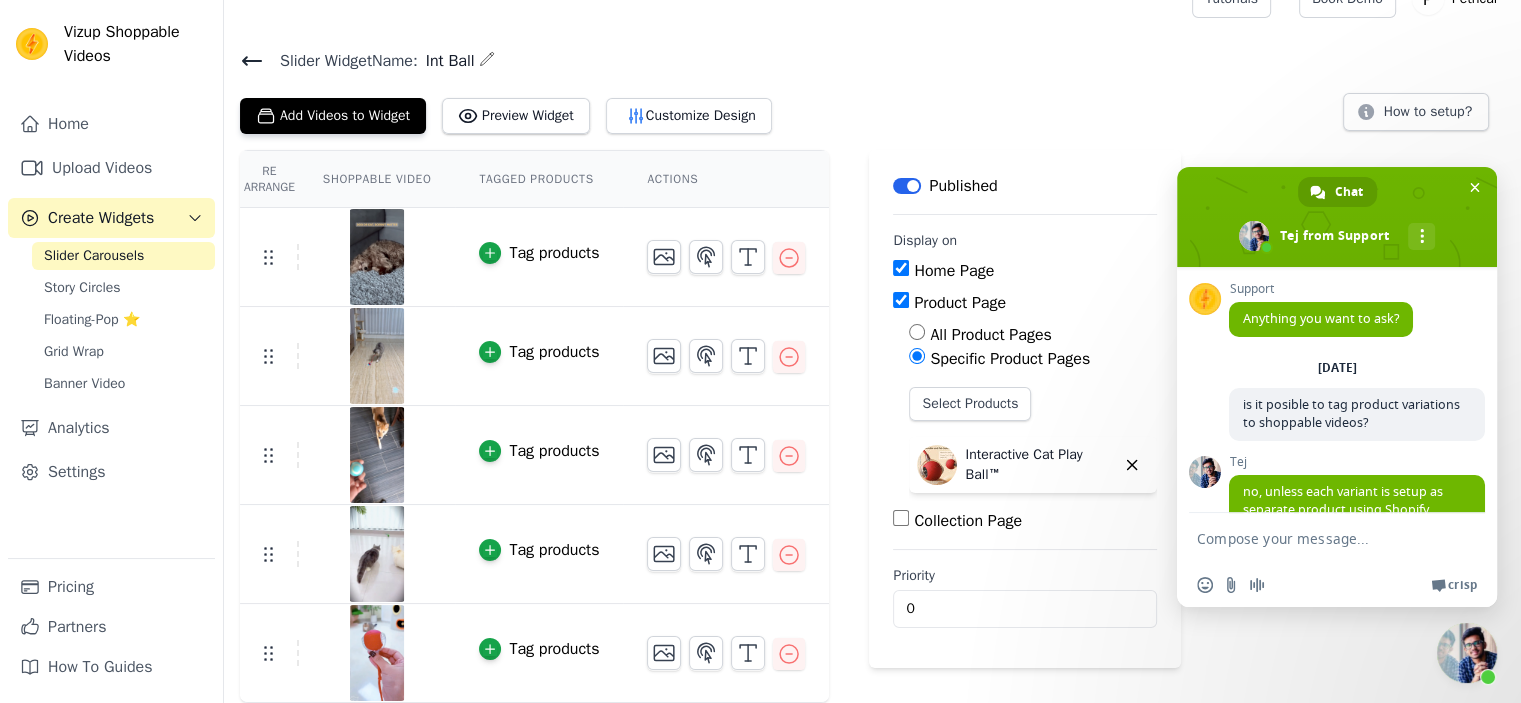 scroll, scrollTop: 59, scrollLeft: 0, axis: vertical 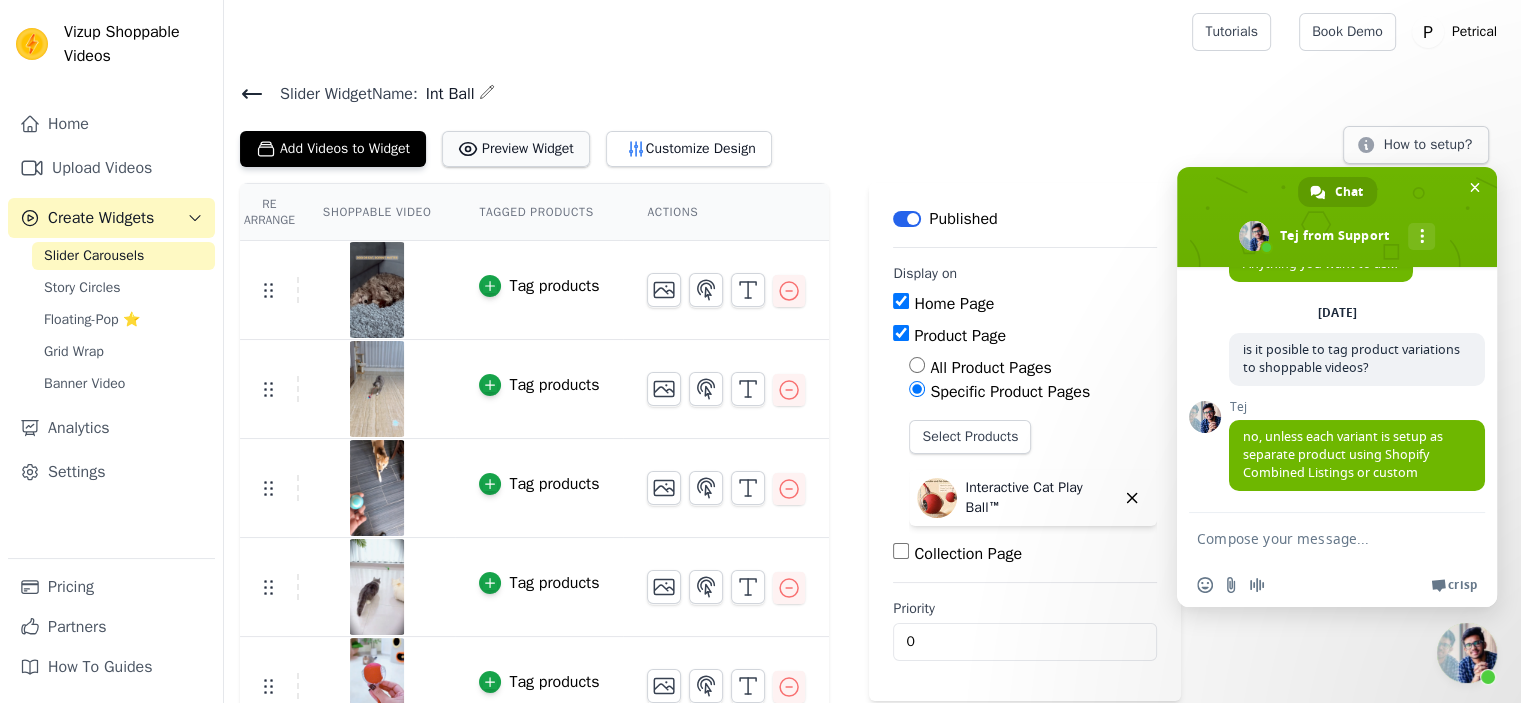 click on "Preview Widget" at bounding box center (516, 149) 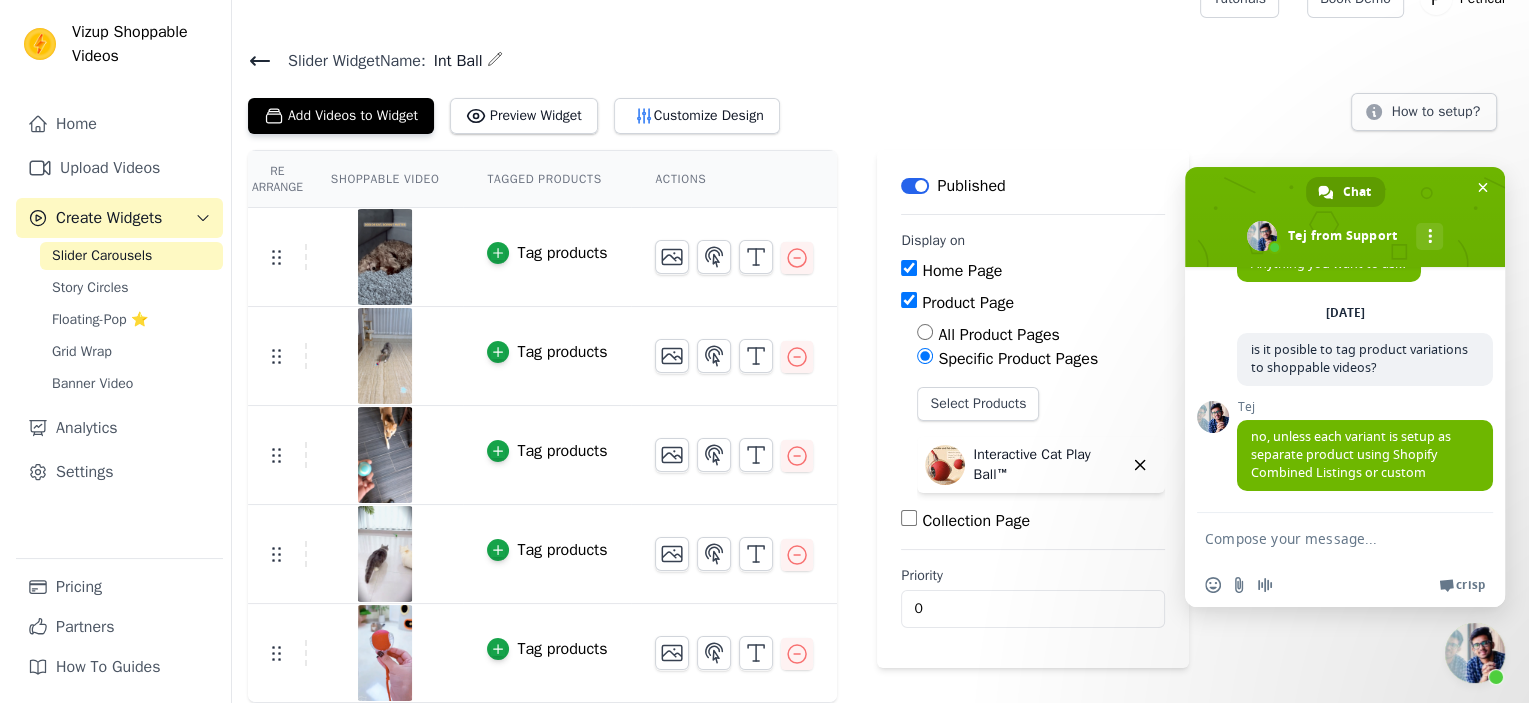 scroll, scrollTop: 0, scrollLeft: 0, axis: both 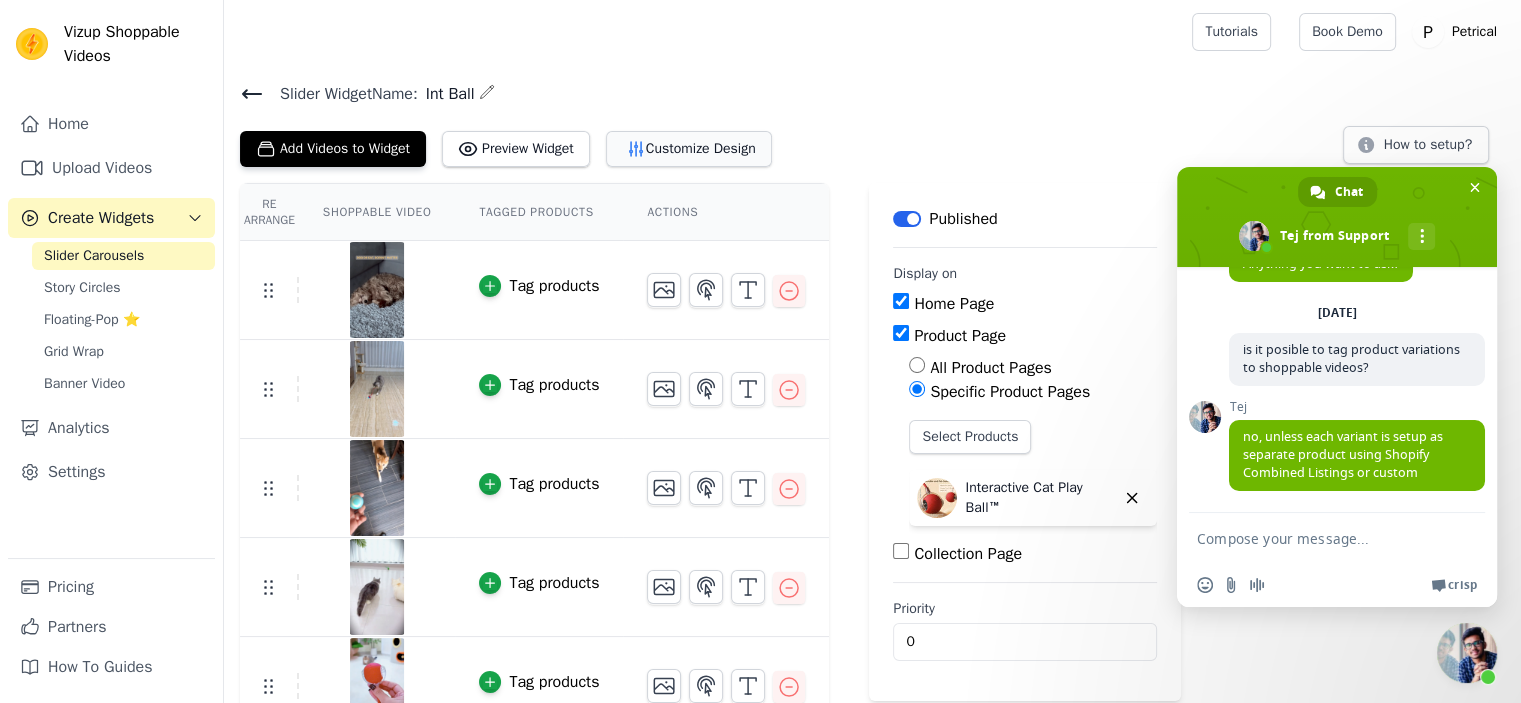 click on "Customize Design" at bounding box center [689, 149] 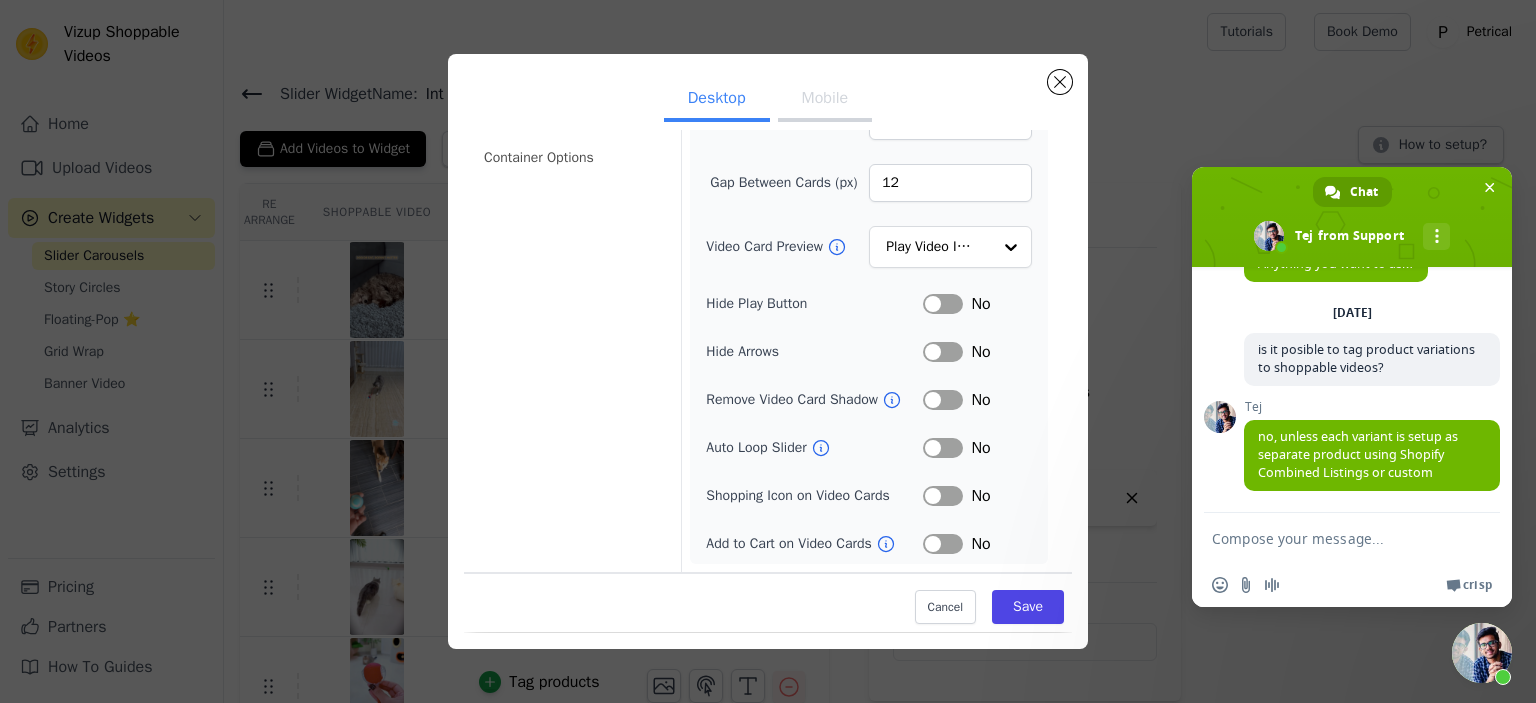 scroll, scrollTop: 348, scrollLeft: 0, axis: vertical 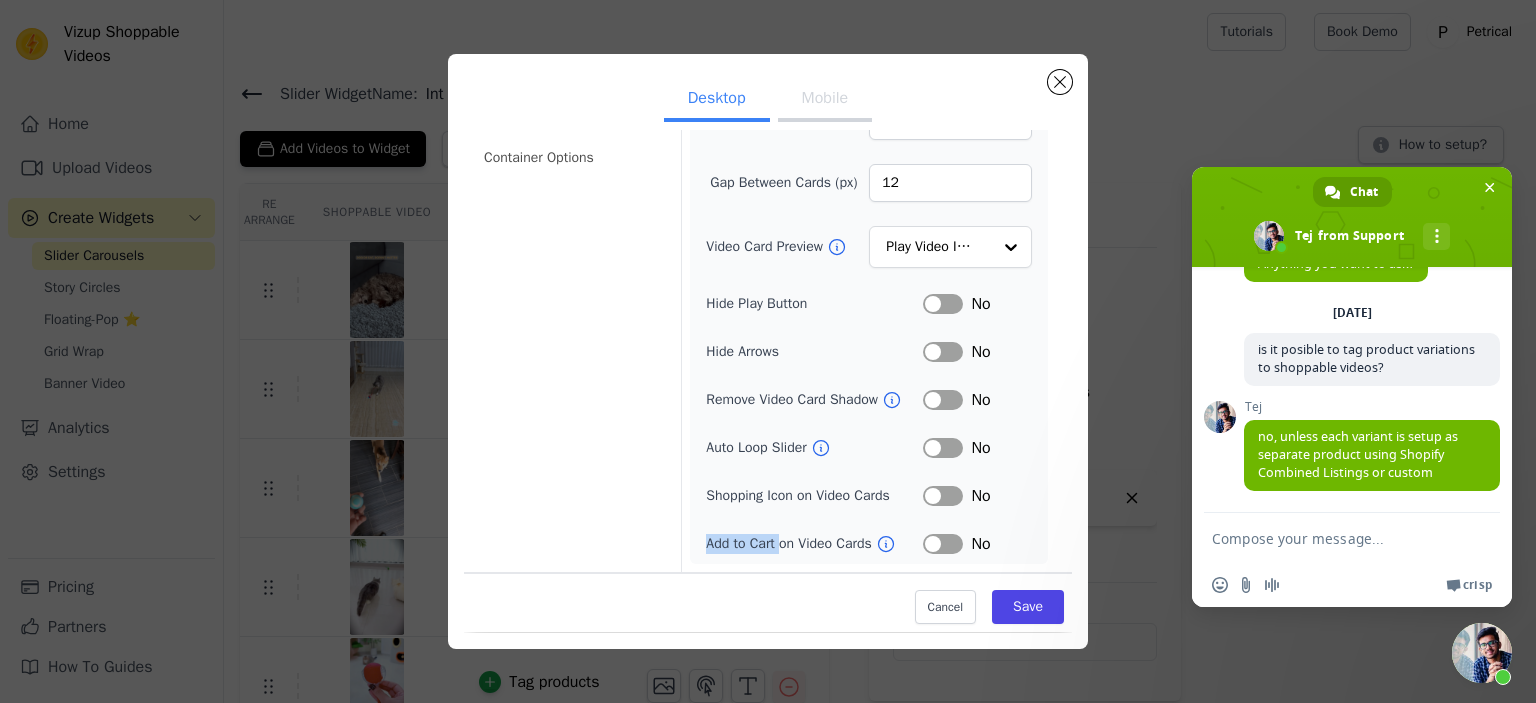 drag, startPoint x: 689, startPoint y: 525, endPoint x: 814, endPoint y: 535, distance: 125.39936 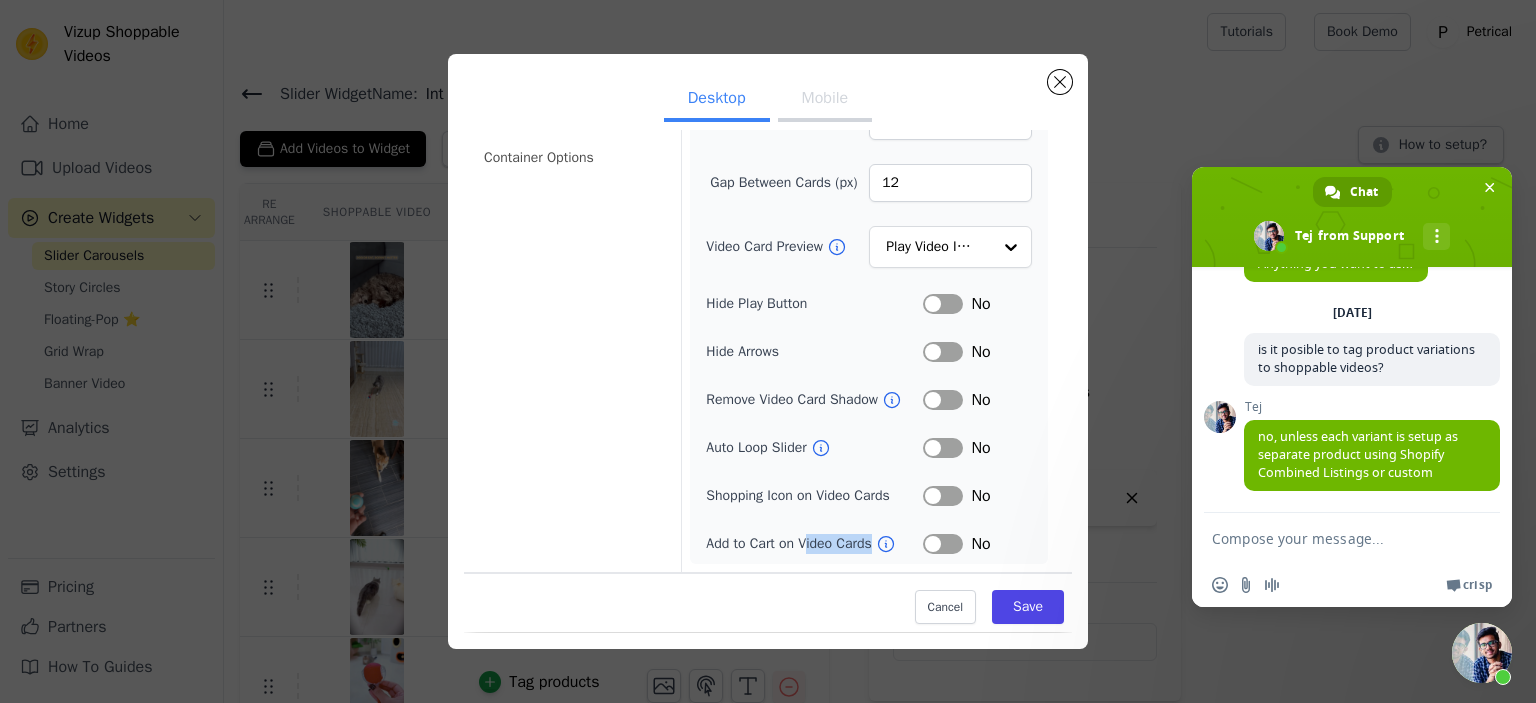 drag, startPoint x: 862, startPoint y: 540, endPoint x: 897, endPoint y: 535, distance: 35.35534 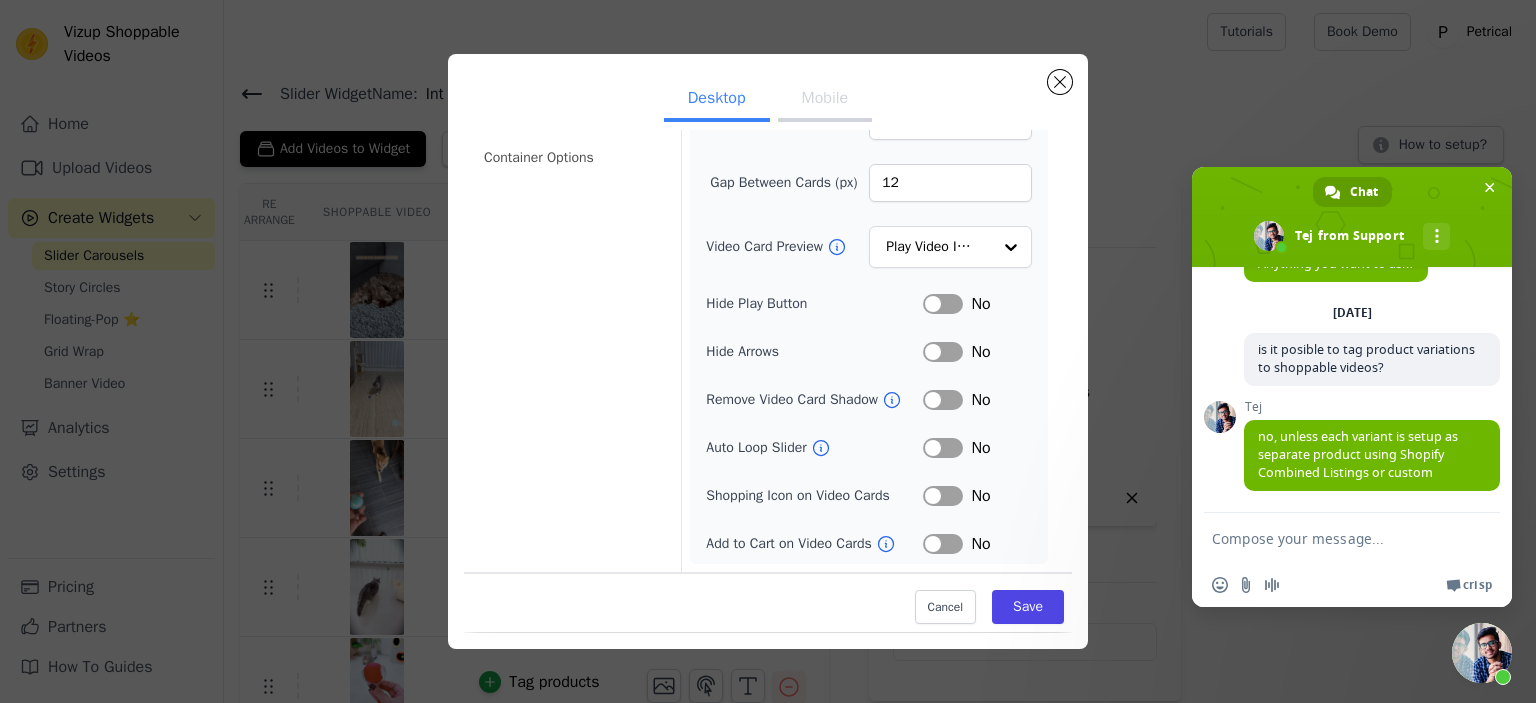 drag, startPoint x: 660, startPoint y: 489, endPoint x: 667, endPoint y: 499, distance: 12.206555 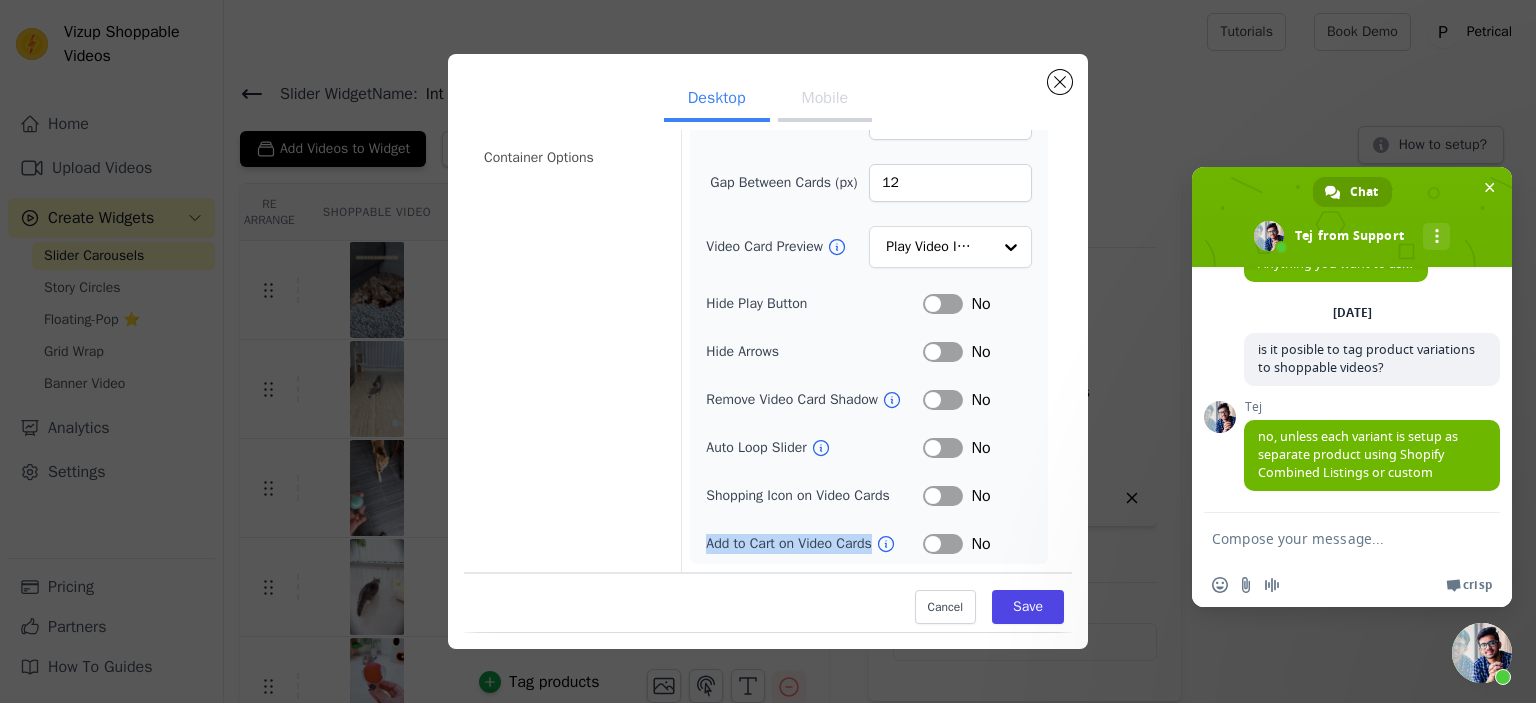 drag, startPoint x: 674, startPoint y: 523, endPoint x: 906, endPoint y: 532, distance: 232.1745 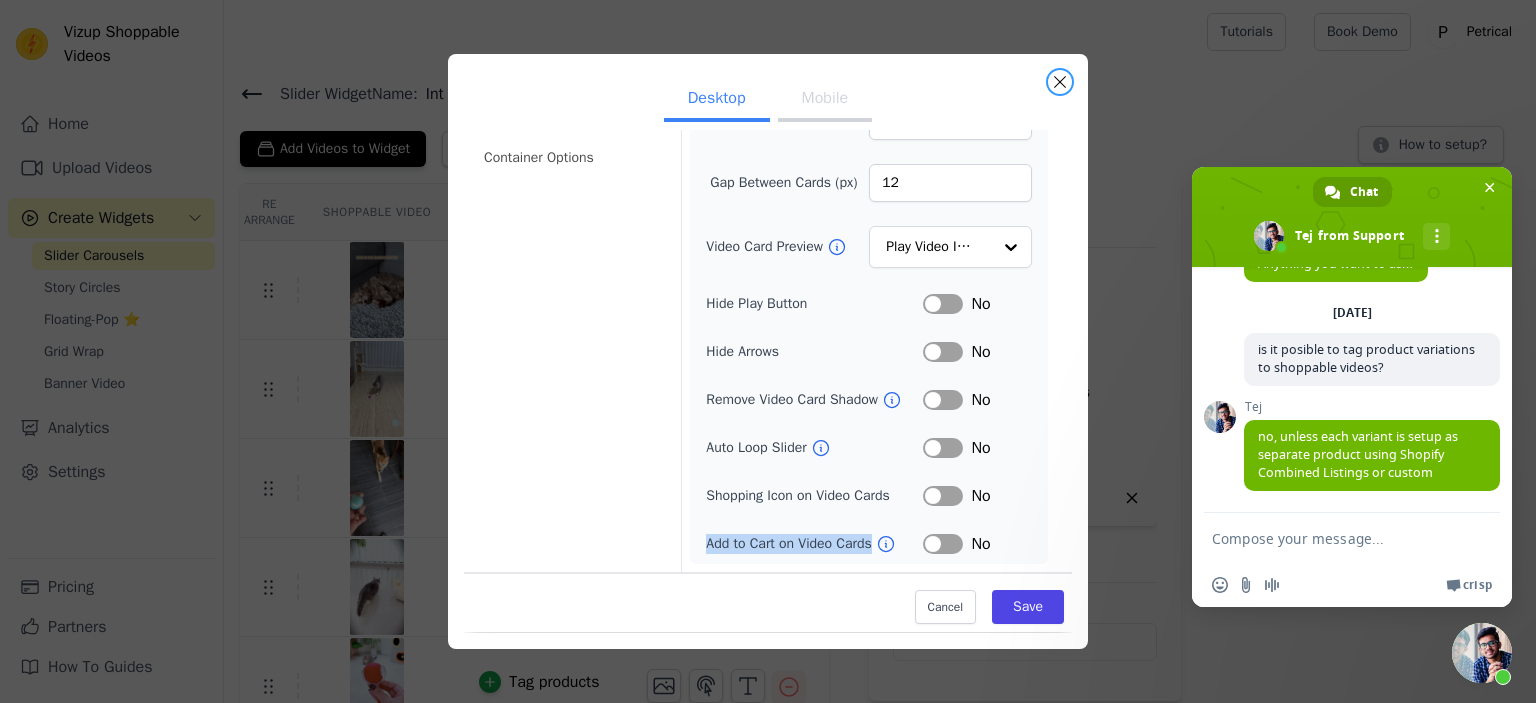 click at bounding box center [1060, 82] 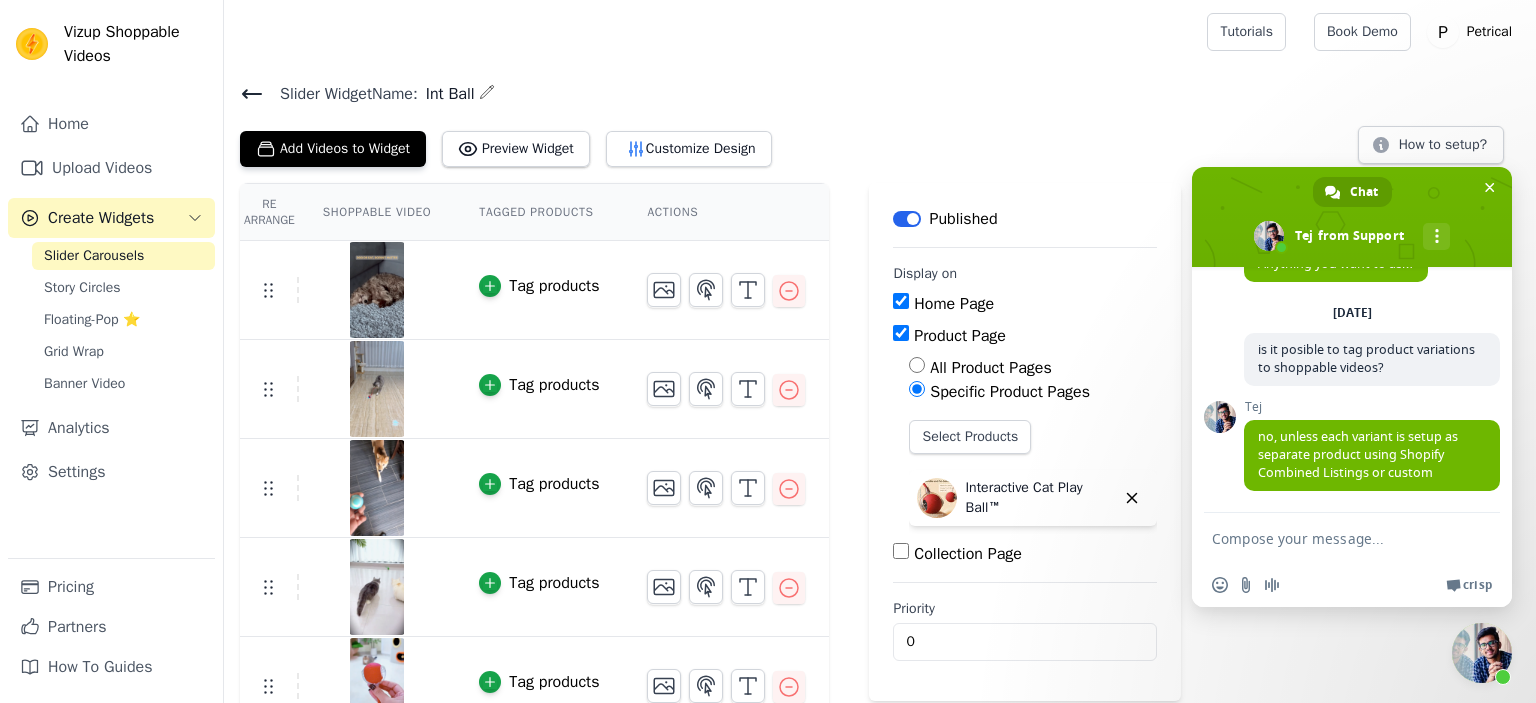 click at bounding box center (1332, 538) 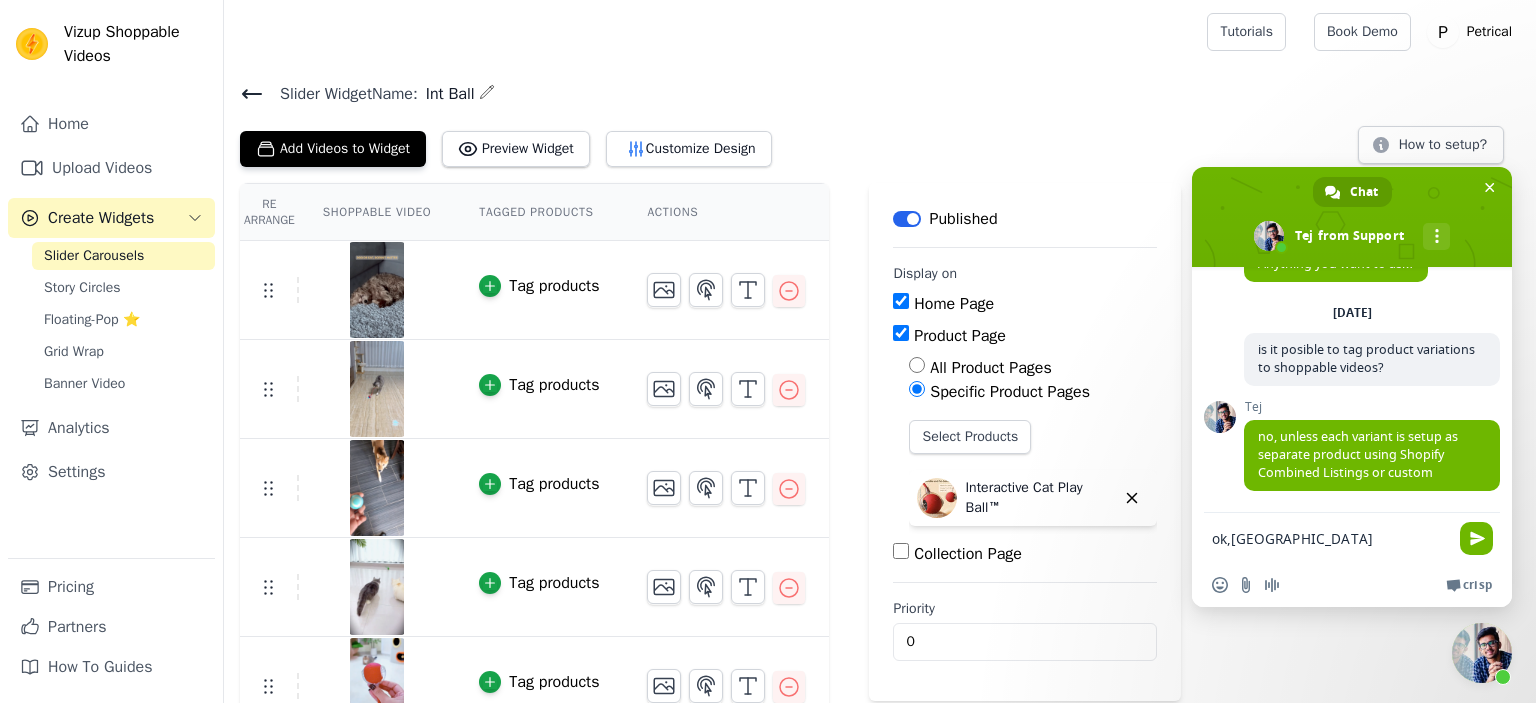type on "ok,tnx" 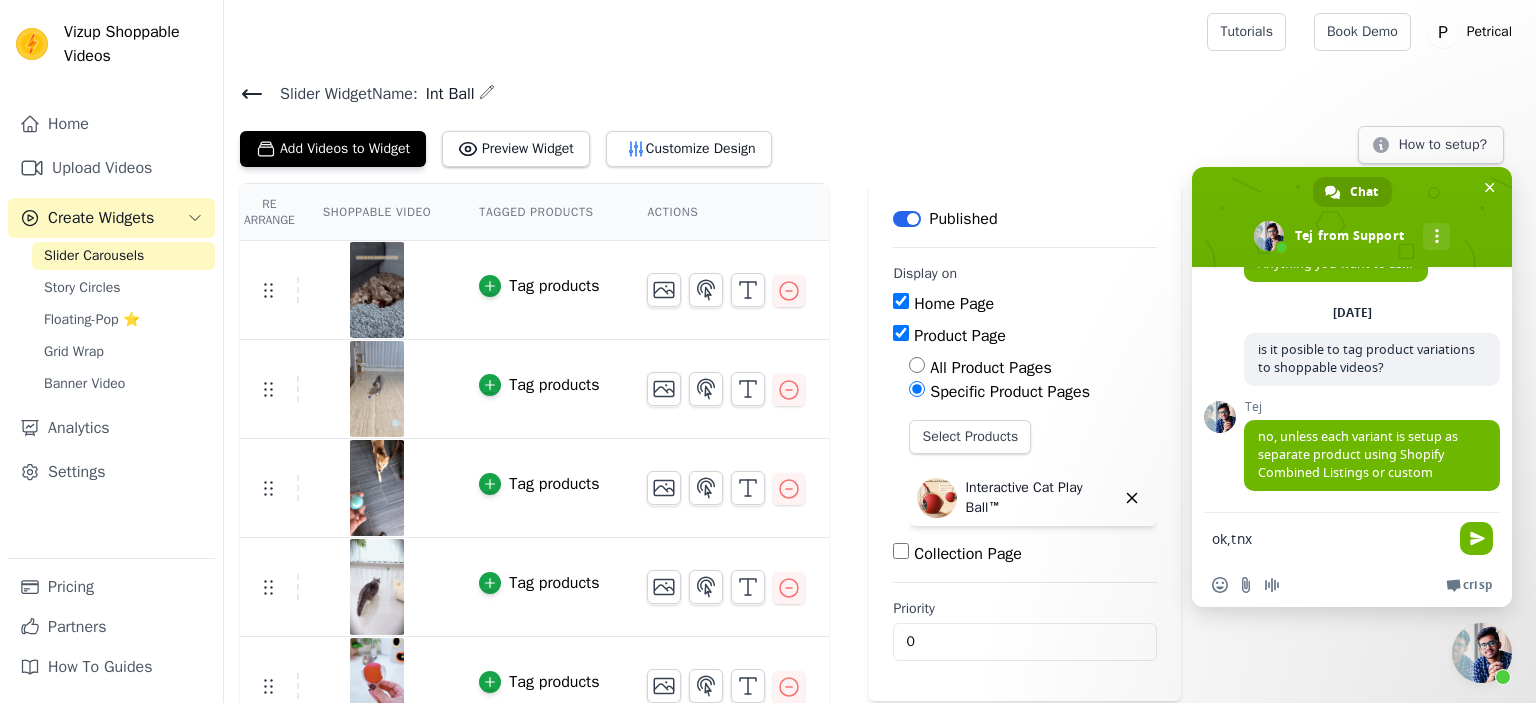 type 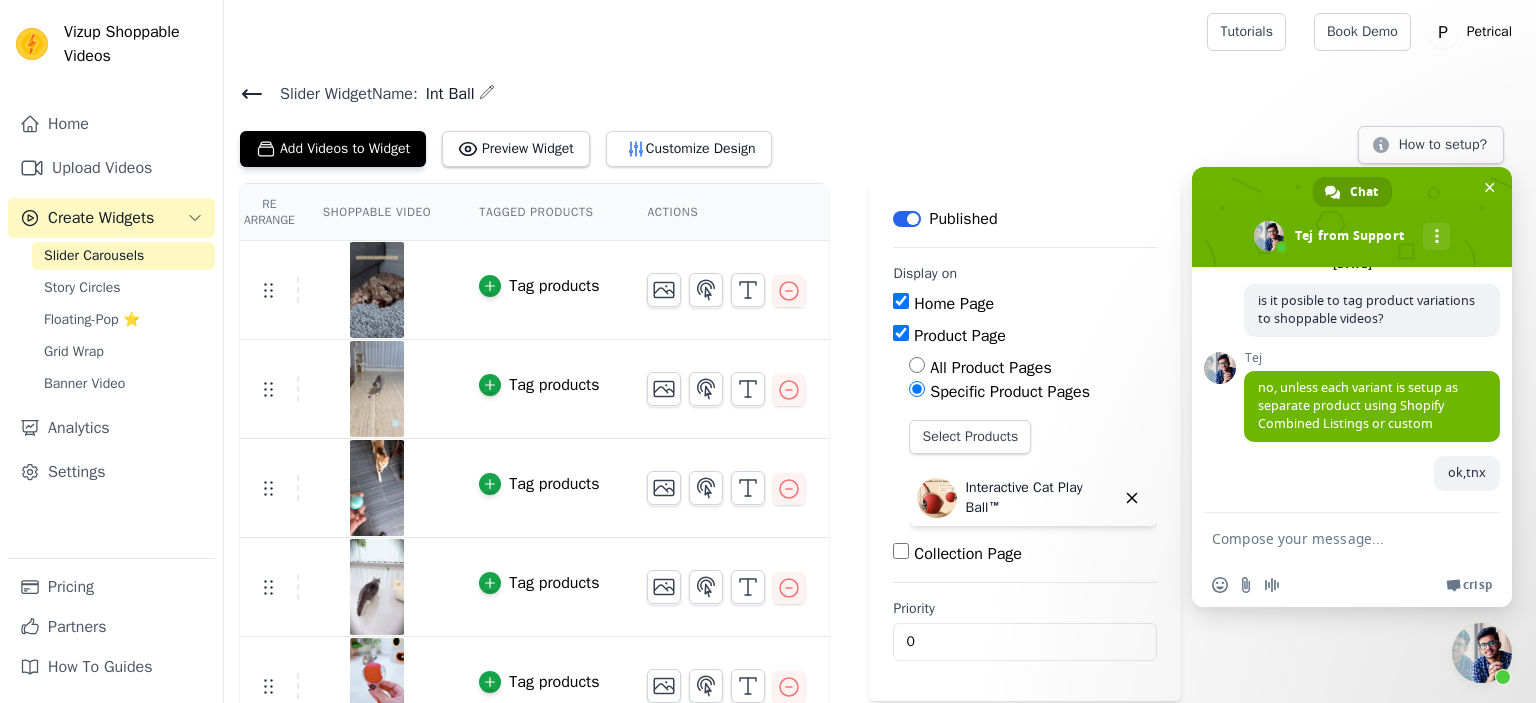 scroll, scrollTop: 108, scrollLeft: 0, axis: vertical 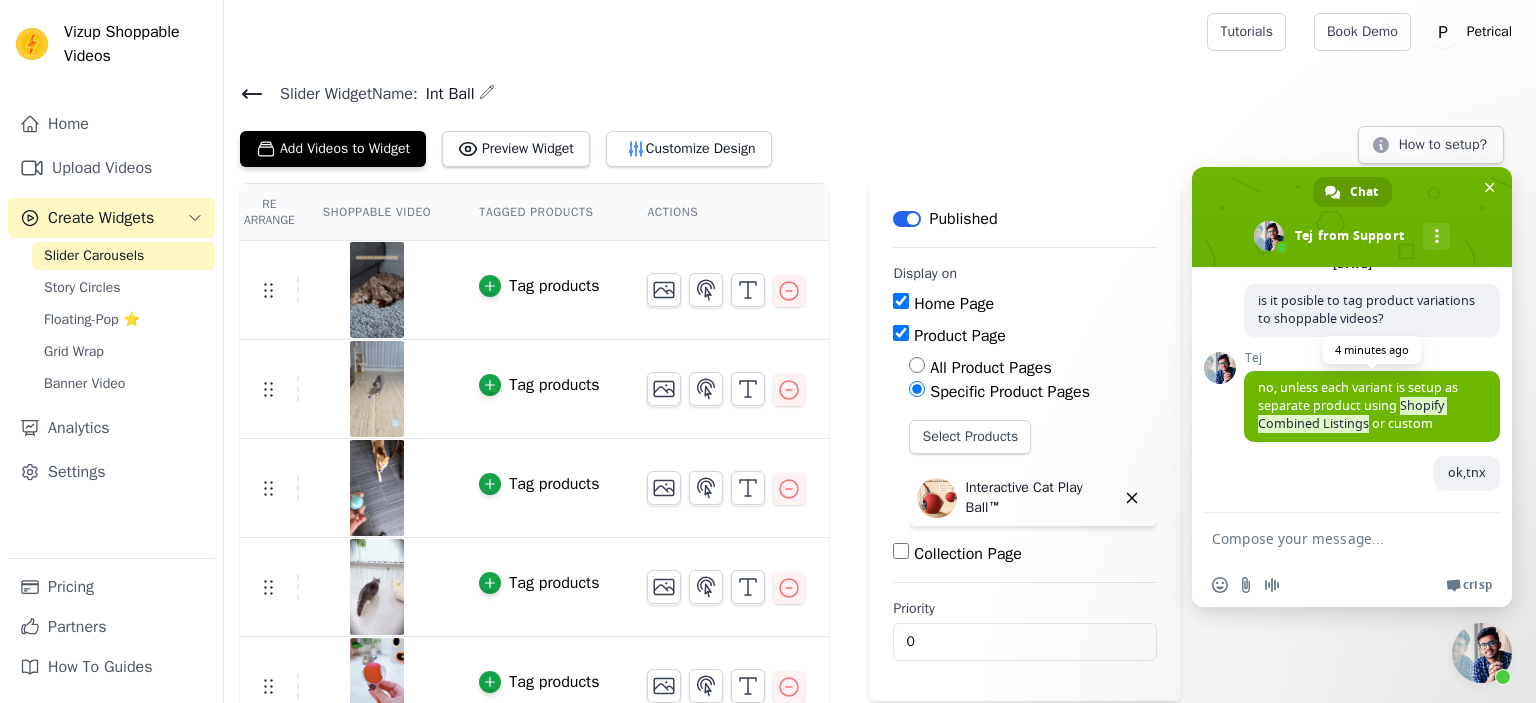 drag, startPoint x: 1401, startPoint y: 400, endPoint x: 1368, endPoint y: 427, distance: 42.638012 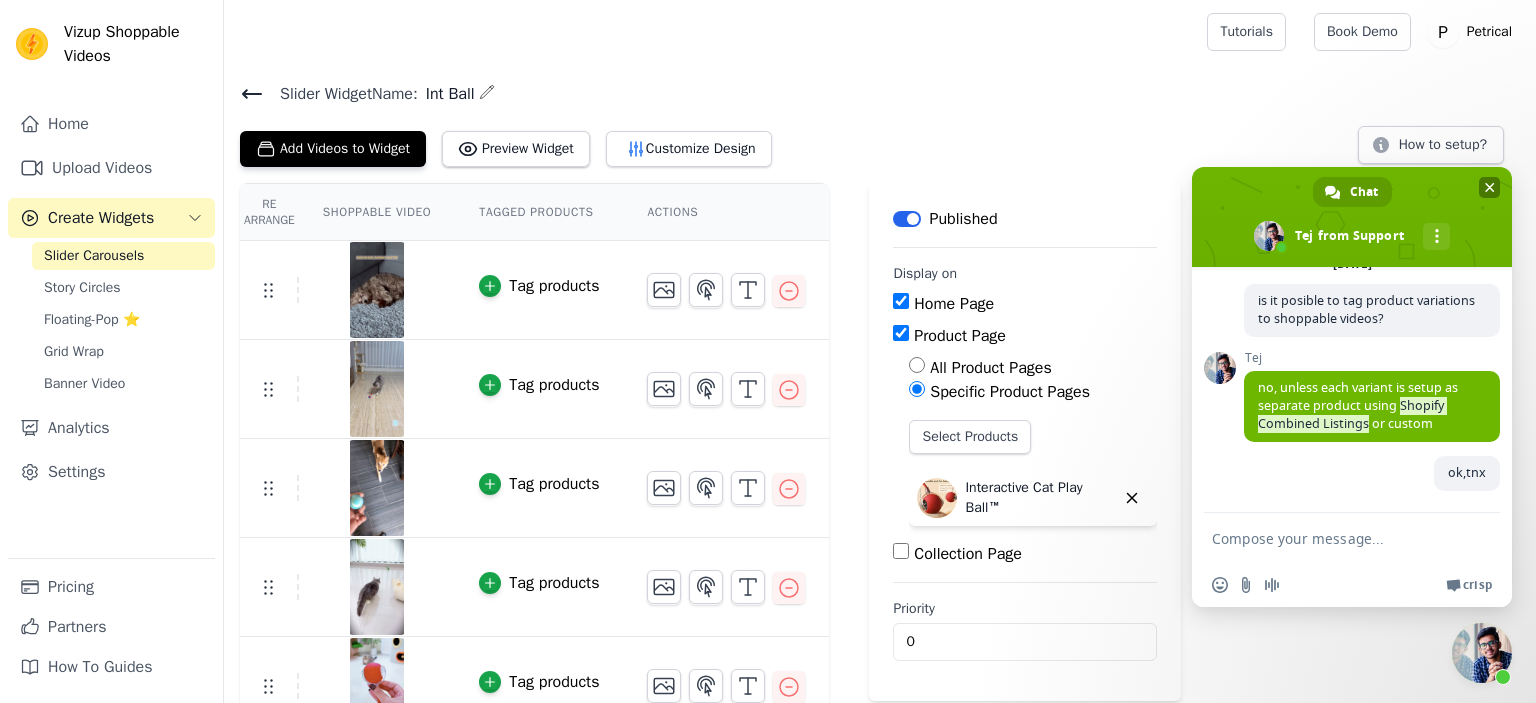 click at bounding box center (1490, 187) 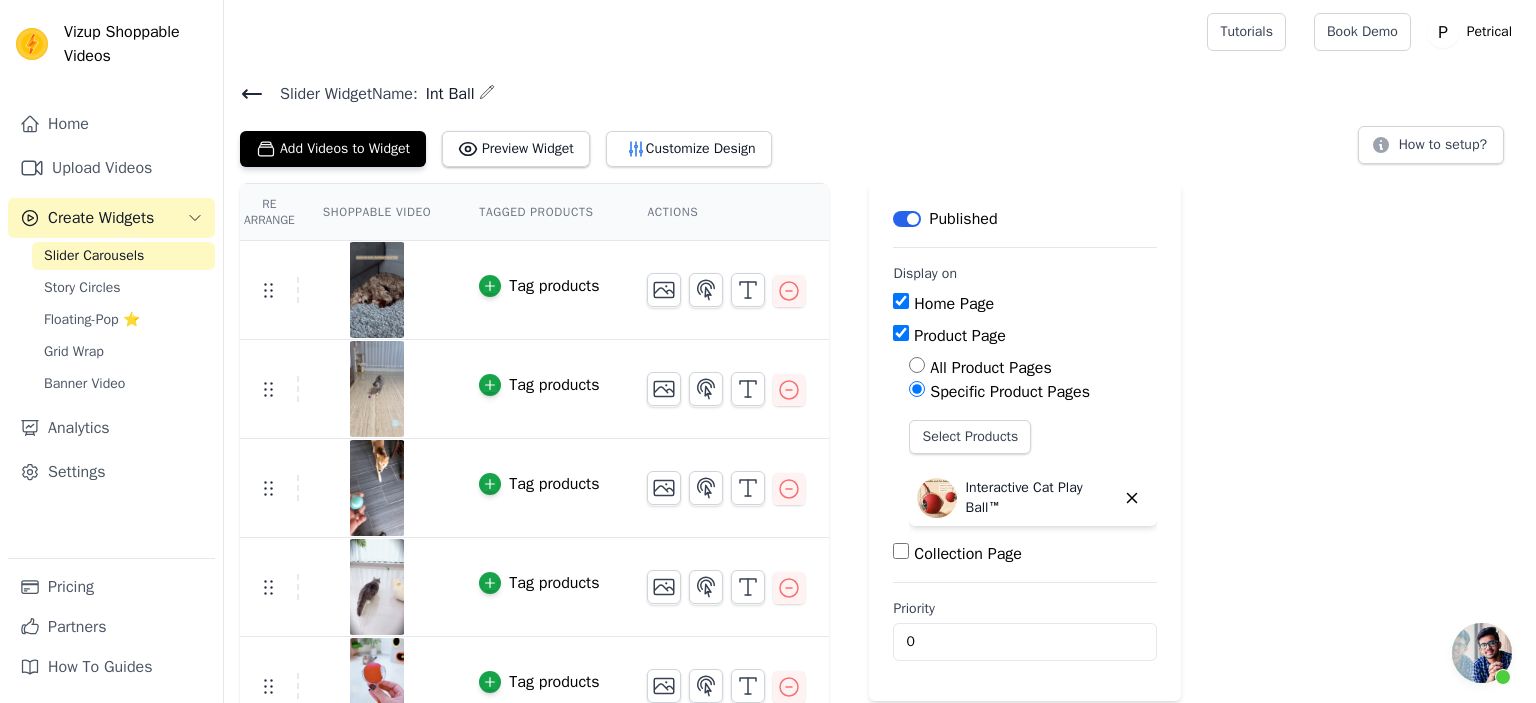 click on "Re Arrange   Shoppable Video   Tagged Products   Actions             Tag products                             Tag products                             Tag products                             Tag products                             Tag products                       Save Videos In This New Order   Save   Dismiss     Label     Published     Display on     Home Page     Product Page     All Product Pages     Specific Product Pages     Select Products       Interactive Cat Play Ball™         Collection Page       Priority   0" at bounding box center (880, 459) 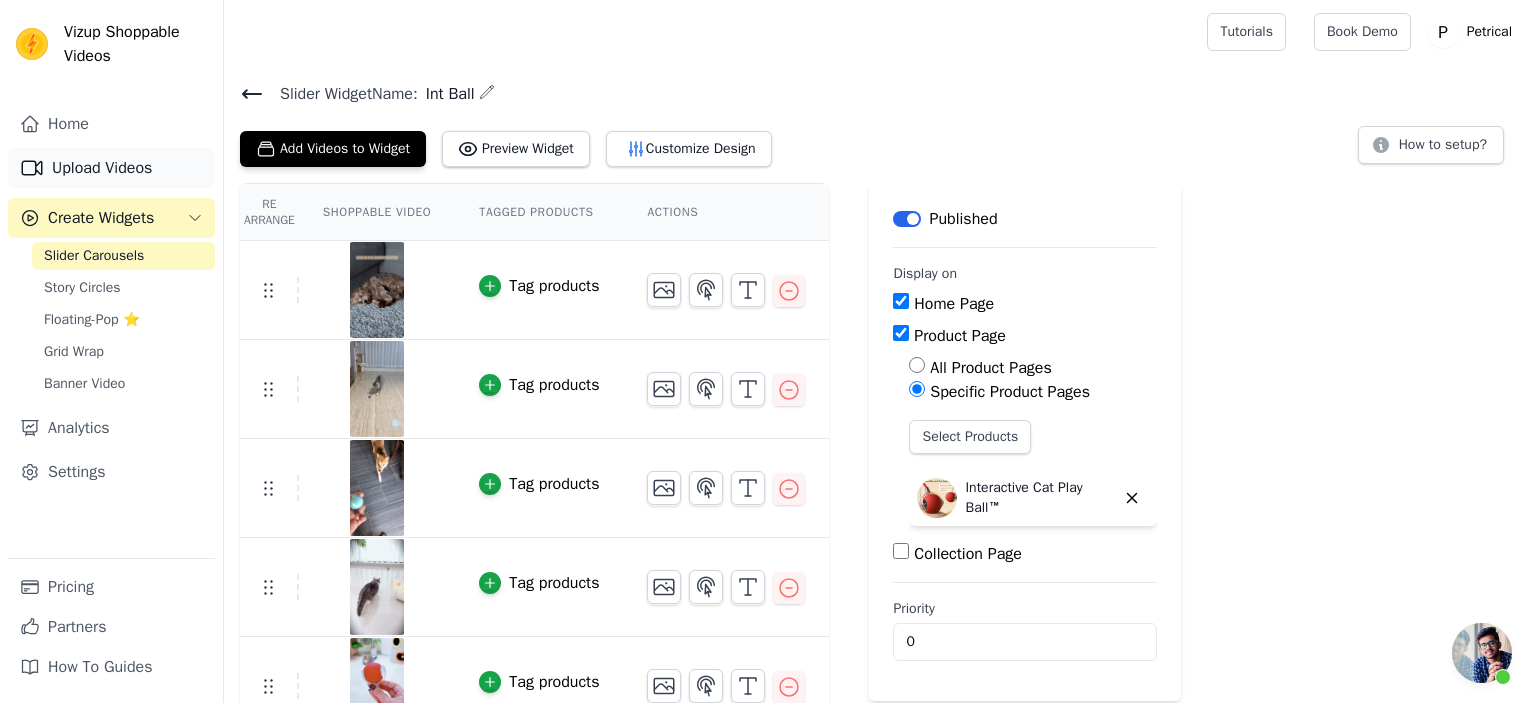 click on "Upload Videos" at bounding box center (111, 168) 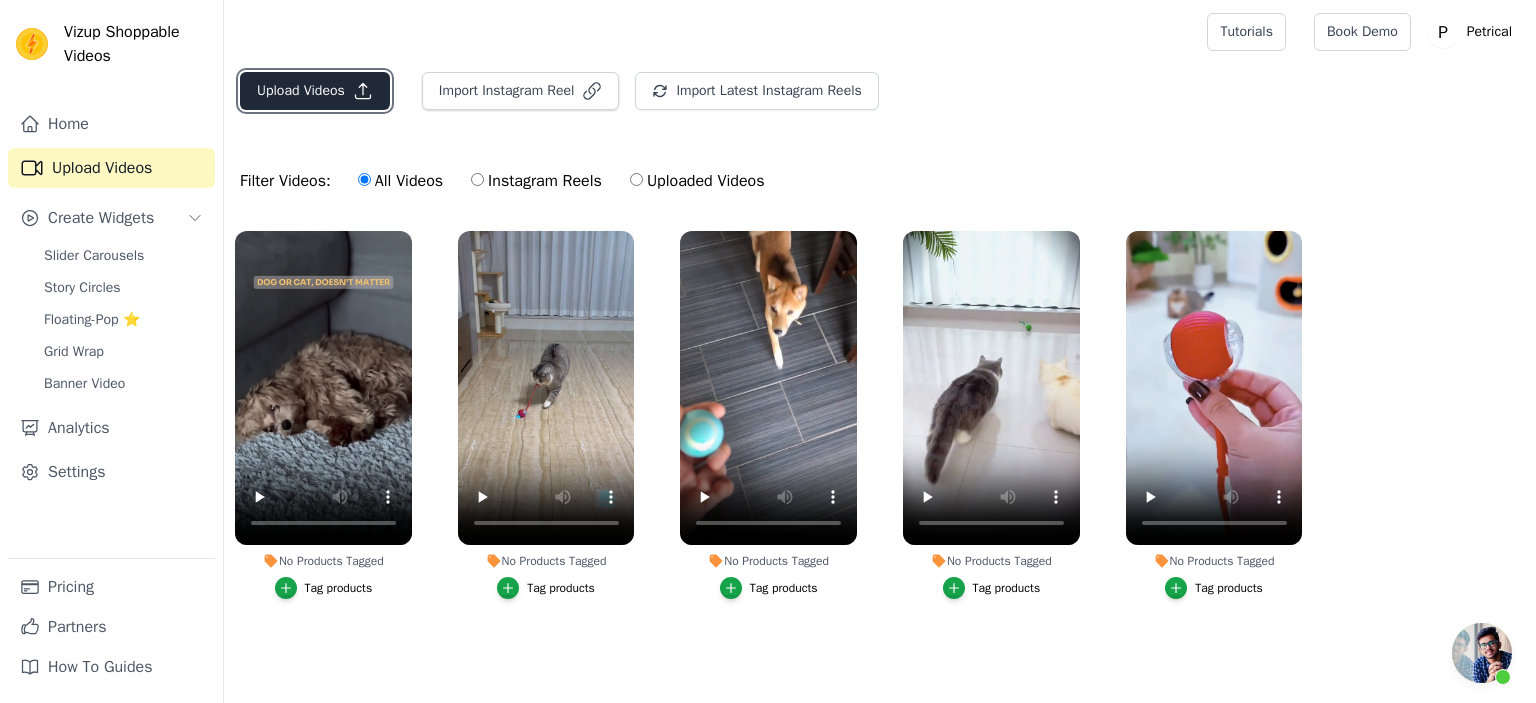 click on "Upload Videos" at bounding box center [315, 91] 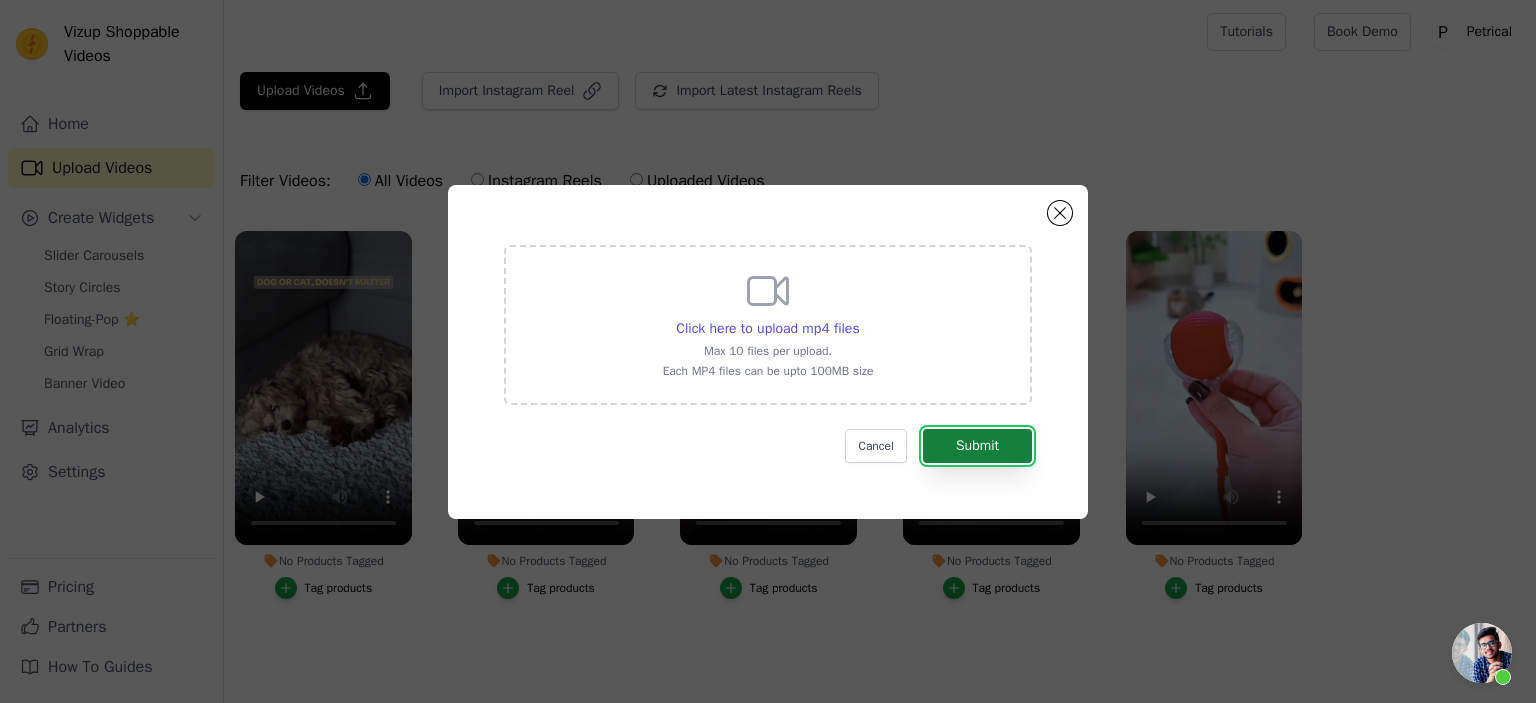 click on "Submit" at bounding box center [977, 446] 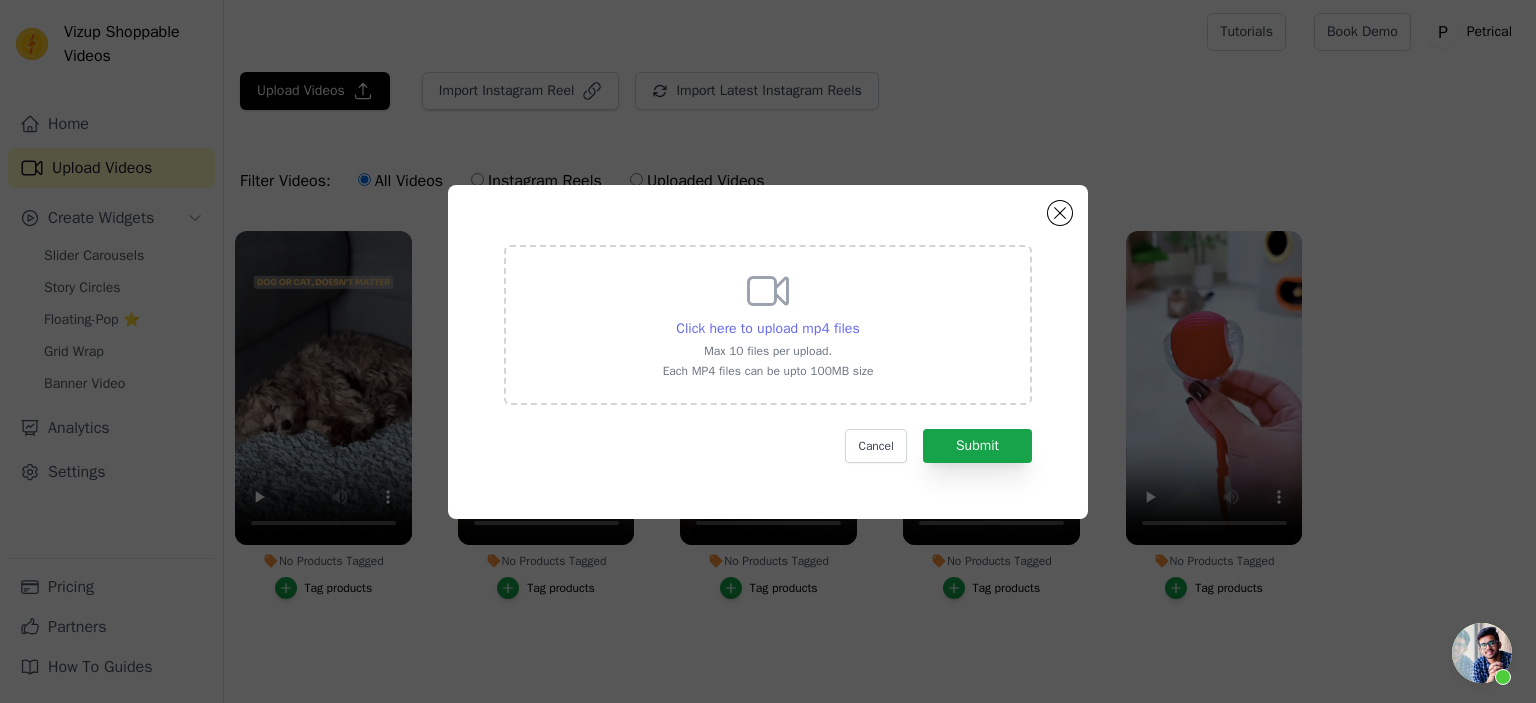 click on "Click here to upload mp4 files" at bounding box center [767, 328] 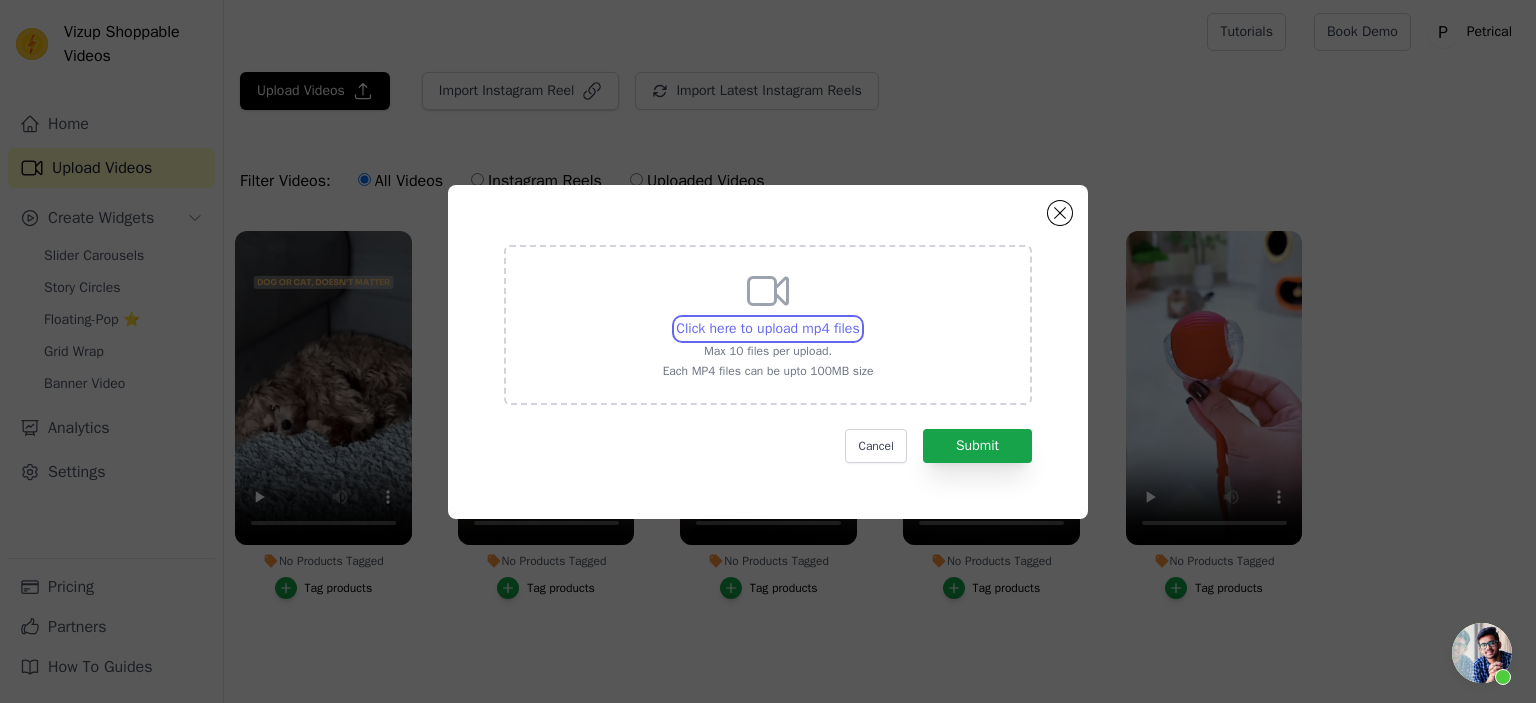 click on "Click here to upload mp4 files     Max 10 files per upload.   Each MP4 files can be upto 100MB size" at bounding box center [859, 318] 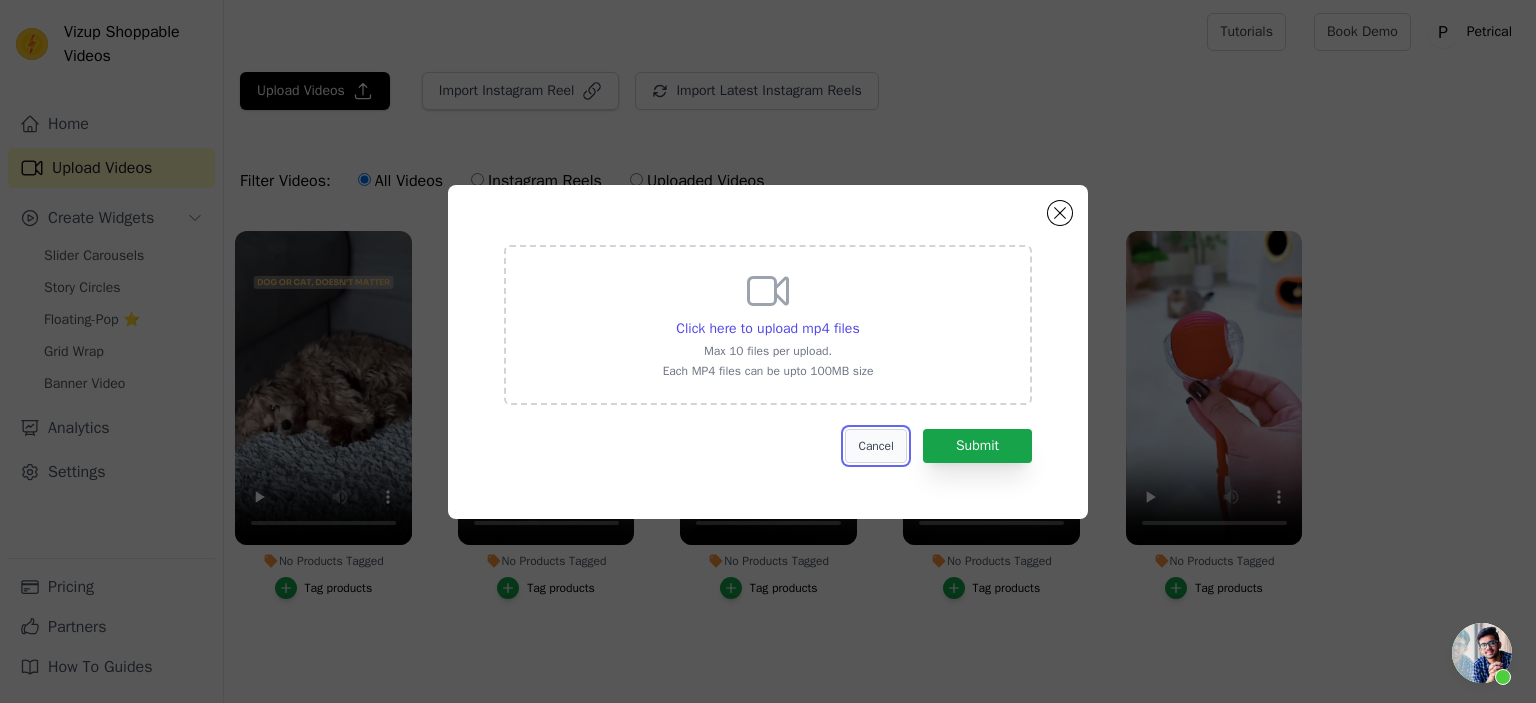 click on "Cancel" at bounding box center (875, 446) 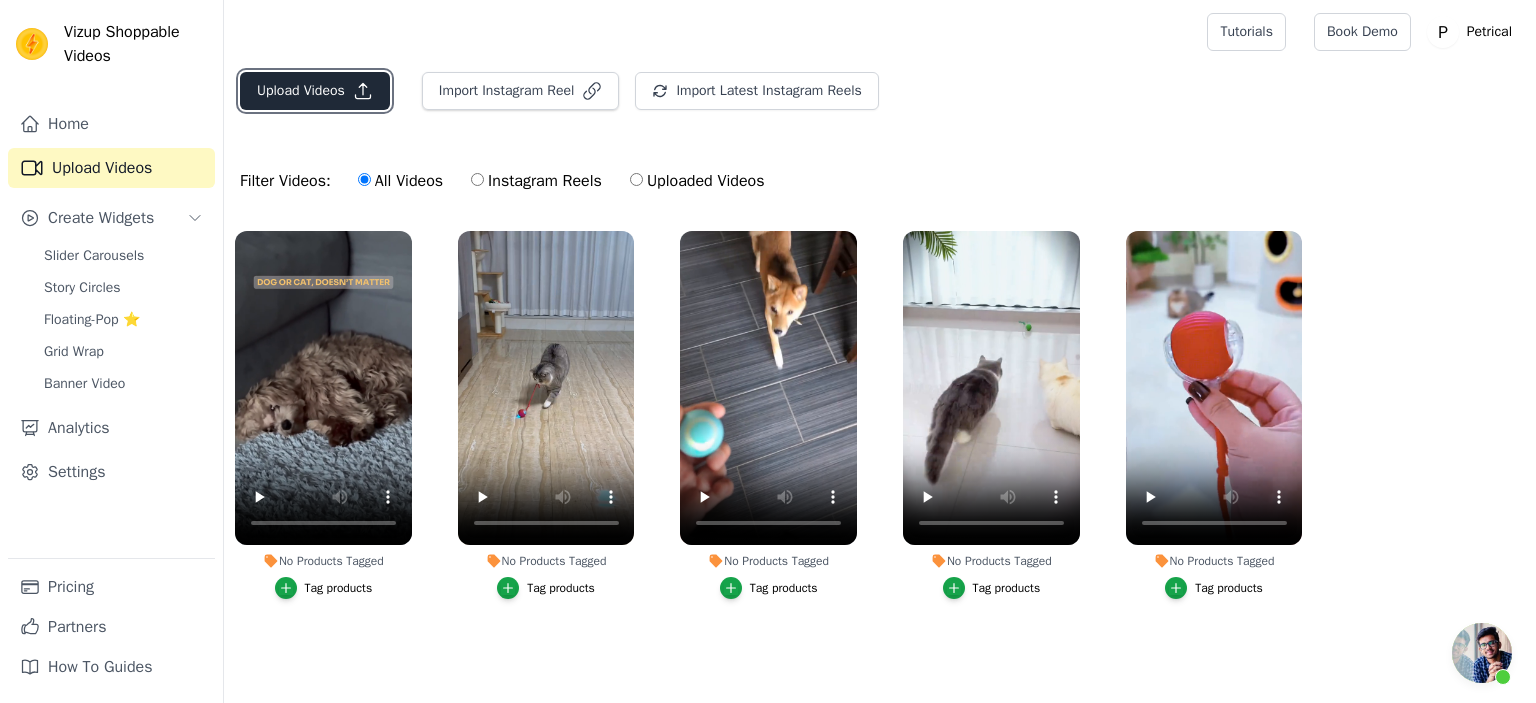 click on "Upload Videos" at bounding box center (315, 91) 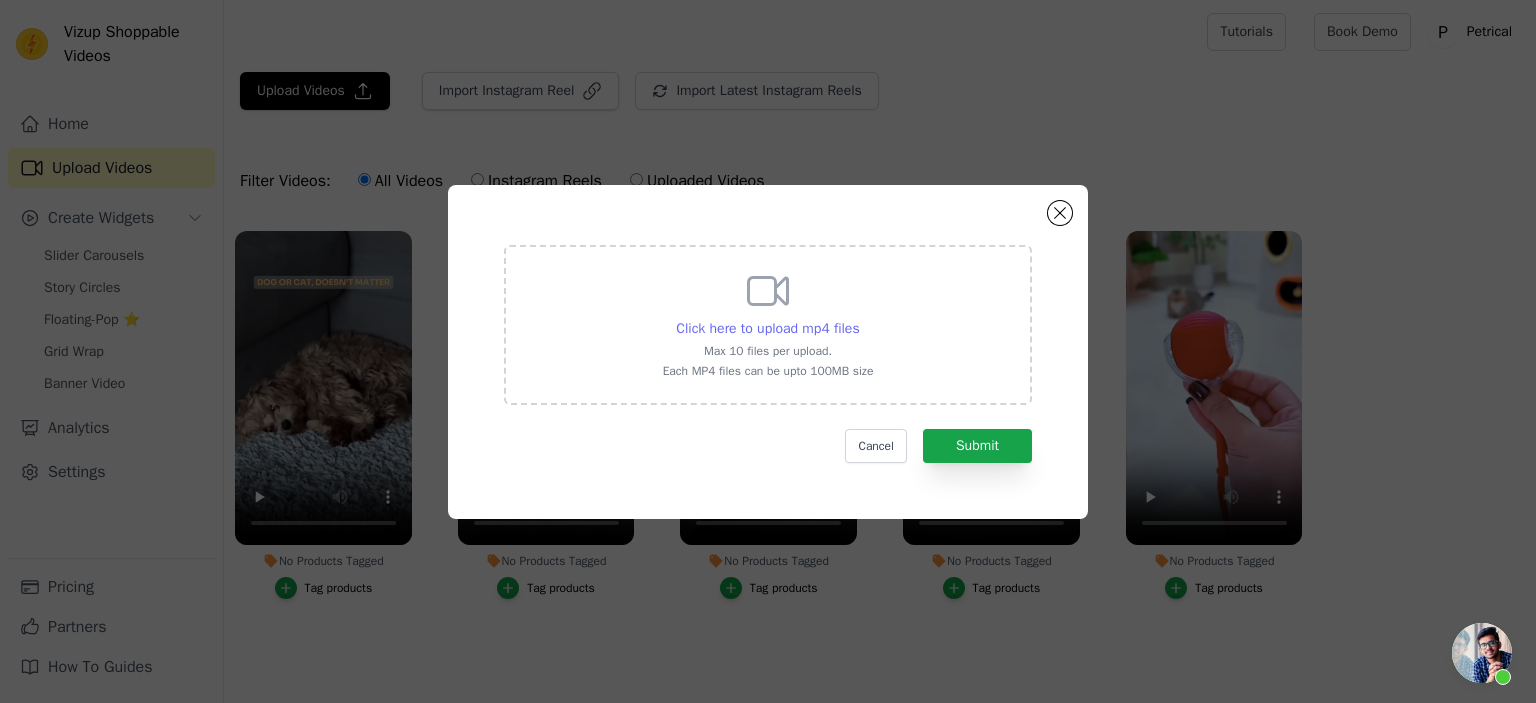 click on "Click here to upload mp4 files" at bounding box center [767, 328] 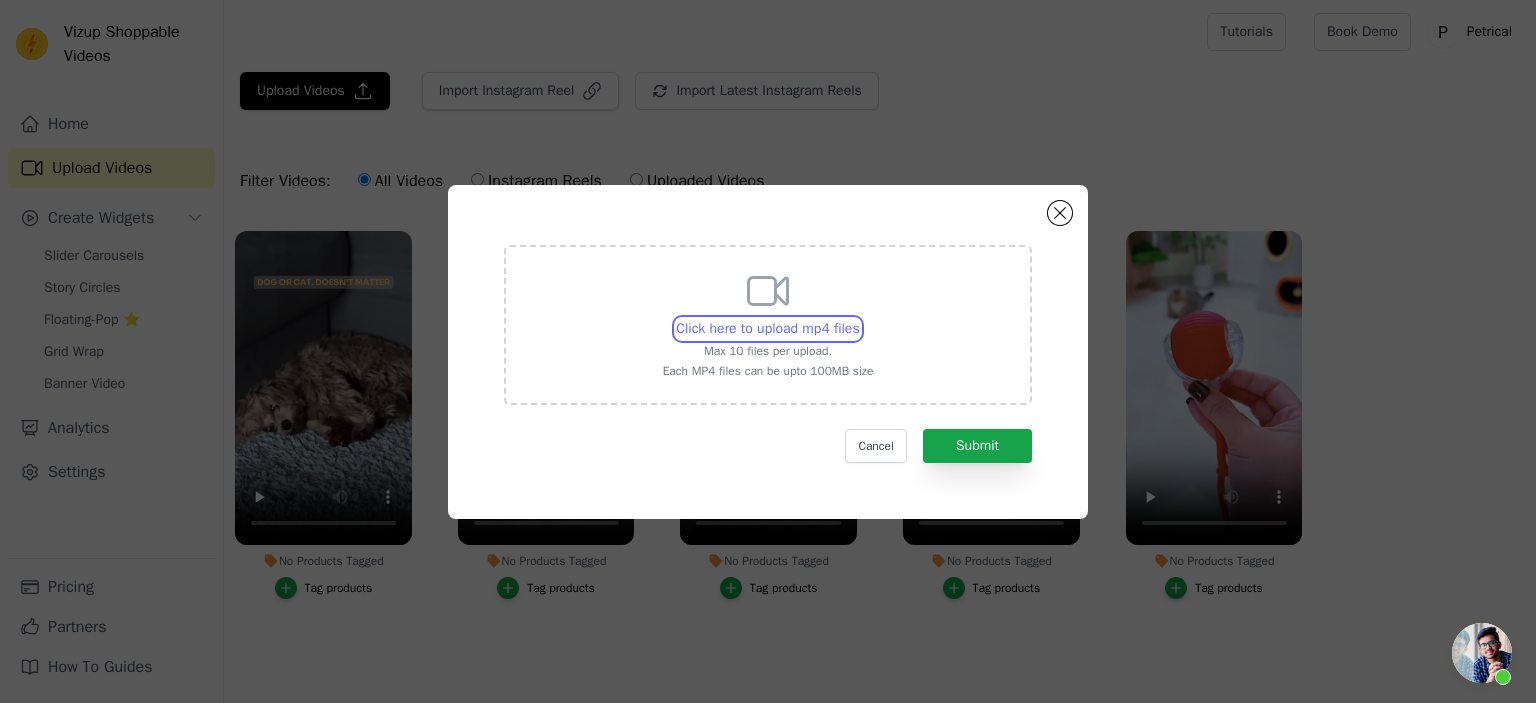 click on "Click here to upload mp4 files     Max 10 files per upload.   Each MP4 files can be upto 100MB size" at bounding box center [859, 318] 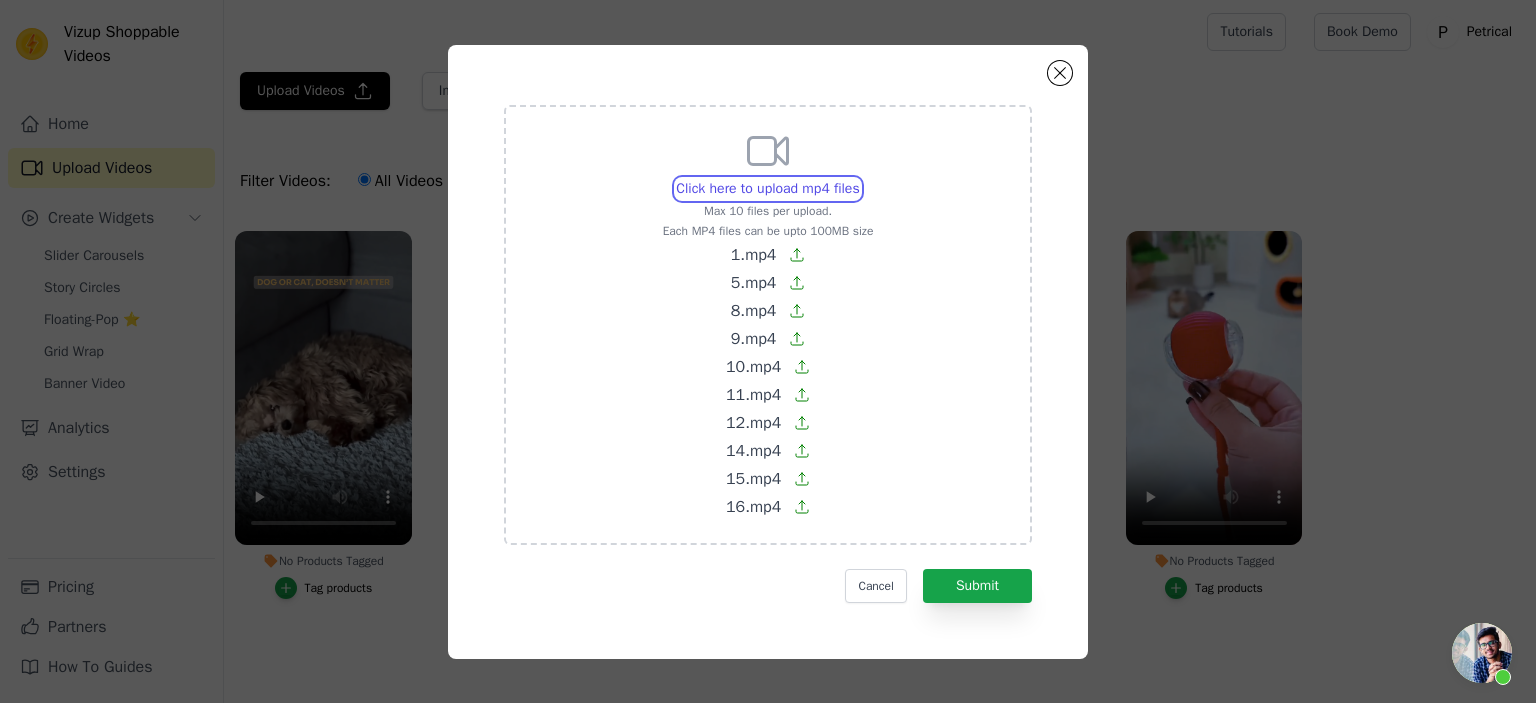 scroll, scrollTop: 141, scrollLeft: 0, axis: vertical 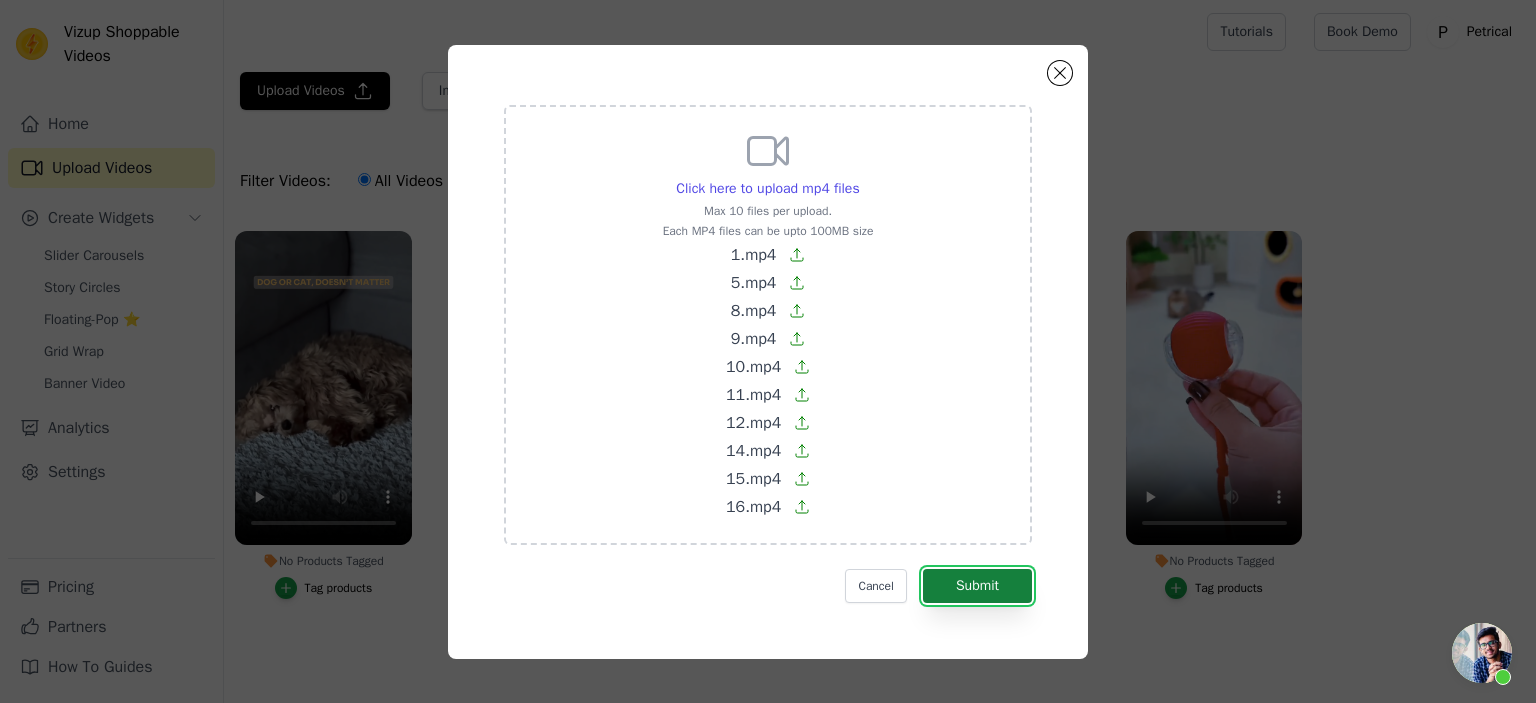 click on "Submit" at bounding box center (977, 586) 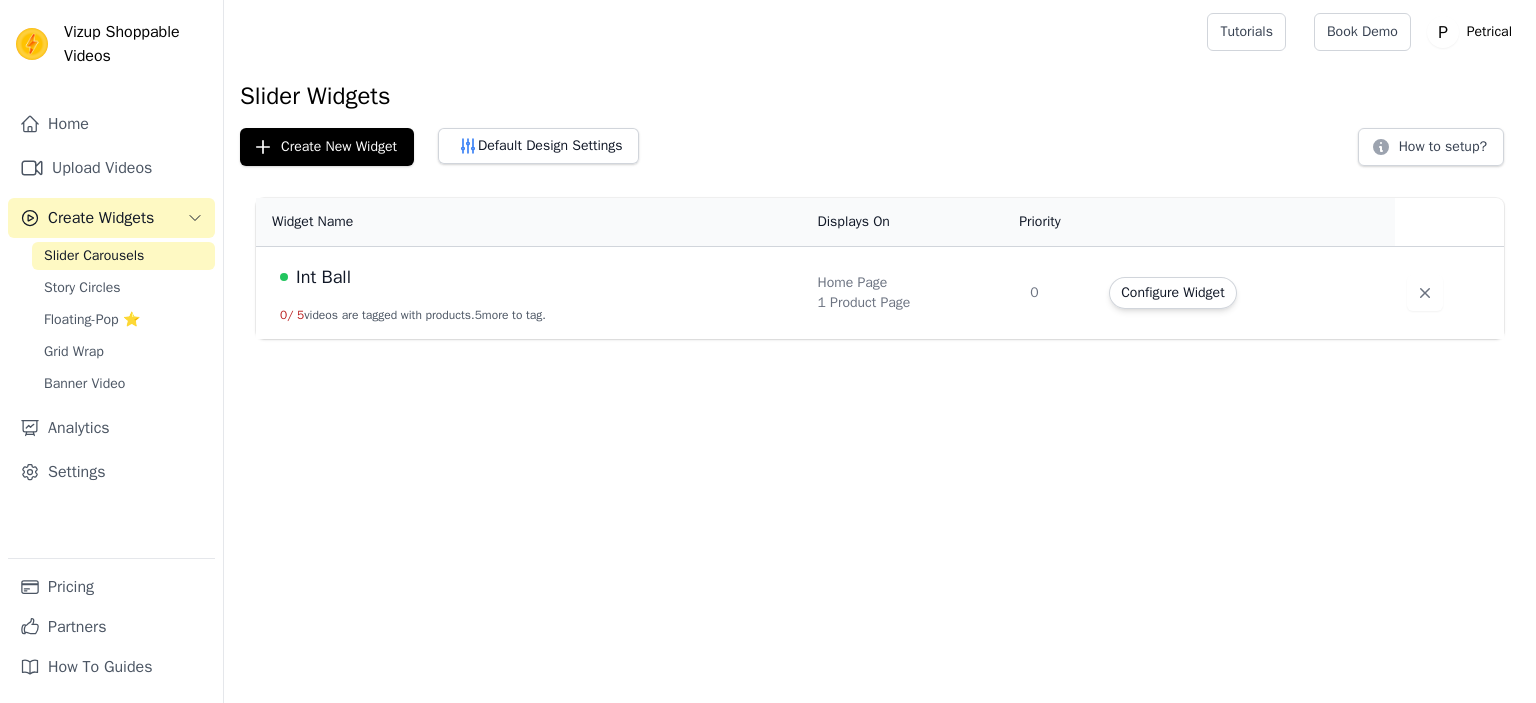 scroll, scrollTop: 0, scrollLeft: 0, axis: both 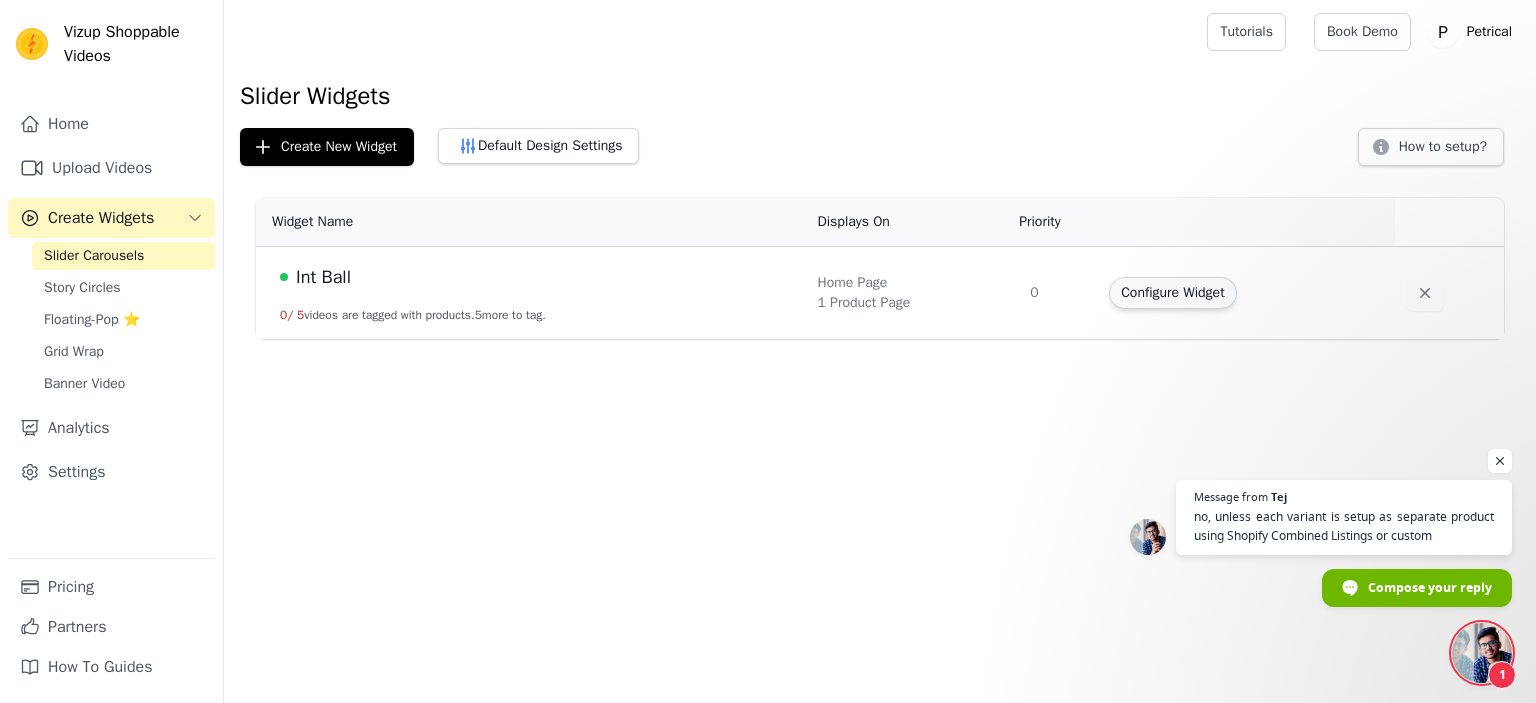 click on "Configure Widget" at bounding box center [1172, 293] 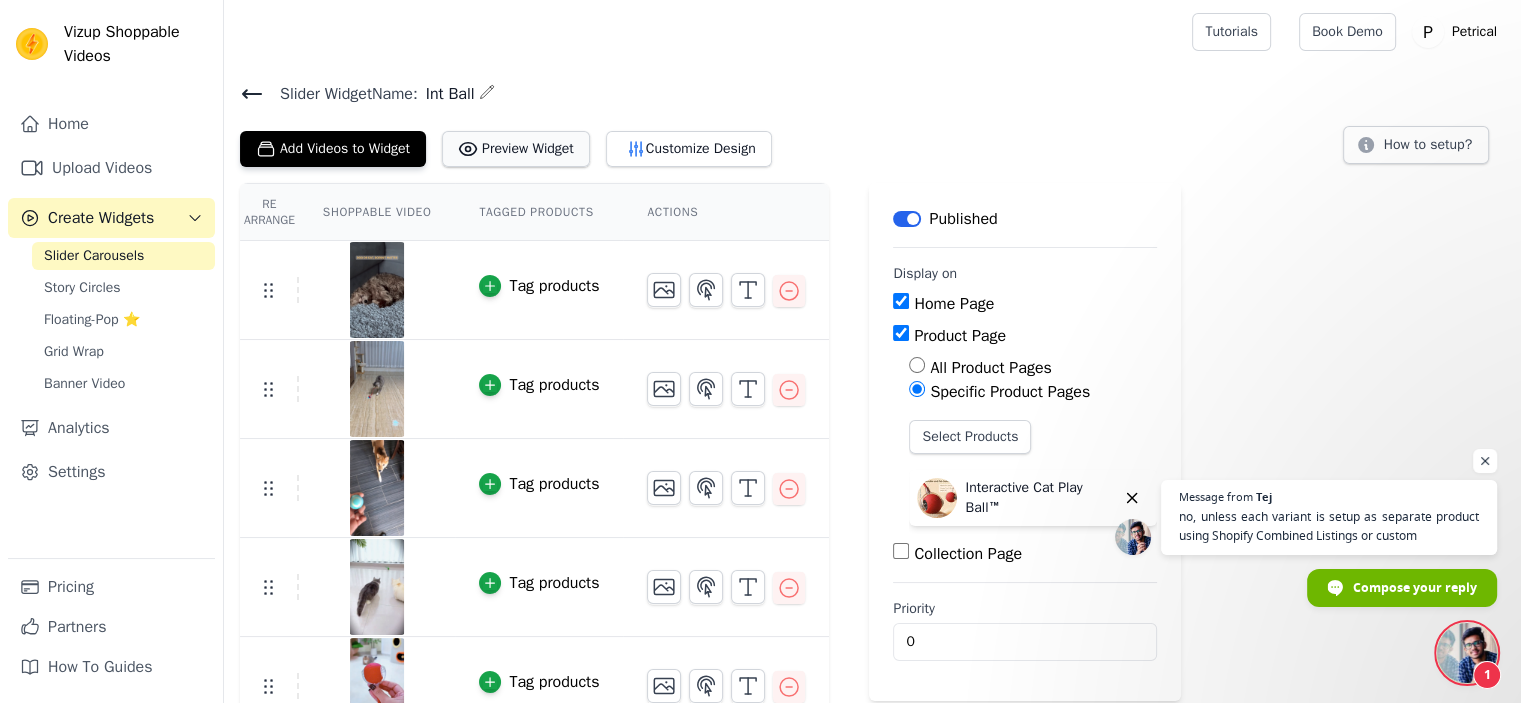 click on "Preview Widget" at bounding box center (516, 149) 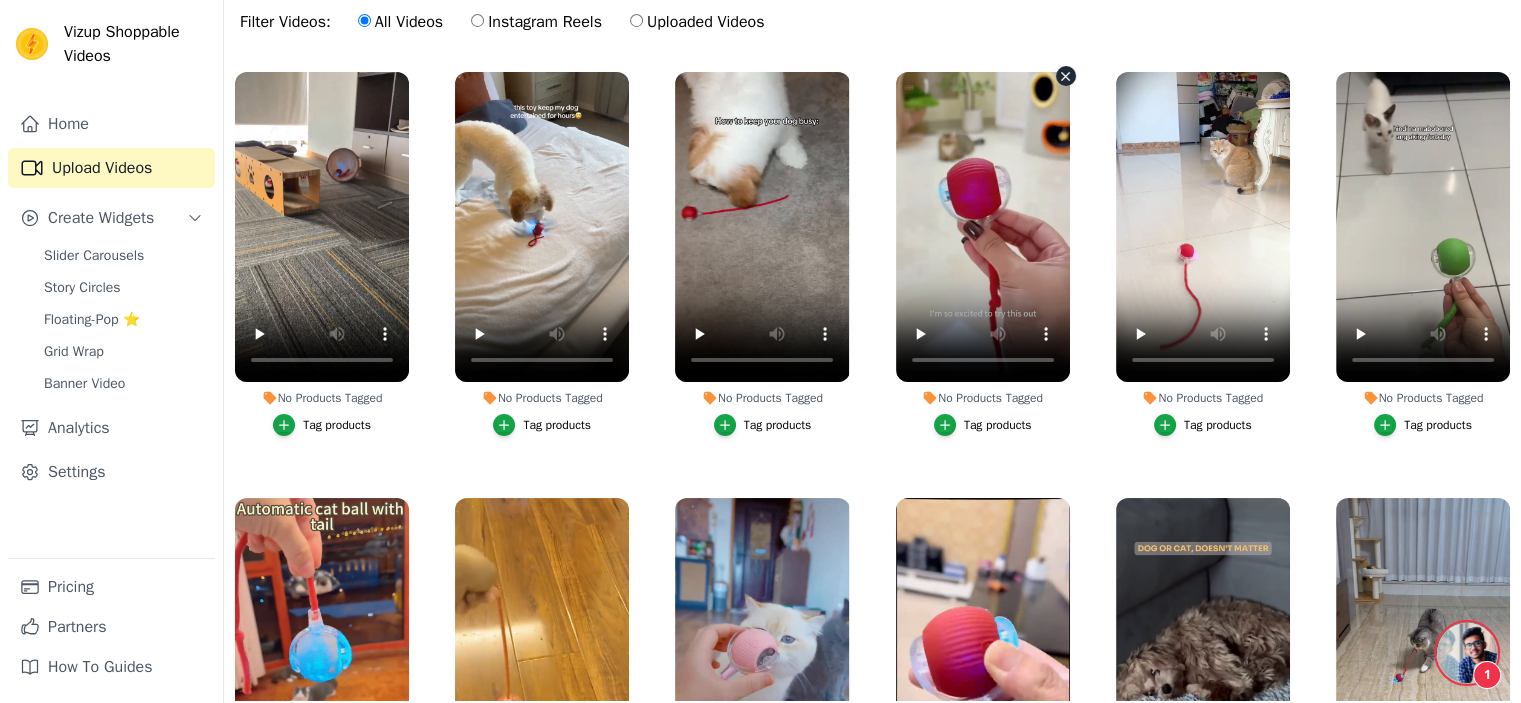 scroll, scrollTop: 200, scrollLeft: 0, axis: vertical 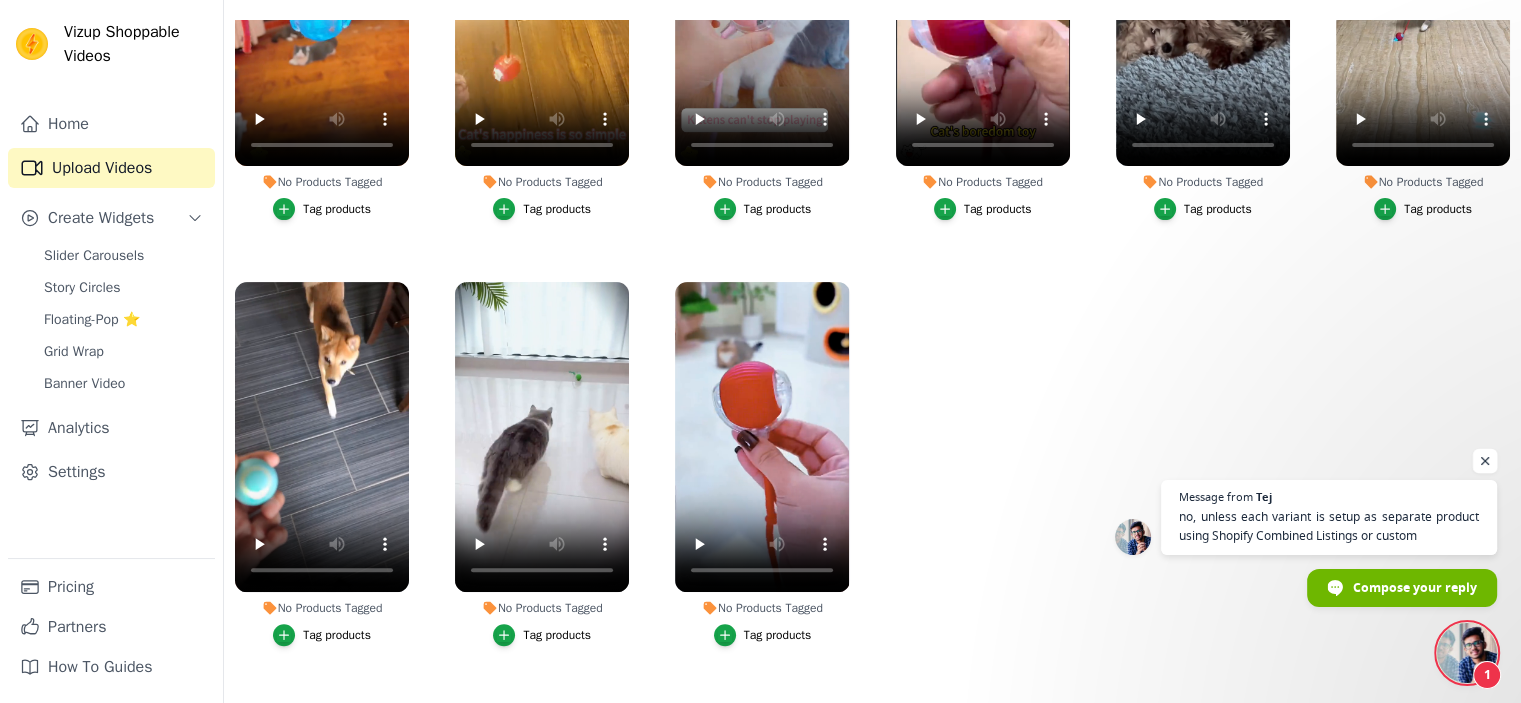 click at bounding box center [1485, 461] 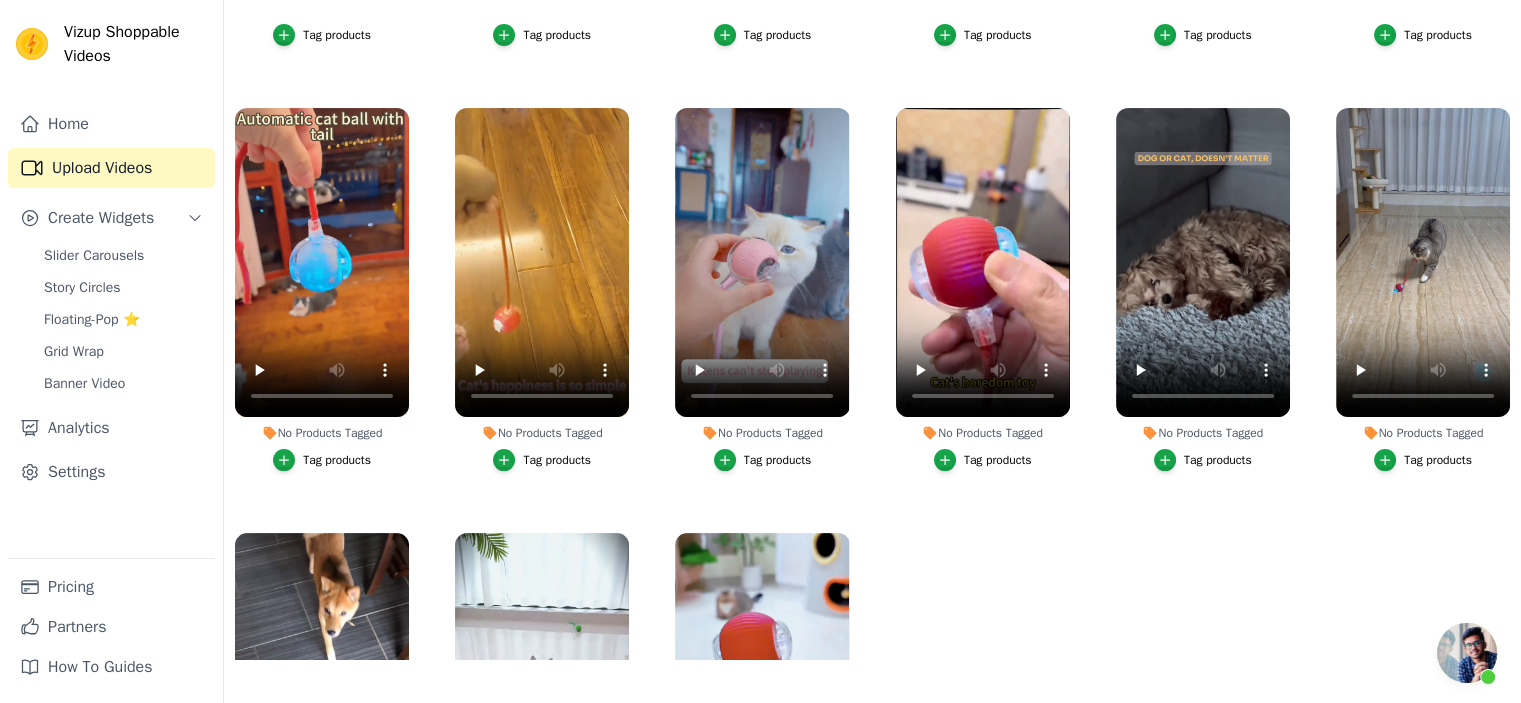 scroll, scrollTop: 600, scrollLeft: 0, axis: vertical 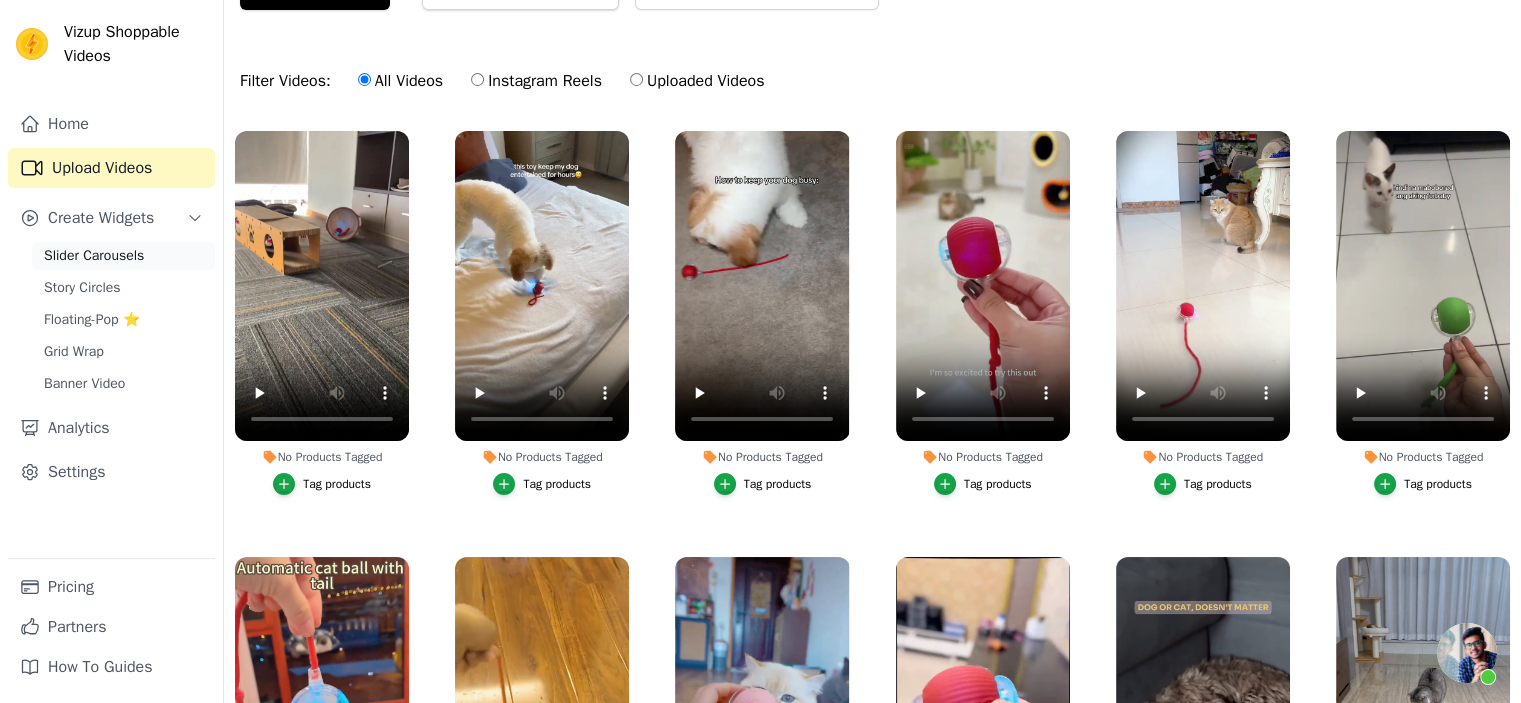click on "Slider Carousels" at bounding box center (94, 256) 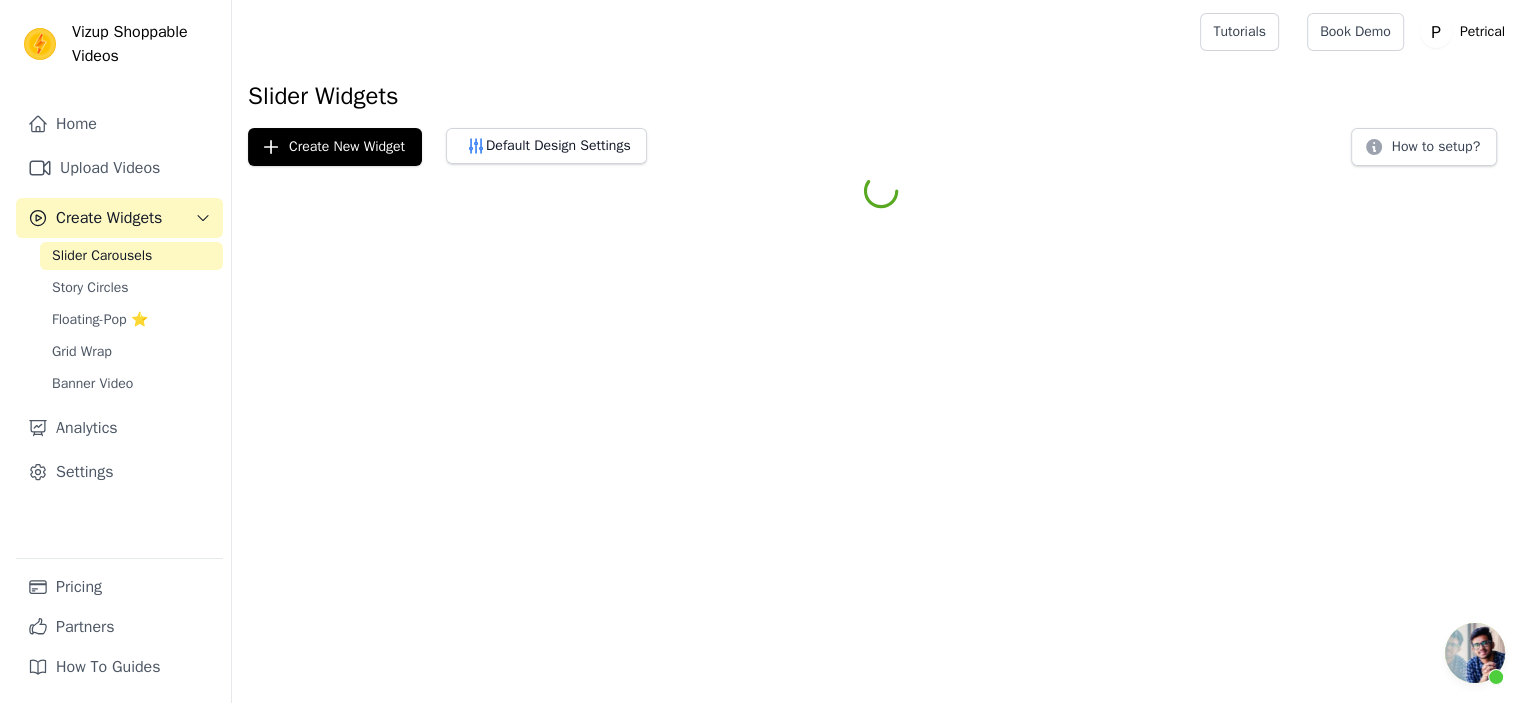 scroll, scrollTop: 0, scrollLeft: 0, axis: both 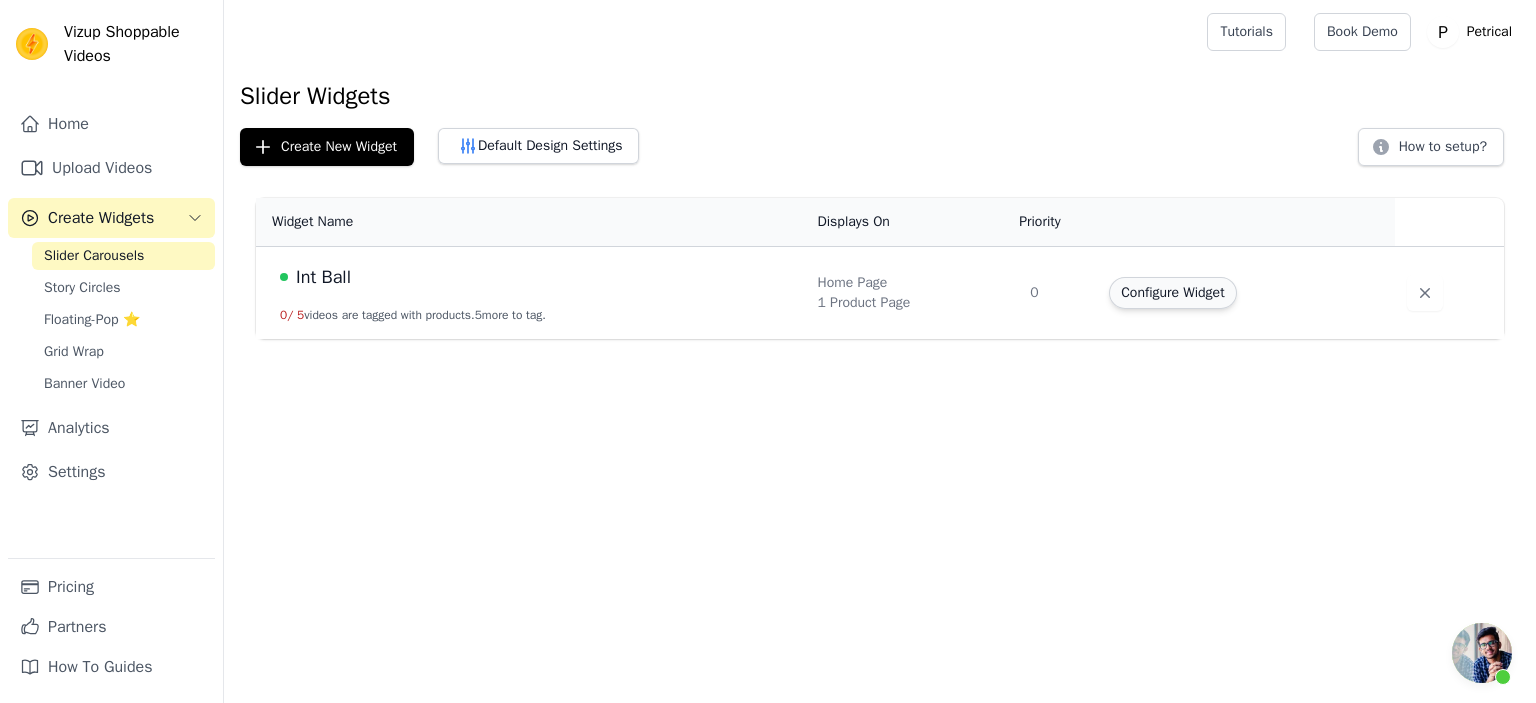click on "Configure Widget" at bounding box center (1172, 293) 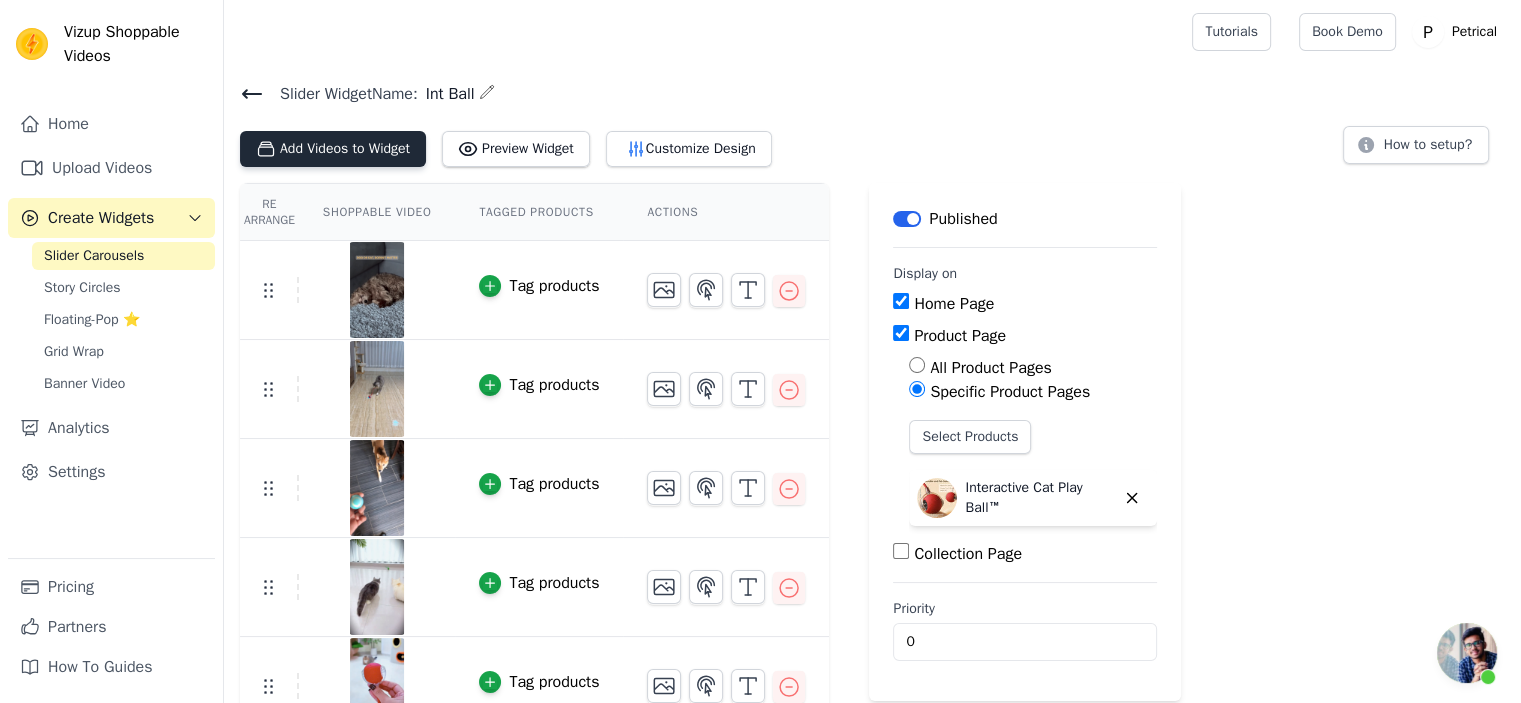 click on "Add Videos to Widget" at bounding box center [333, 149] 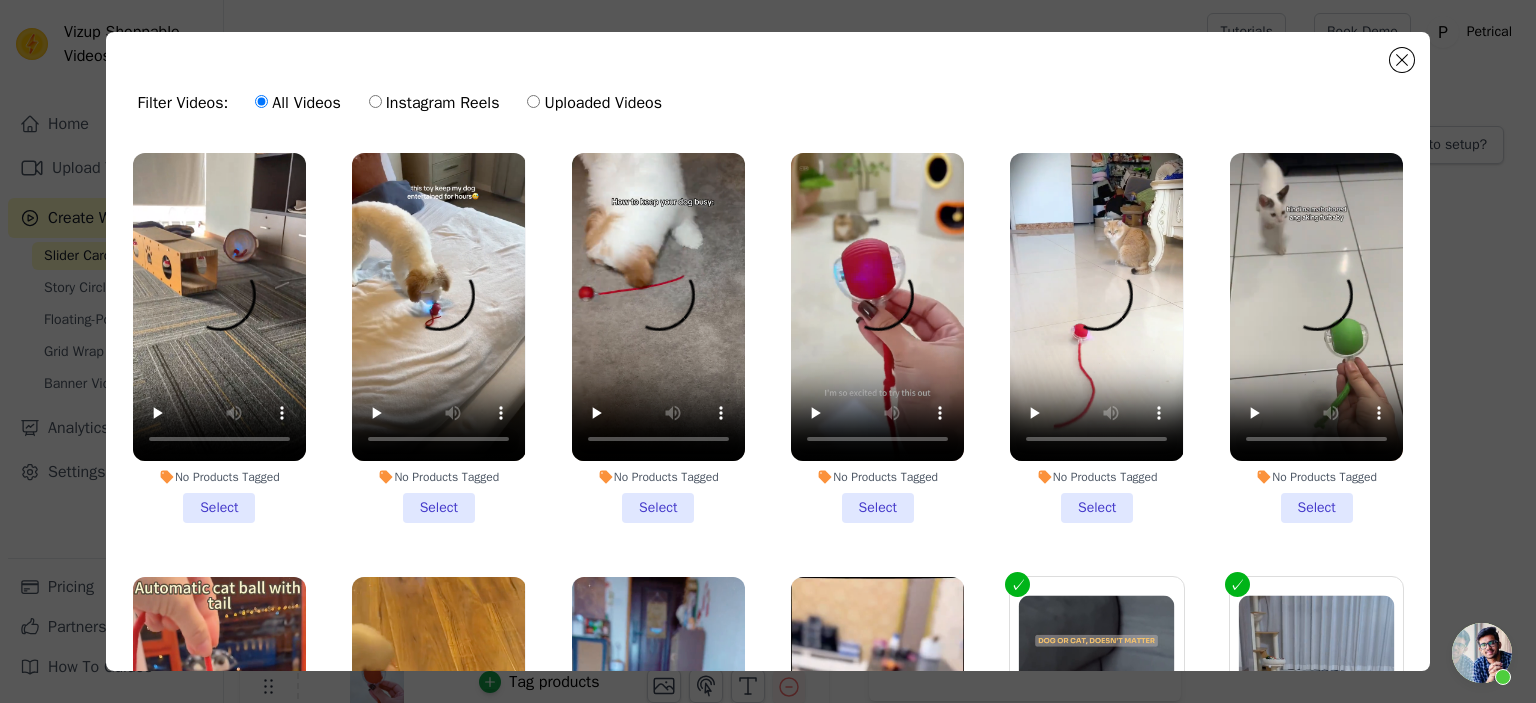 type 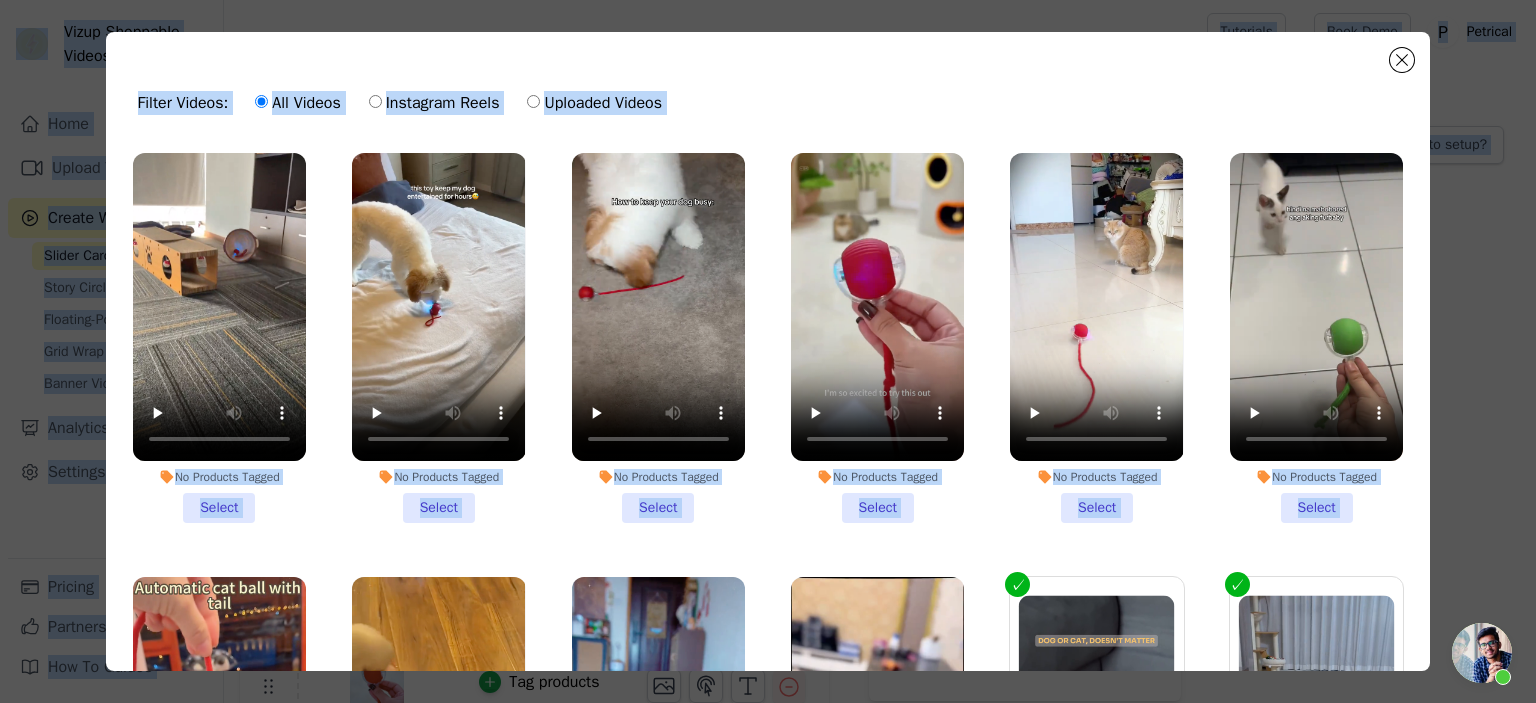 click on "Filter Videos:
All Videos
Instagram Reels
Uploaded Videos" at bounding box center (768, 103) 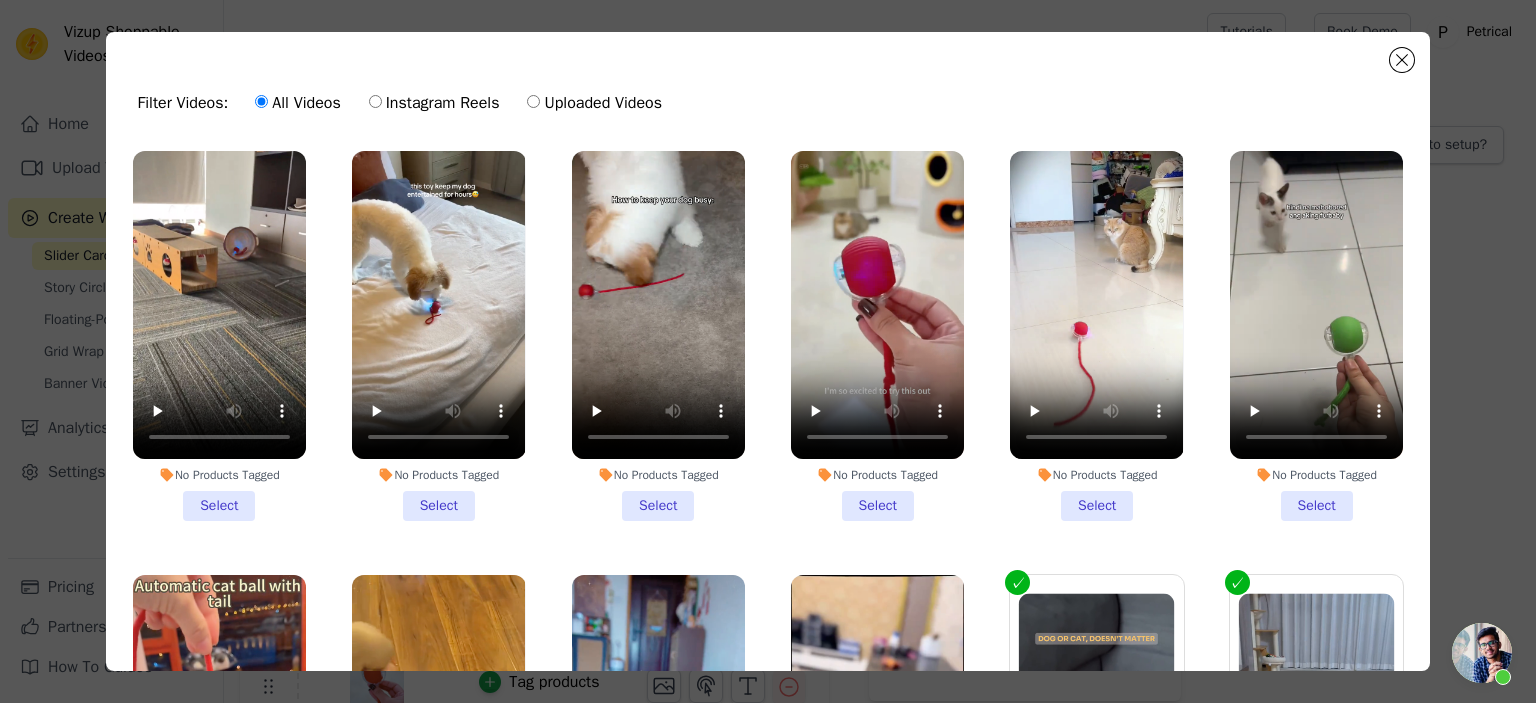 scroll, scrollTop: 0, scrollLeft: 0, axis: both 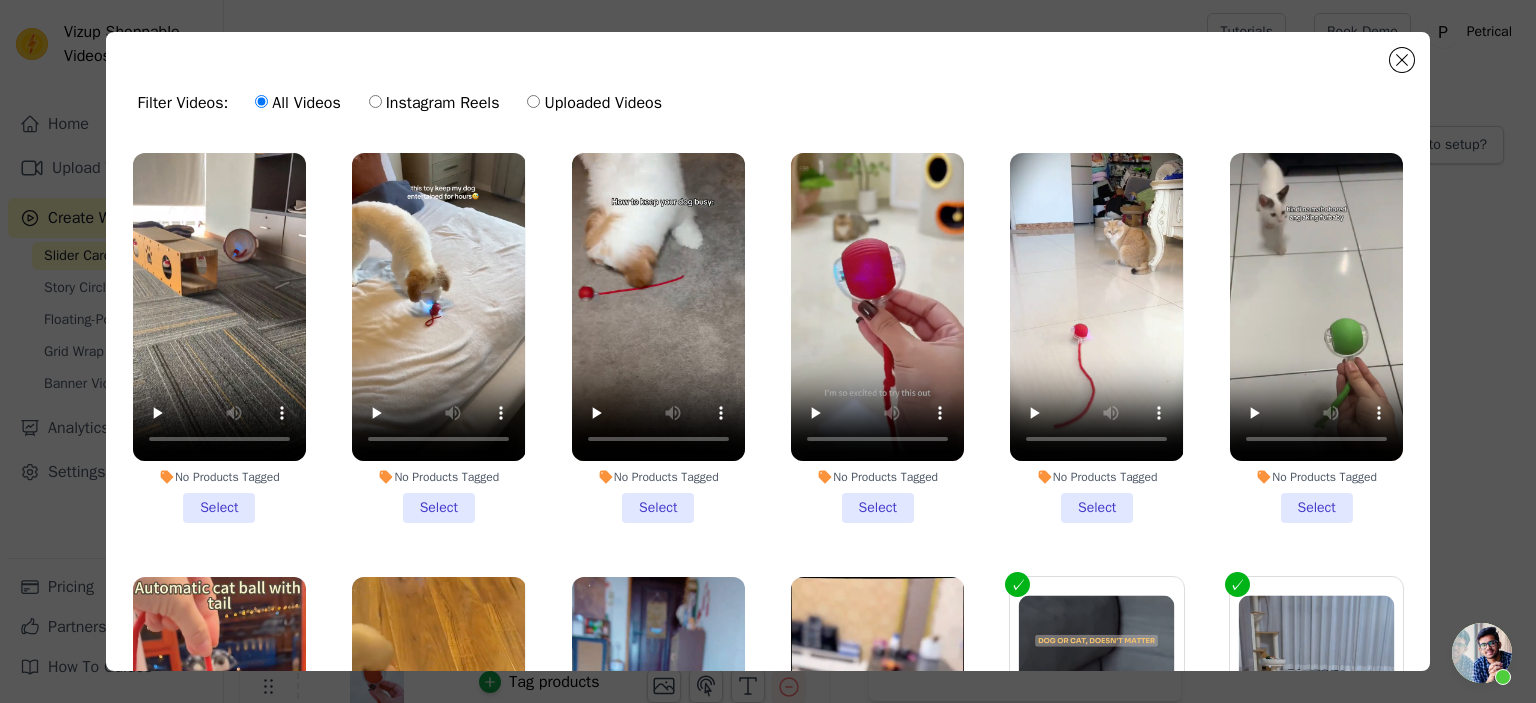 drag, startPoint x: 216, startPoint y: 525, endPoint x: 251, endPoint y: 523, distance: 35.057095 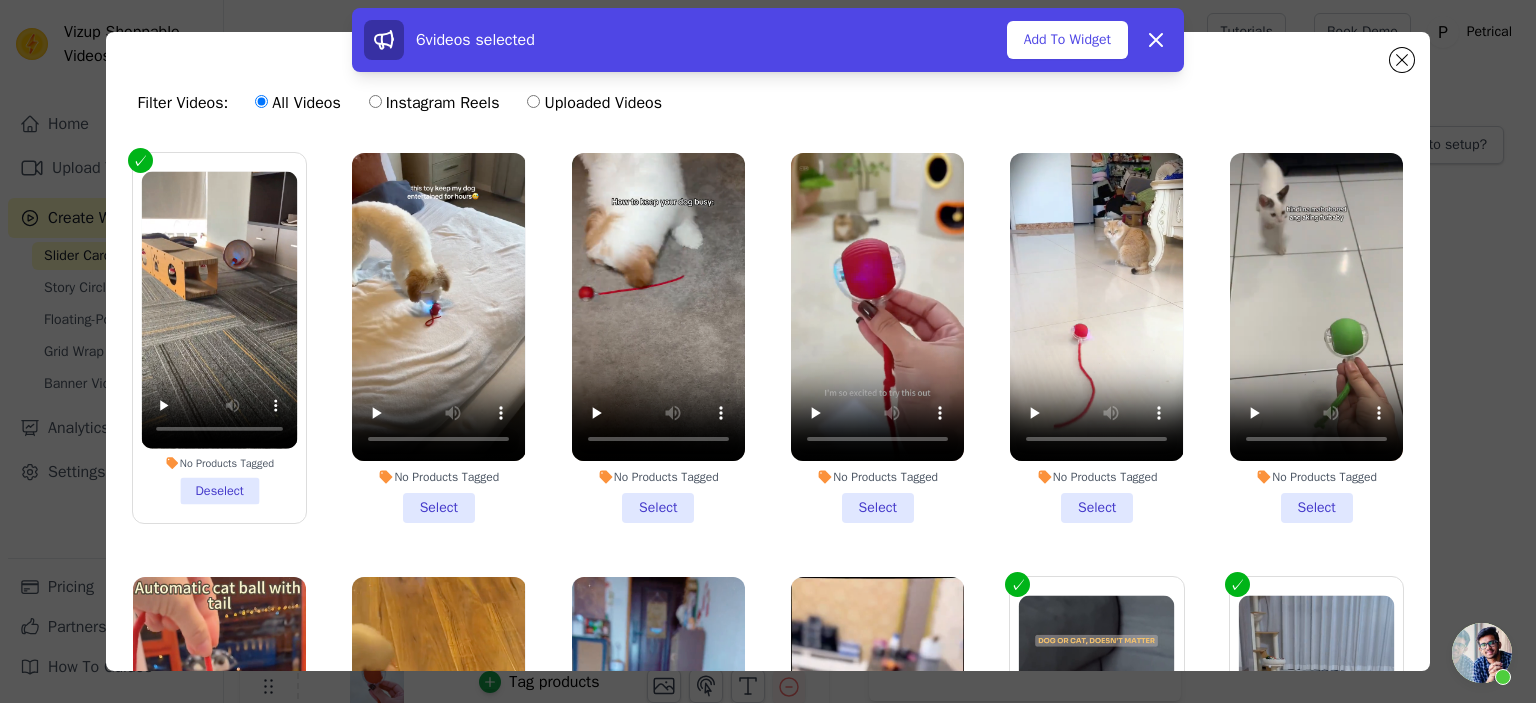 click on "No Products Tagged     Select" at bounding box center (438, 338) 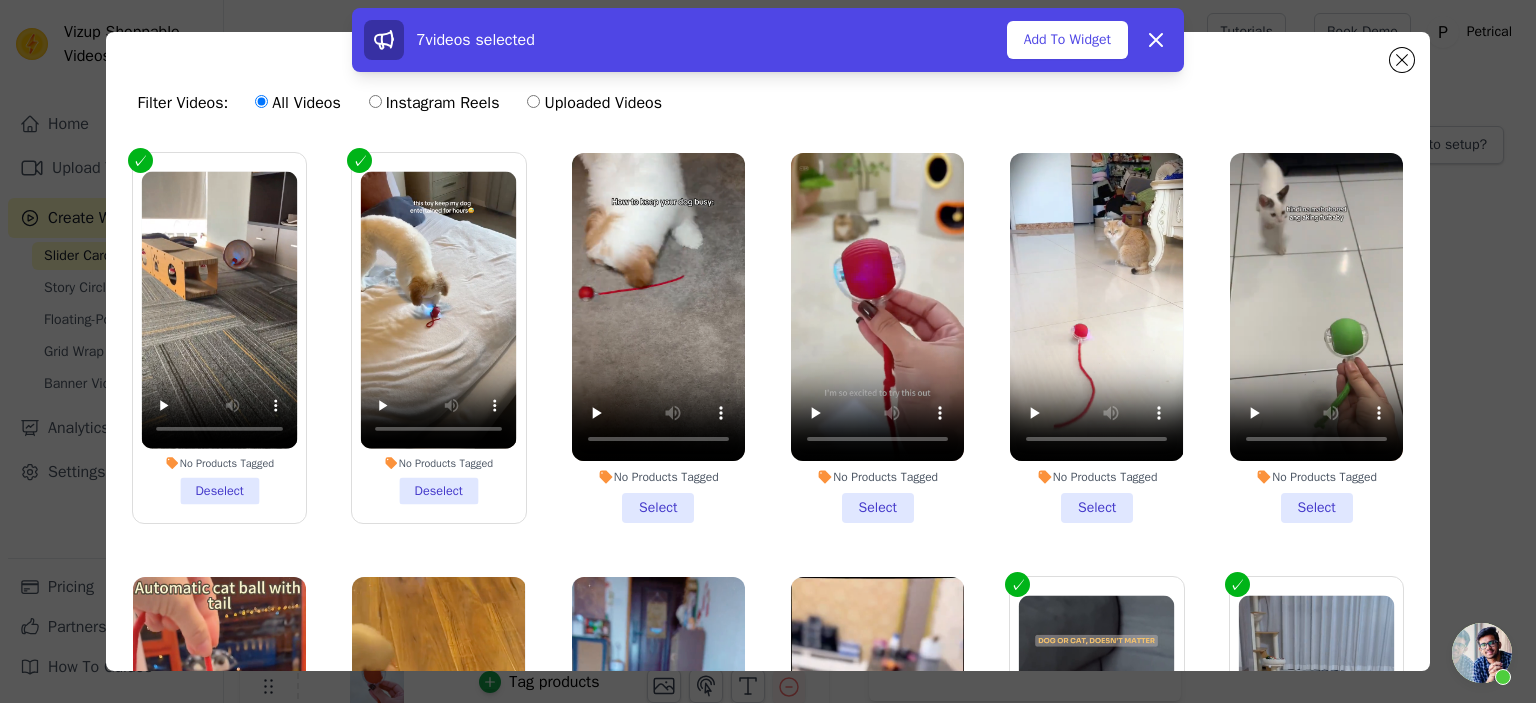 click on "No Products Tagged     Select" at bounding box center [658, 338] 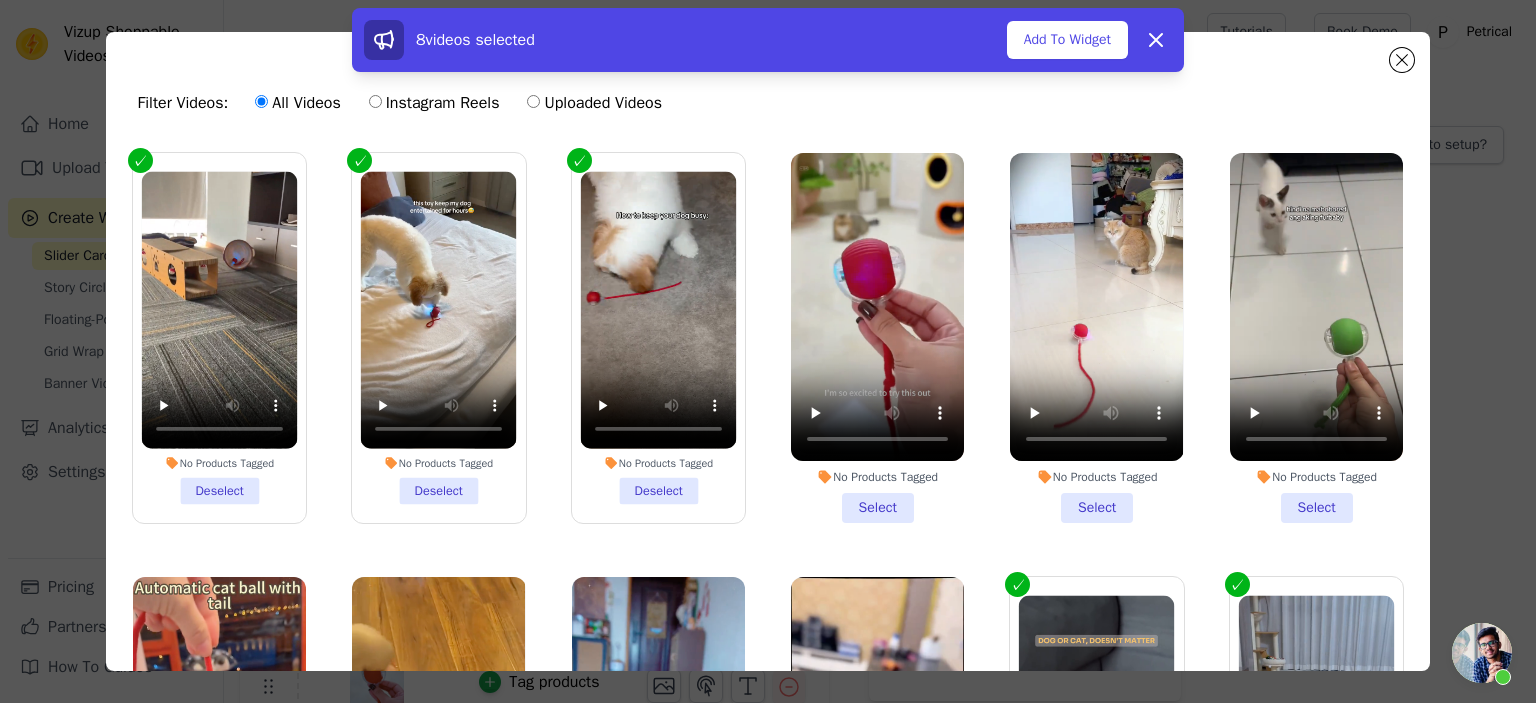click on "No Products Tagged     Select" at bounding box center (877, 338) 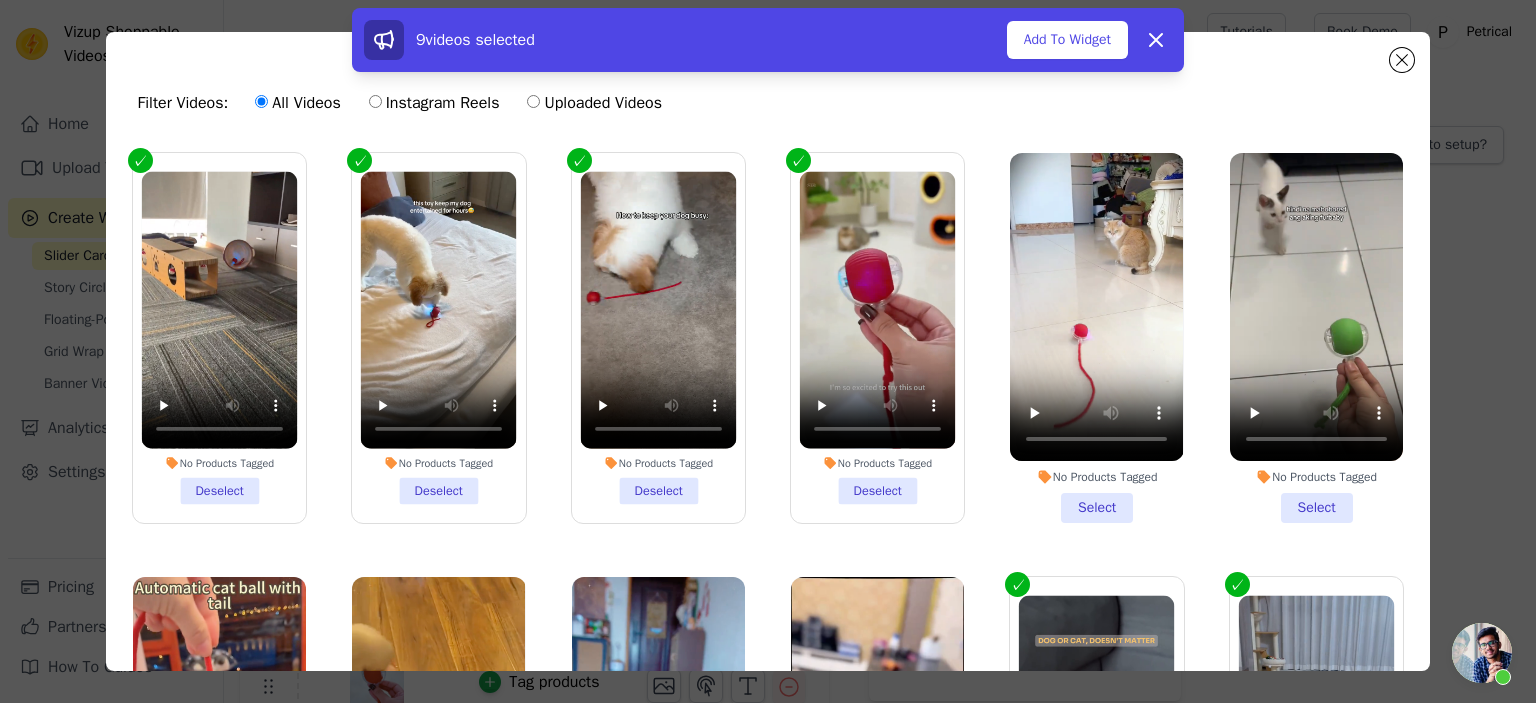 click on "No Products Tagged     Select" at bounding box center (1096, 338) 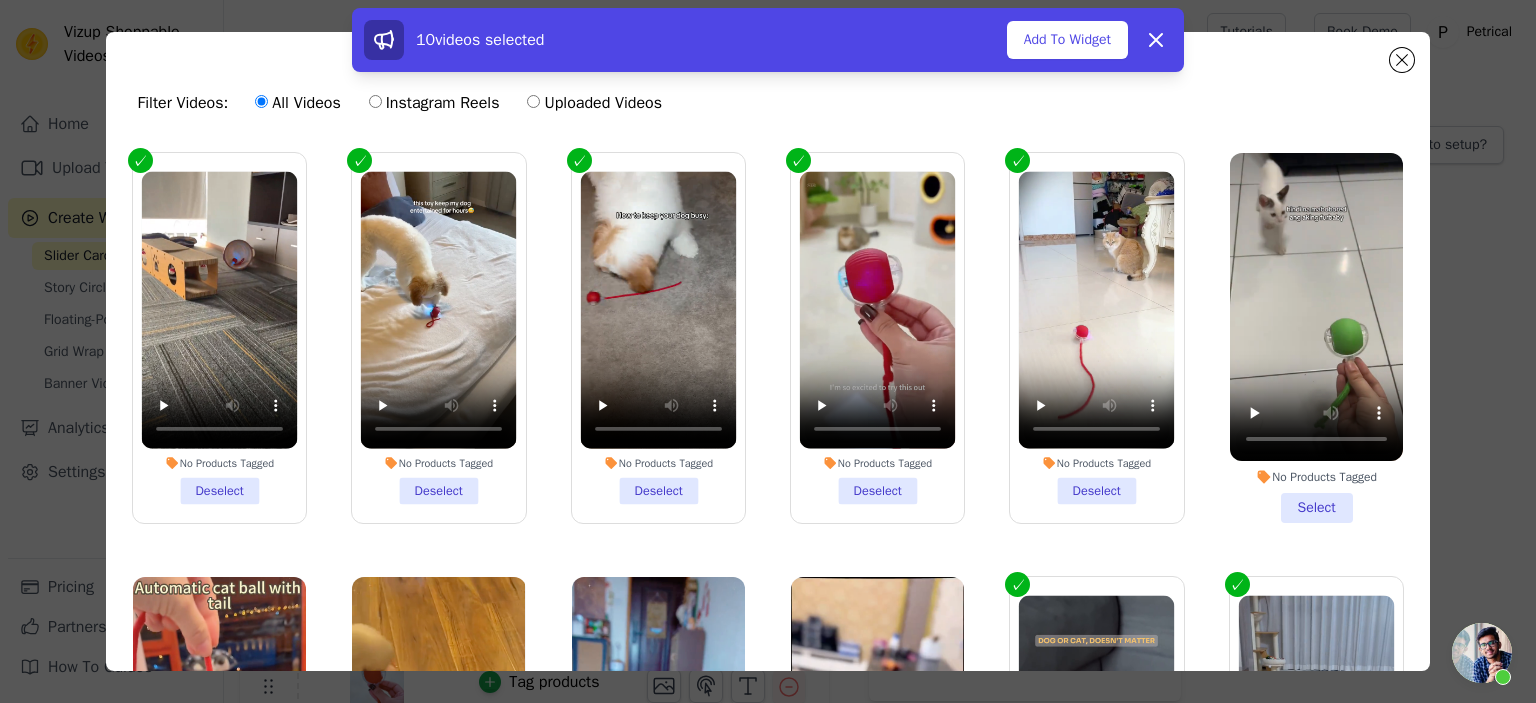 click on "No Products Tagged     Select" at bounding box center [1316, 338] 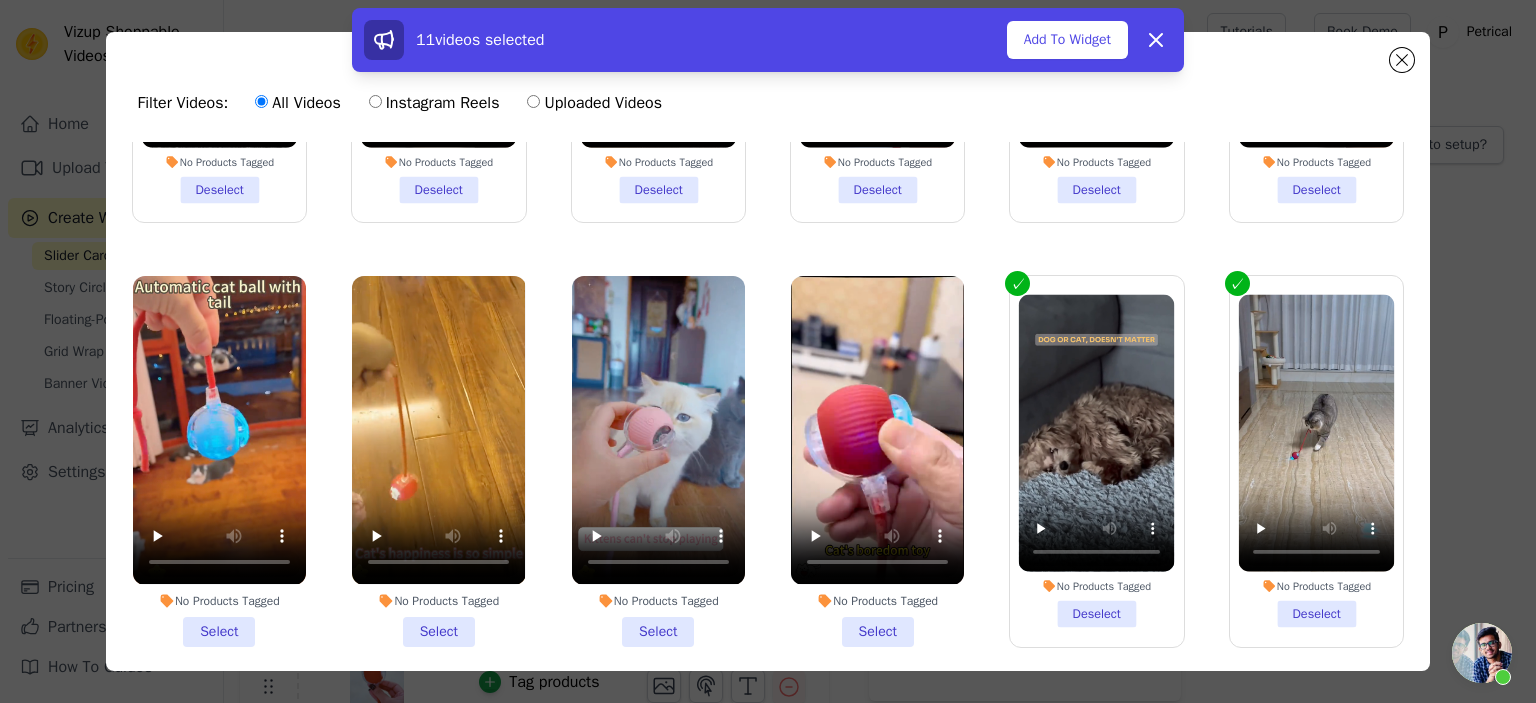 scroll, scrollTop: 400, scrollLeft: 0, axis: vertical 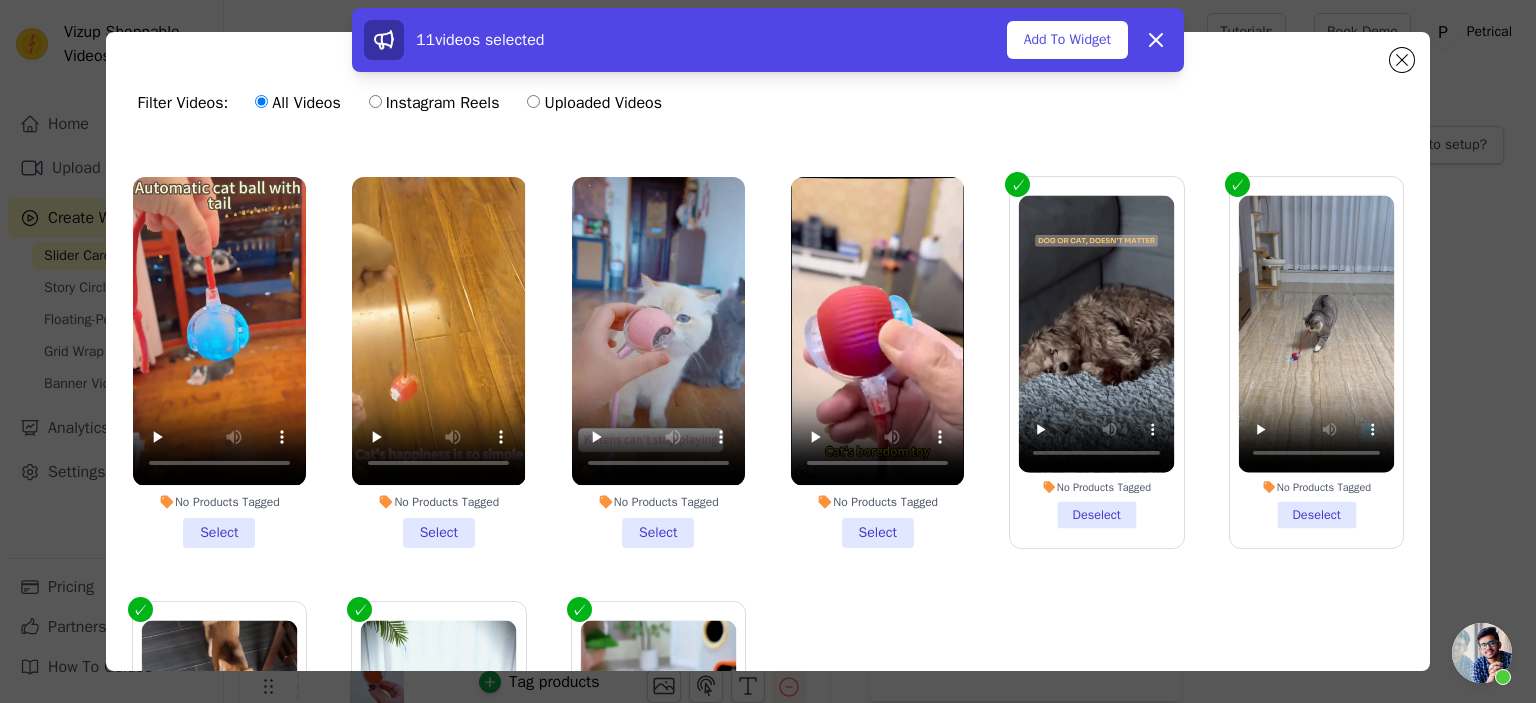 click on "No Products Tagged     Select" at bounding box center [877, 362] 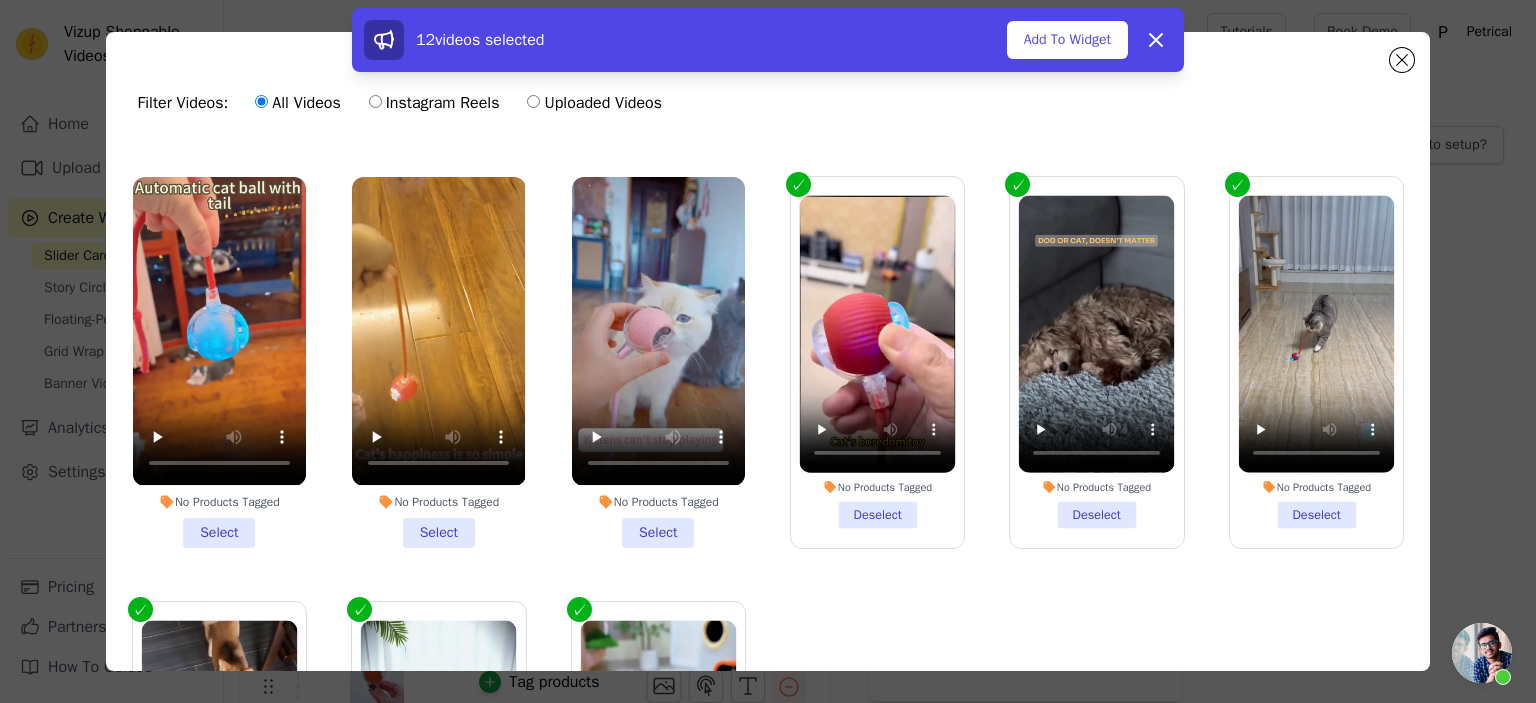 click on "No Products Tagged     Select" at bounding box center [658, 362] 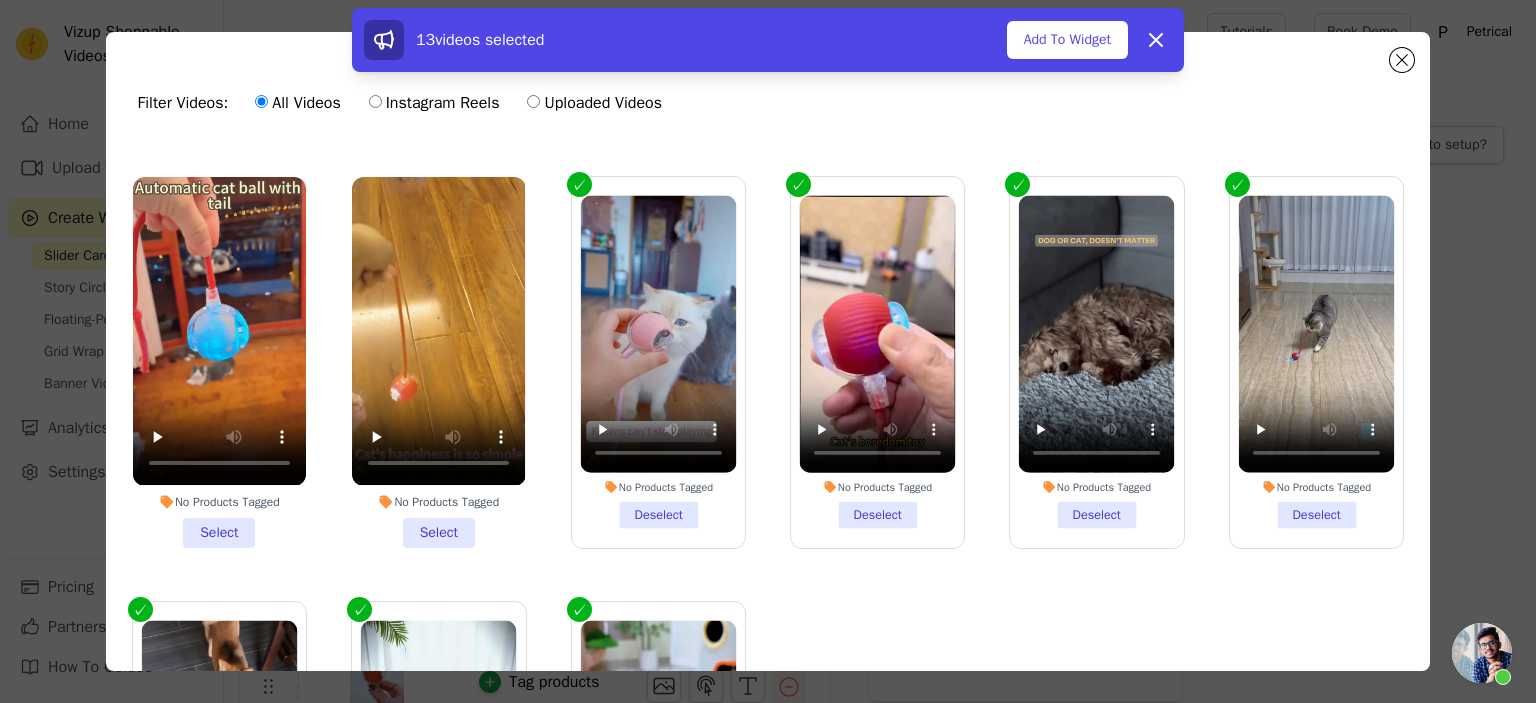click on "No Products Tagged     Select" at bounding box center (438, 362) 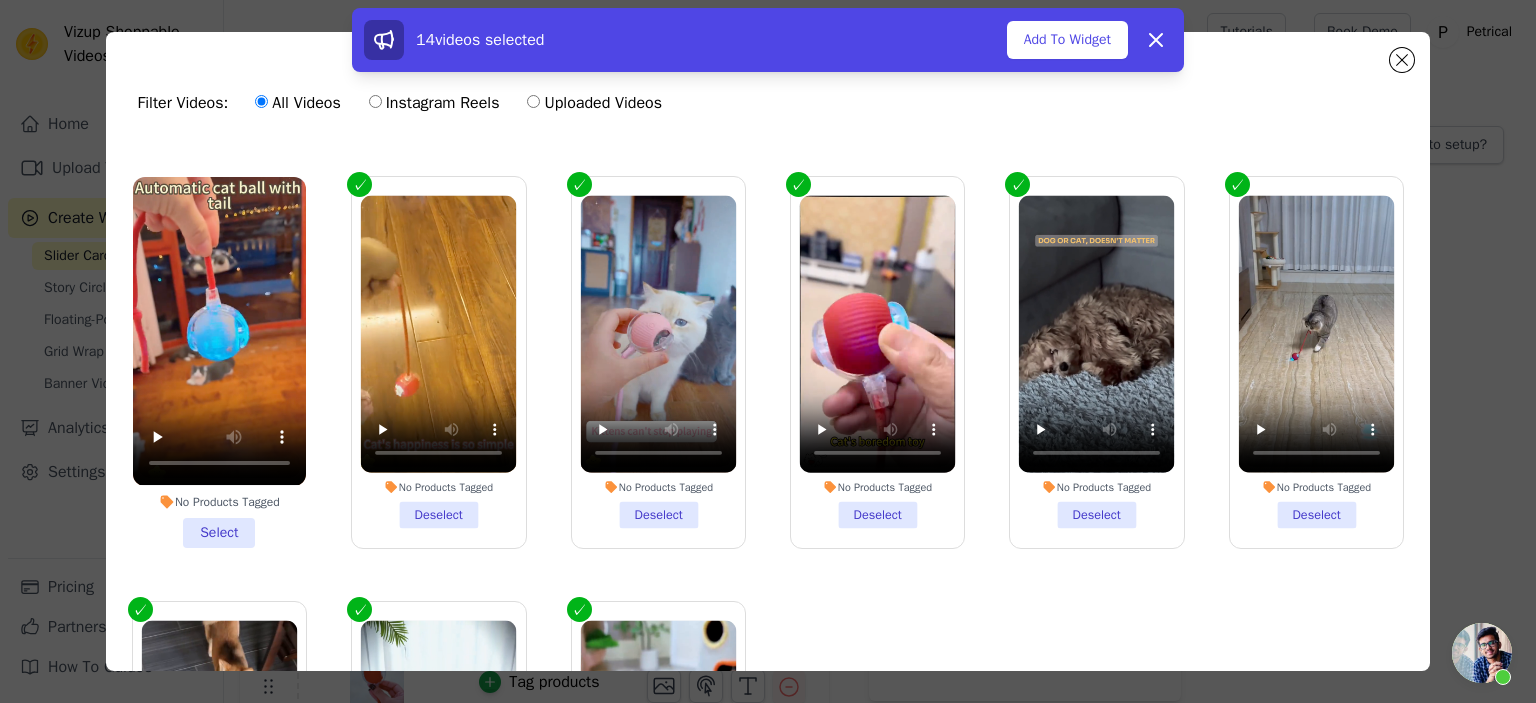 click on "No Products Tagged     Select" at bounding box center (219, 362) 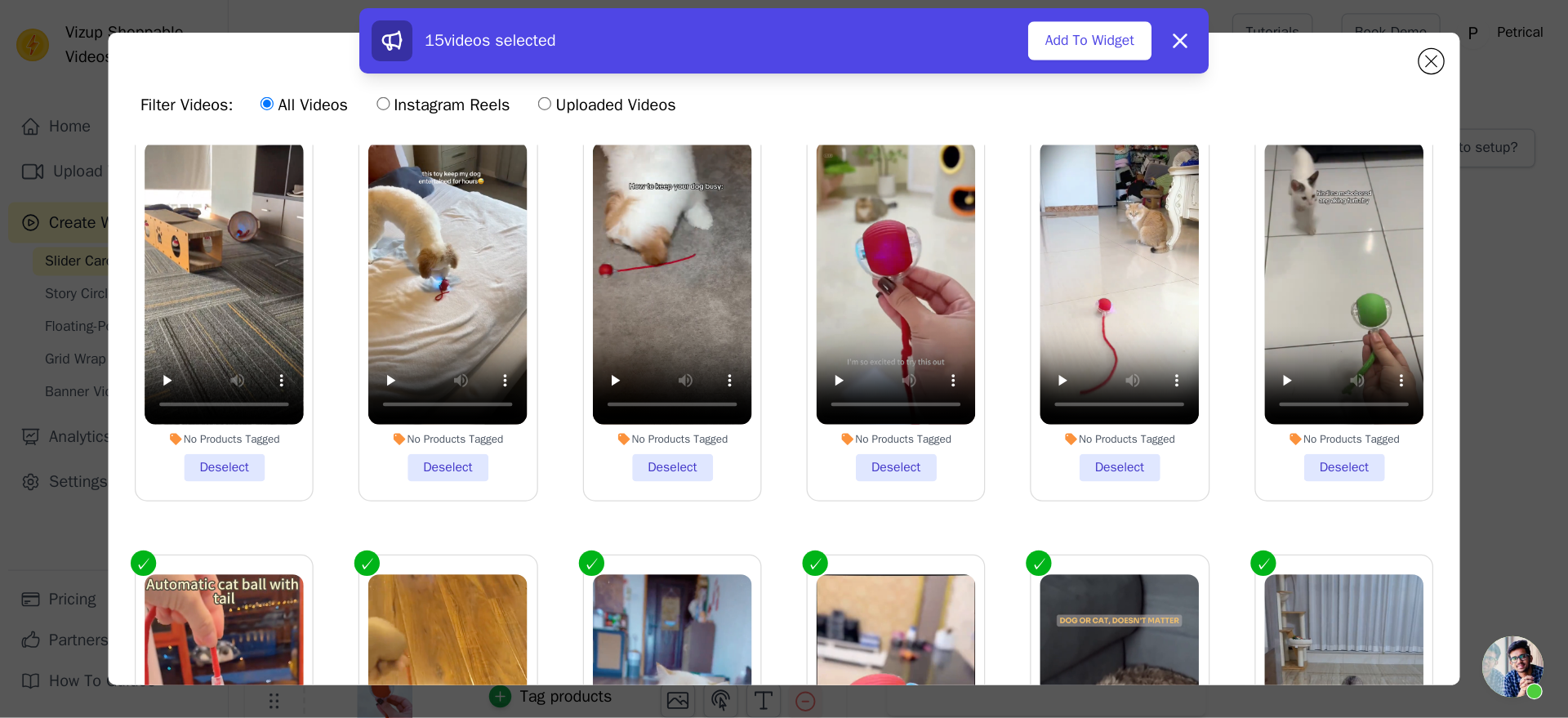 scroll, scrollTop: 0, scrollLeft: 0, axis: both 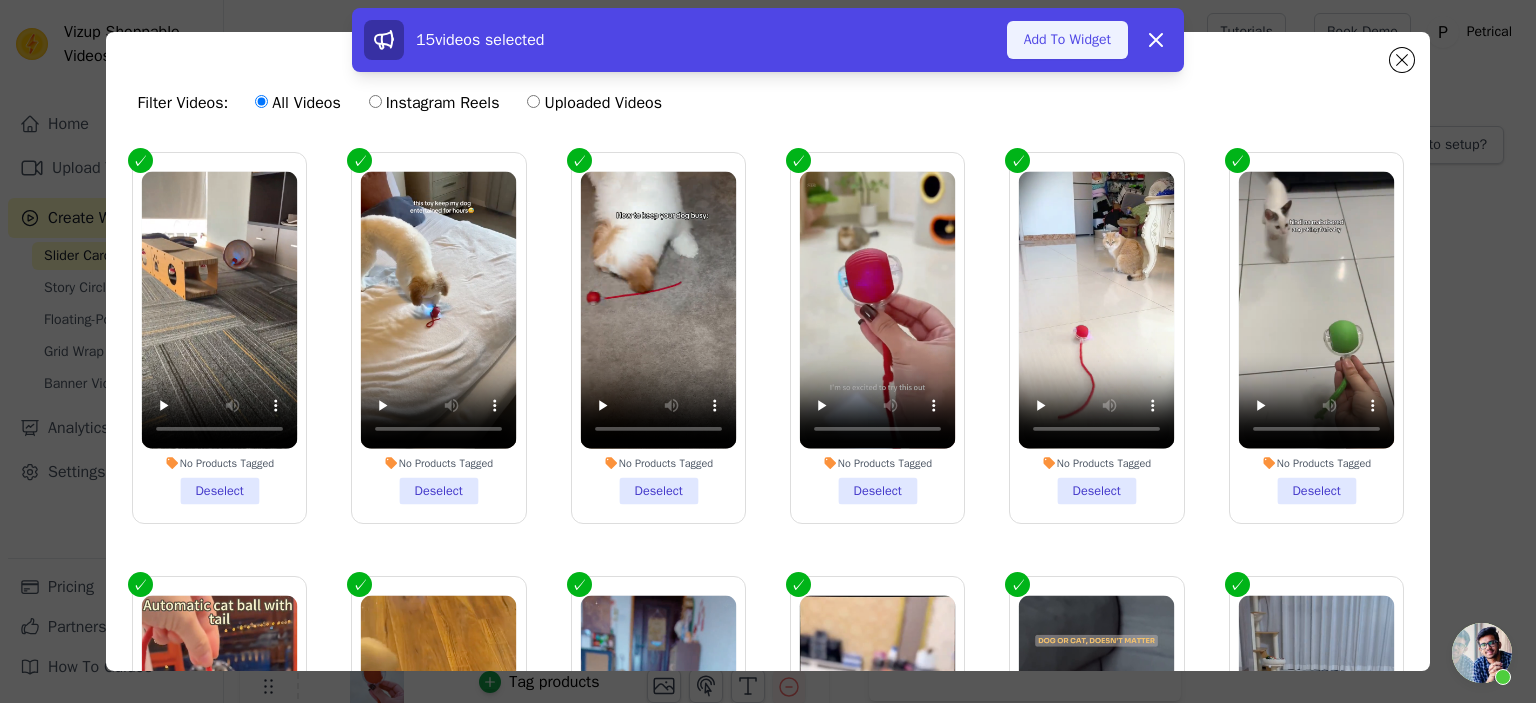 click on "Add To Widget" at bounding box center [1067, 40] 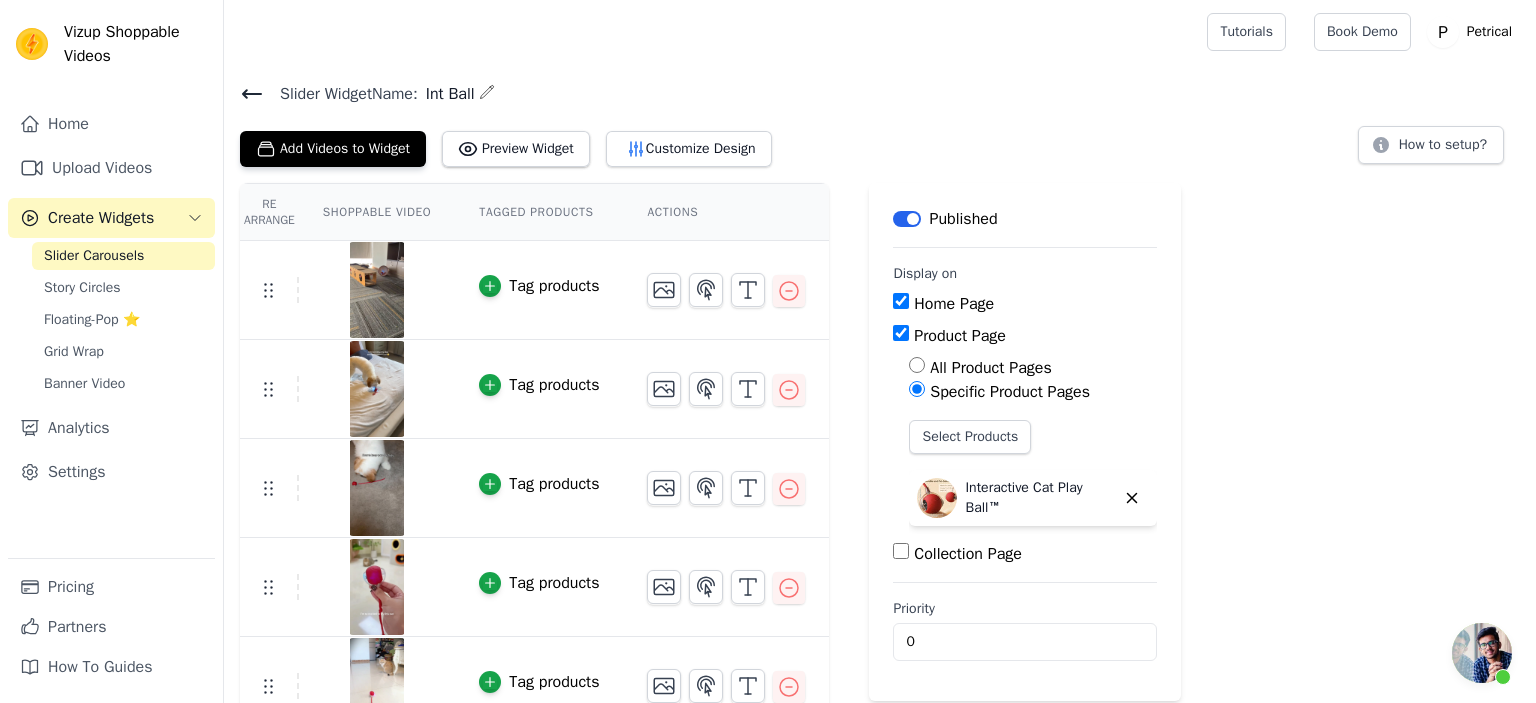 click on "Re Arrange   Shoppable Video   Tagged Products   Actions             Tag products                             Tag products                             Tag products                             Tag products                             Tag products                             Tag products                             Tag products                             Tag products                             Tag products                             Tag products                             Tag products                             Tag products                             Tag products                             Tag products                             Tag products                       Save Videos In This New Order   Save   Dismiss     Label     Published     Display on     Home Page     Product Page     All Product Pages     Specific Product Pages     Select Products       Interactive Cat Play Ball™         Collection Page       Priority   0" at bounding box center [880, 954] 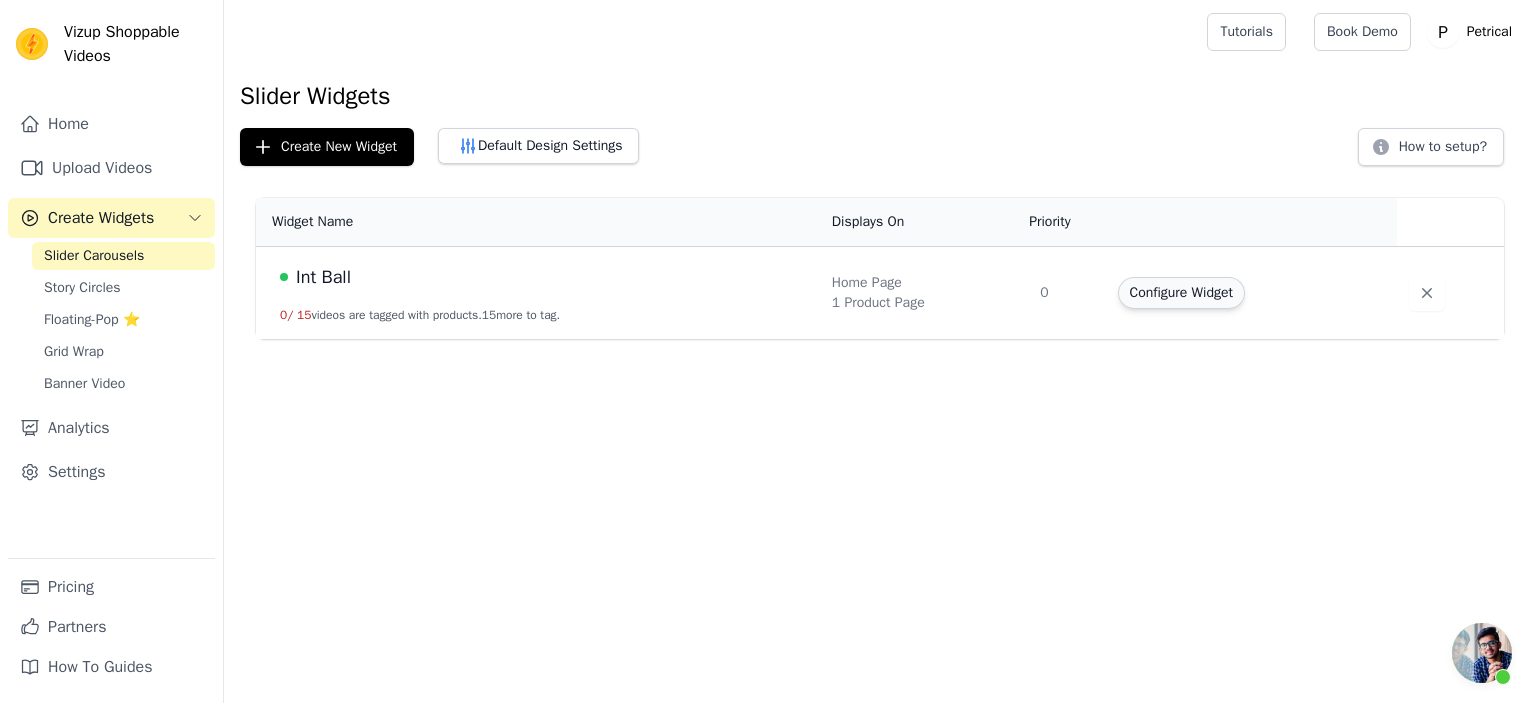 click on "Configure Widget" at bounding box center [1181, 293] 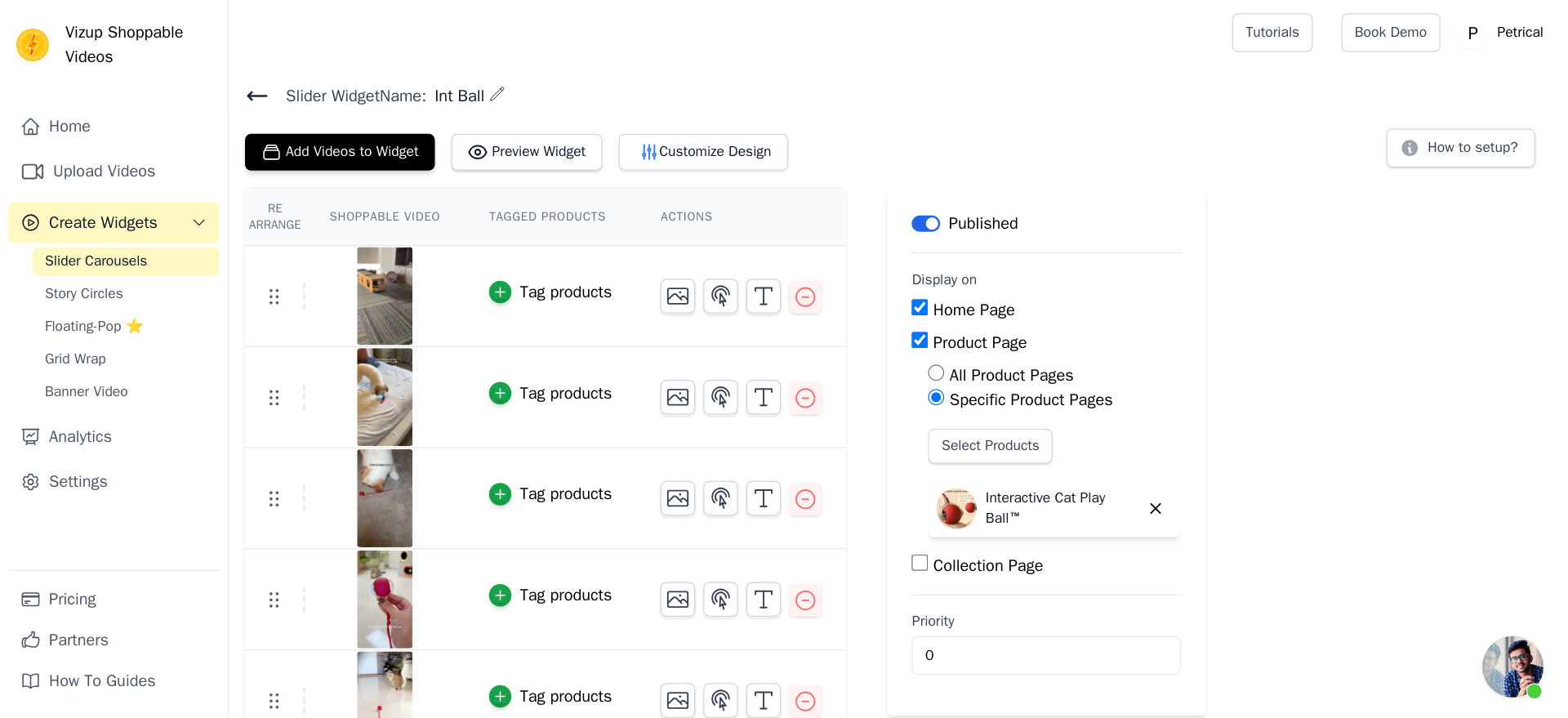 scroll, scrollTop: 0, scrollLeft: 0, axis: both 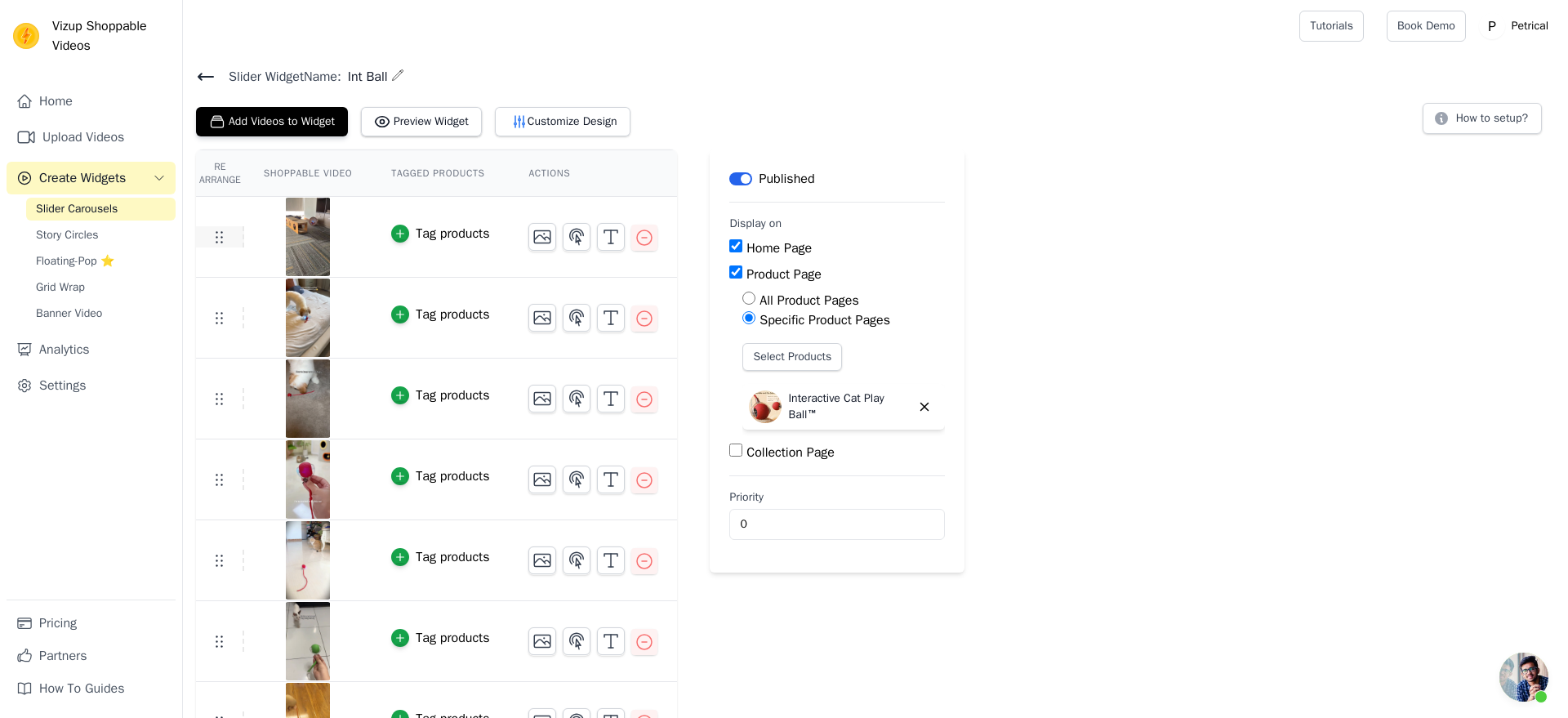 click 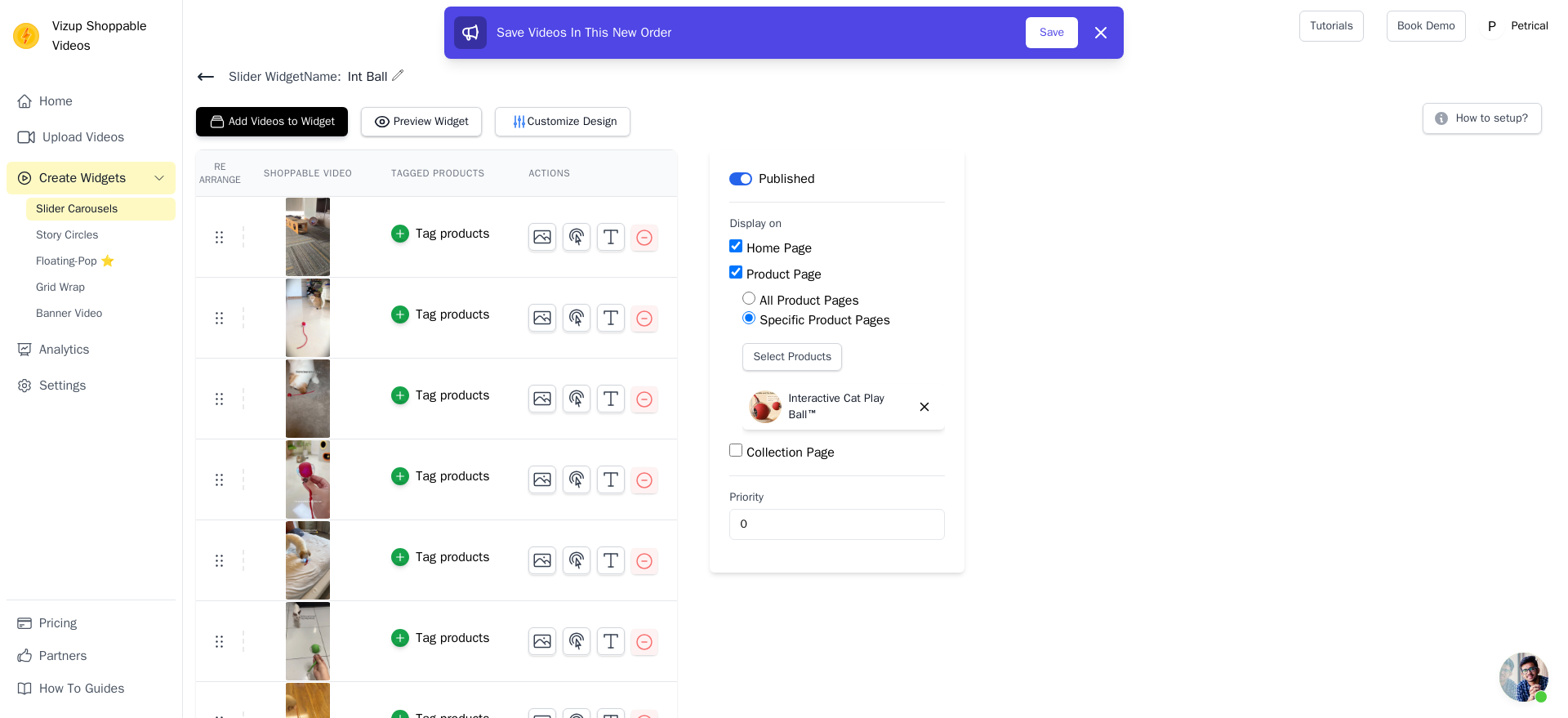 click at bounding box center (308, 237) 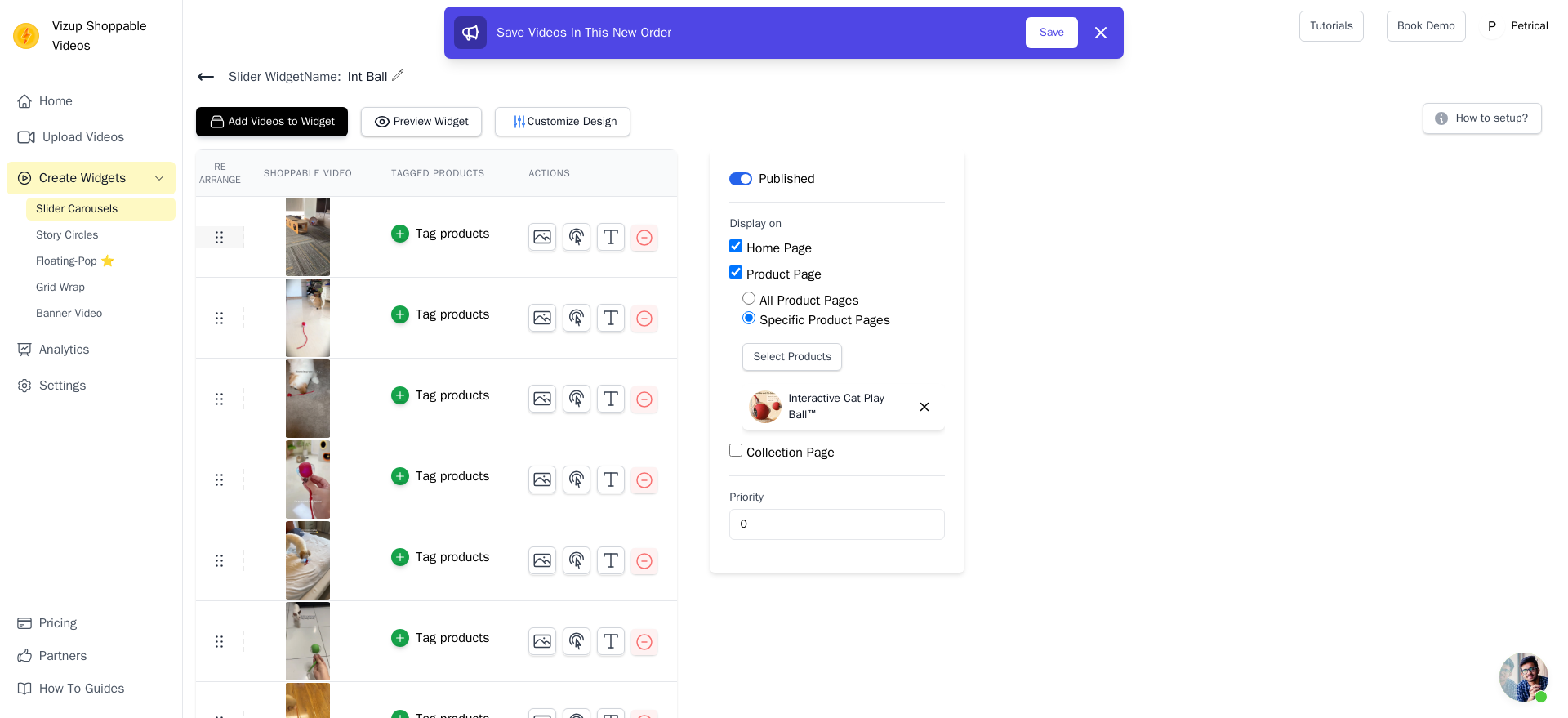 click at bounding box center (220, 237) 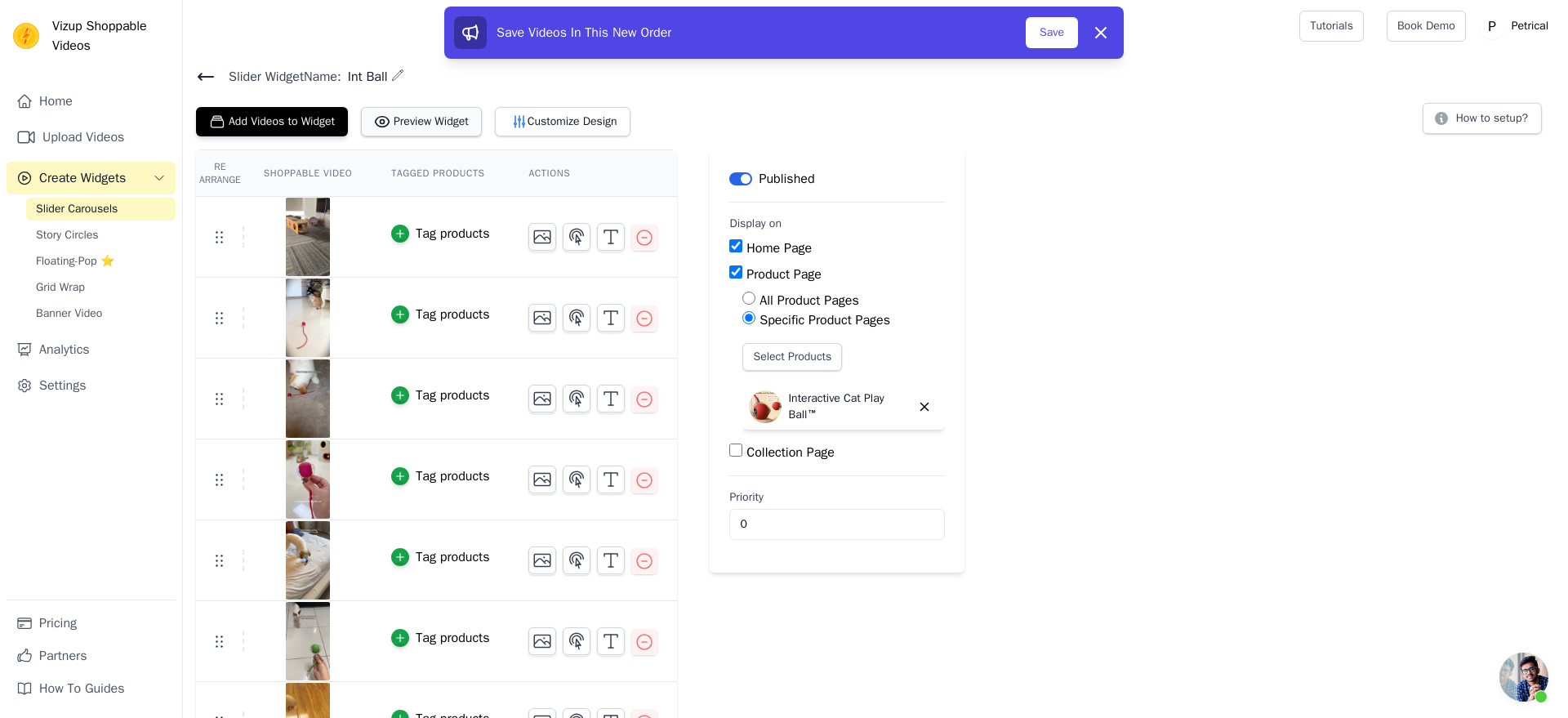 click on "Preview Widget" at bounding box center [421, 122] 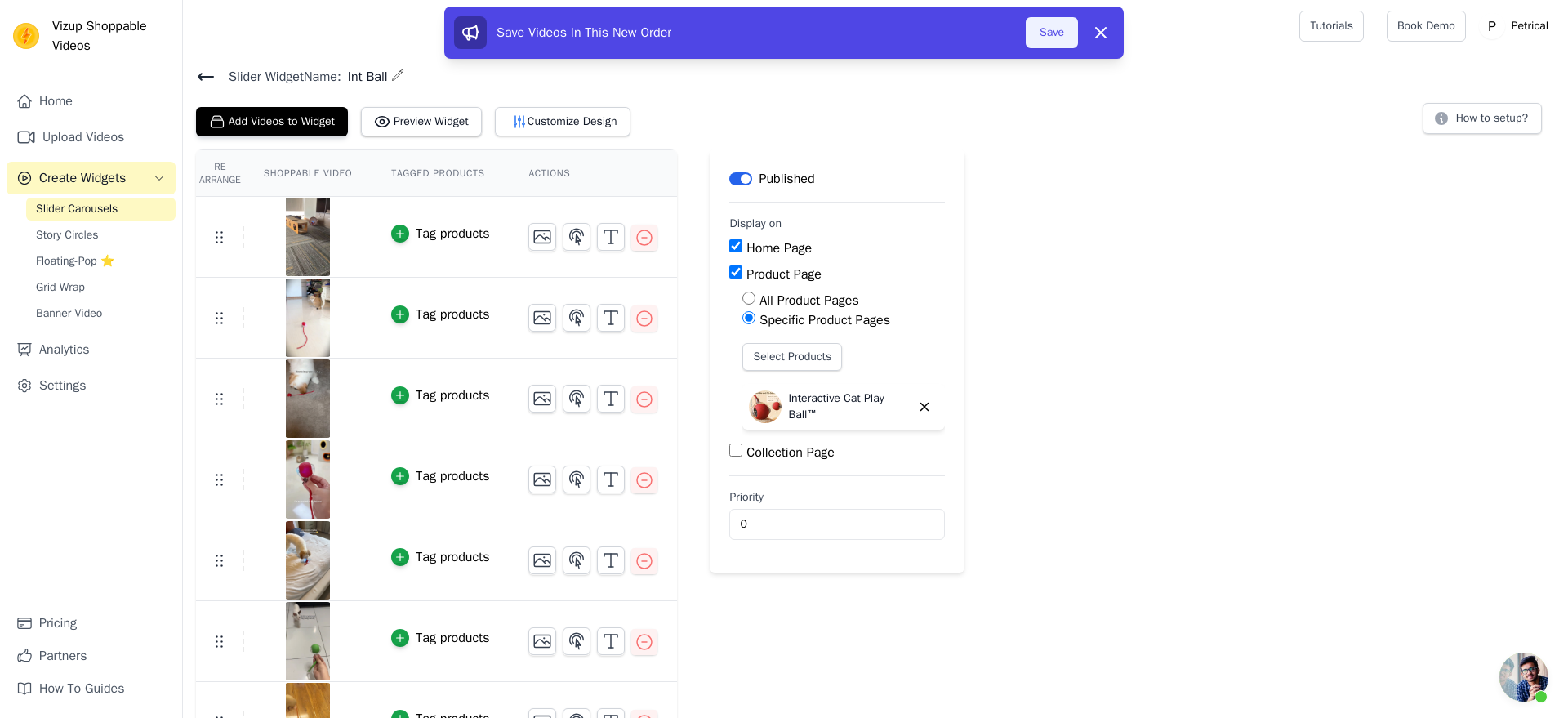 click on "Save" at bounding box center [1052, 33] 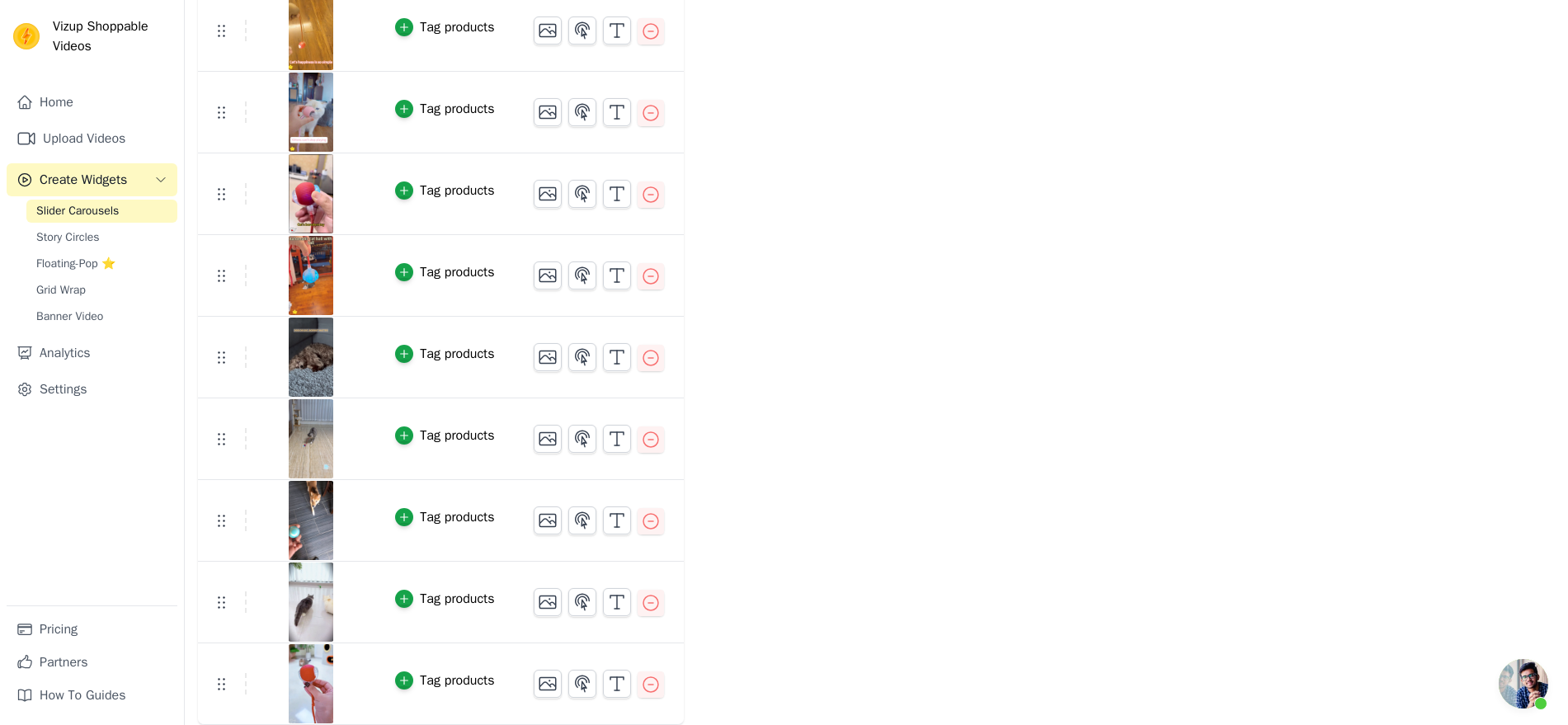 scroll, scrollTop: 1043, scrollLeft: 0, axis: vertical 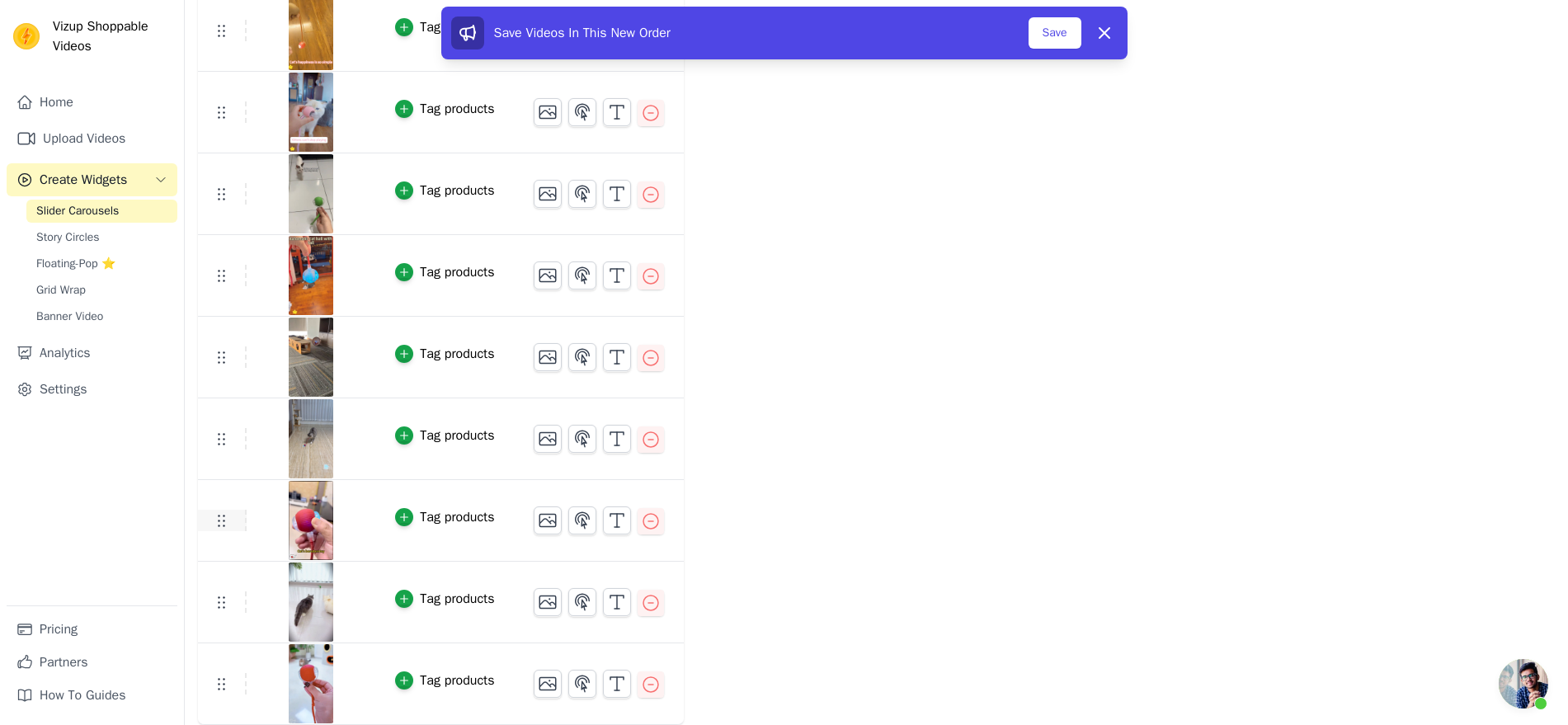click 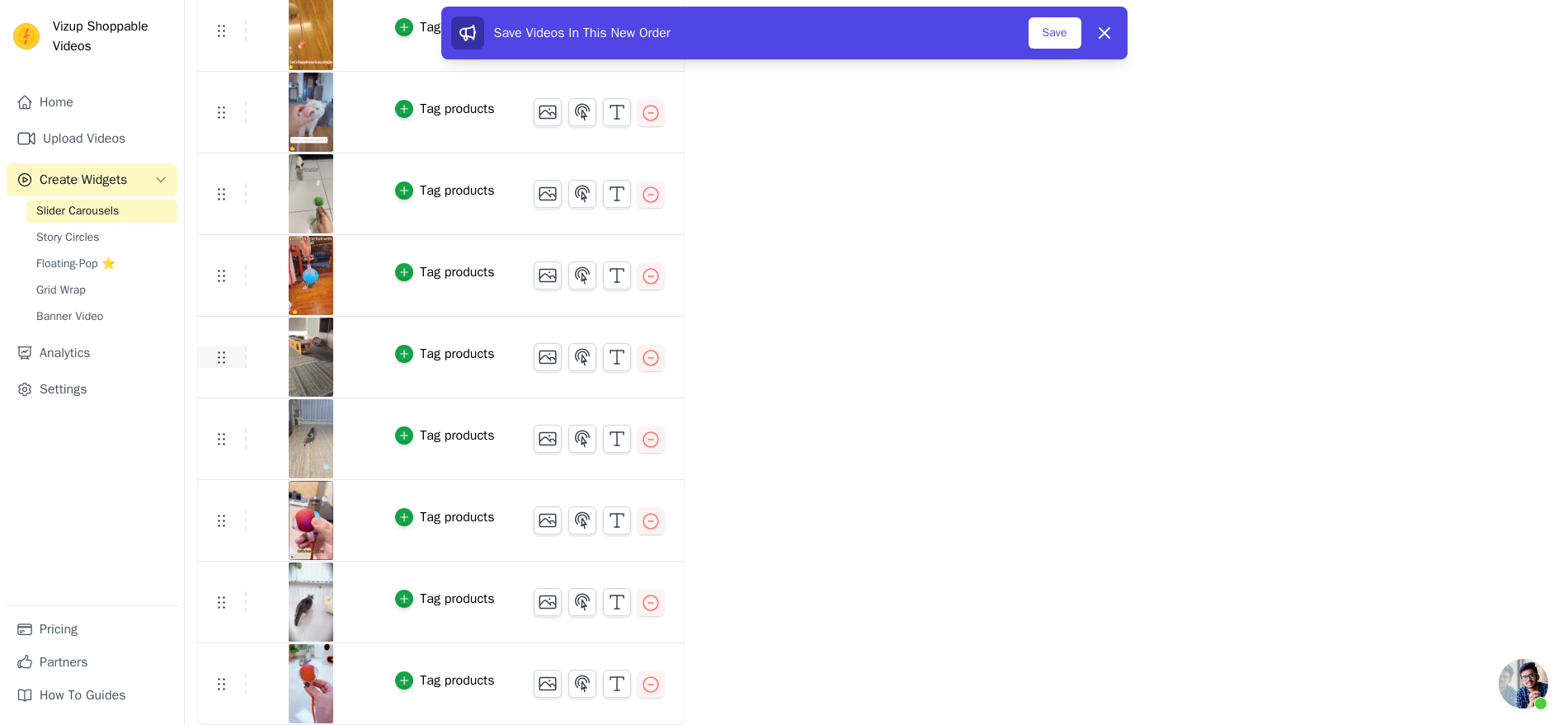click at bounding box center (222, 357) 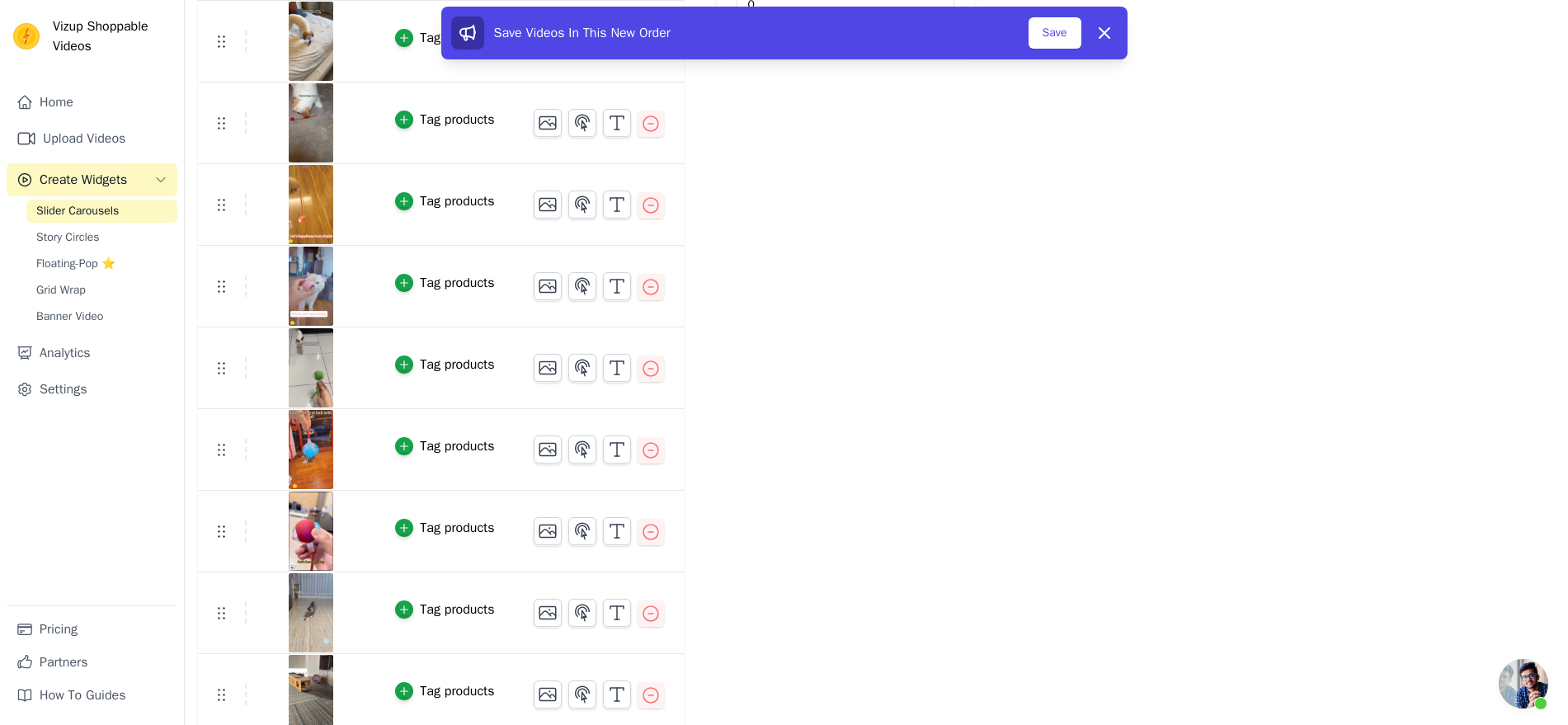 scroll, scrollTop: 528, scrollLeft: 0, axis: vertical 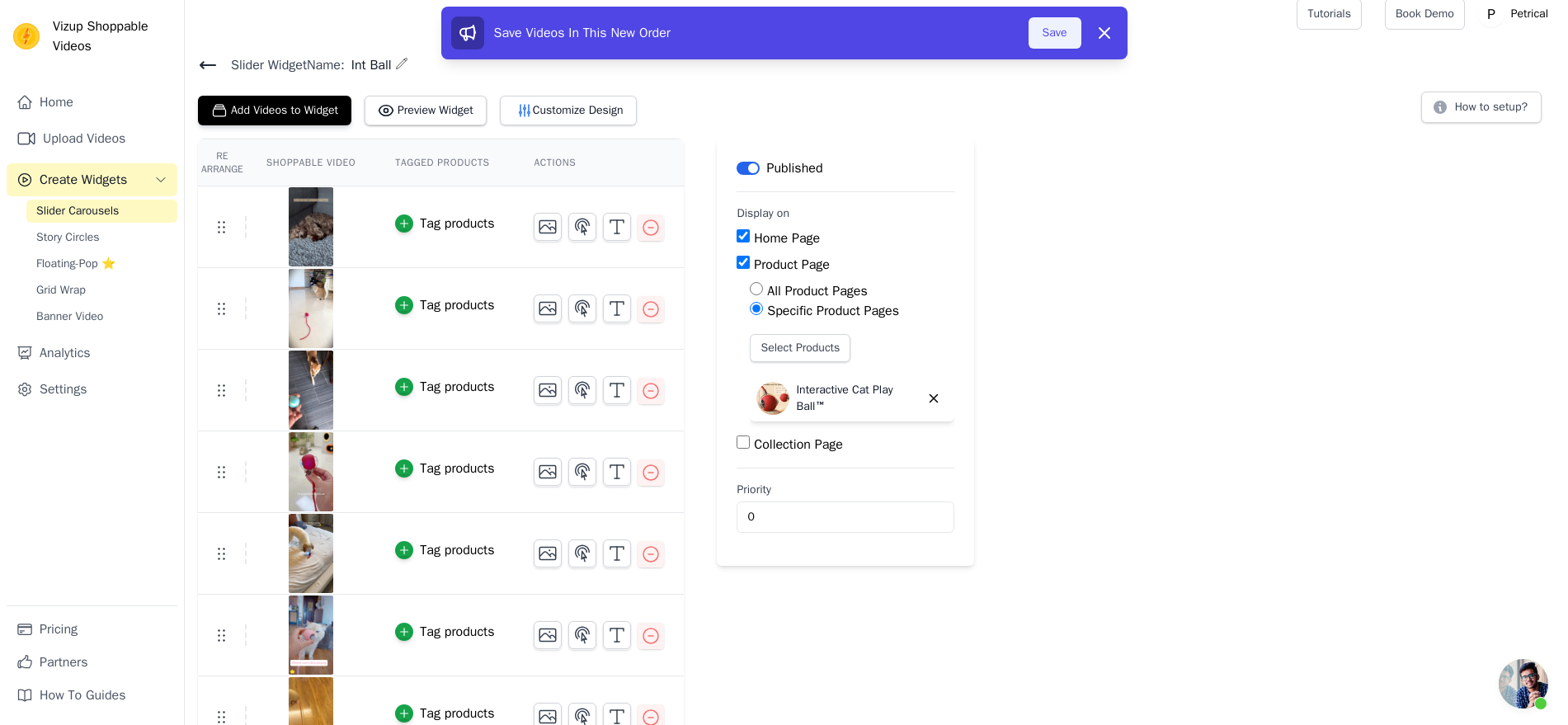 click on "Save" at bounding box center (1055, 33) 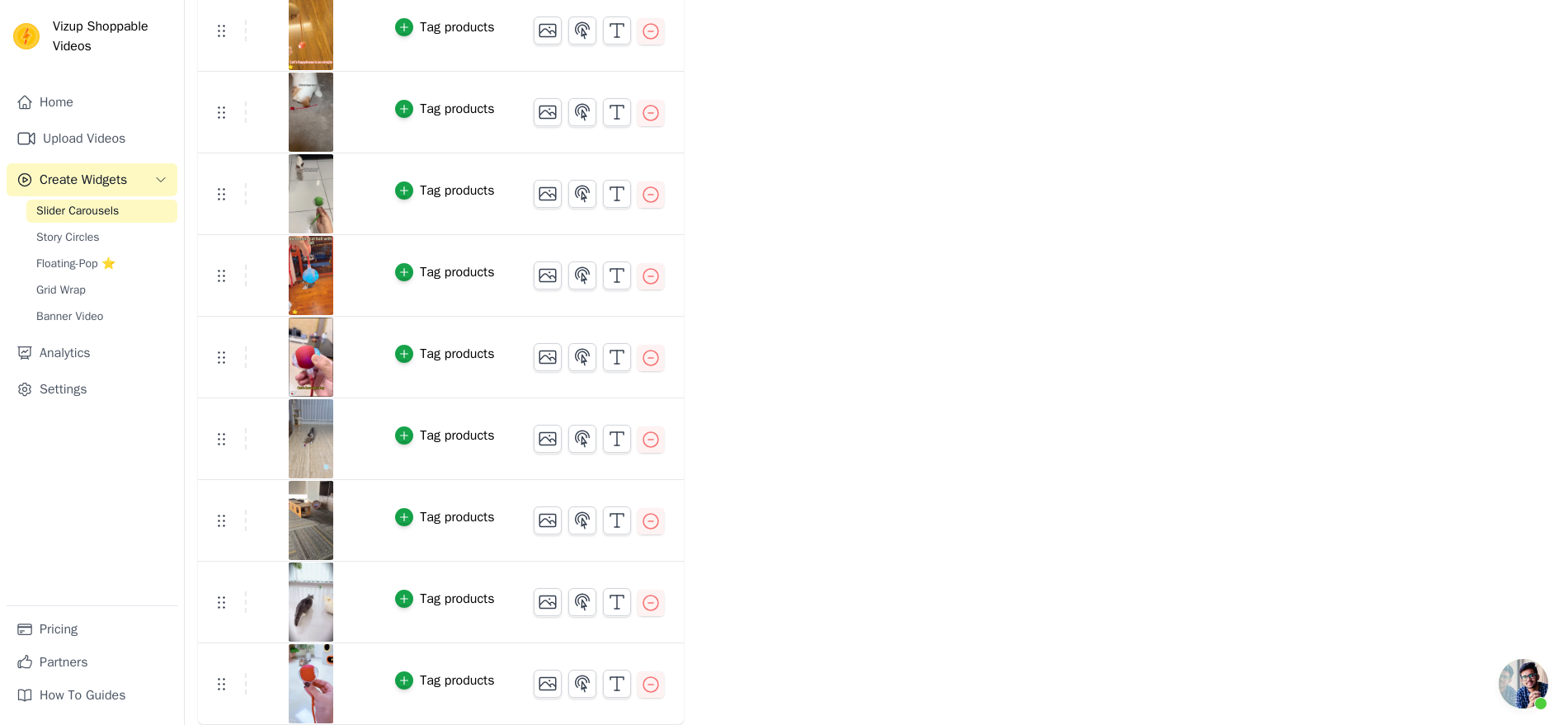 scroll, scrollTop: 722, scrollLeft: 0, axis: vertical 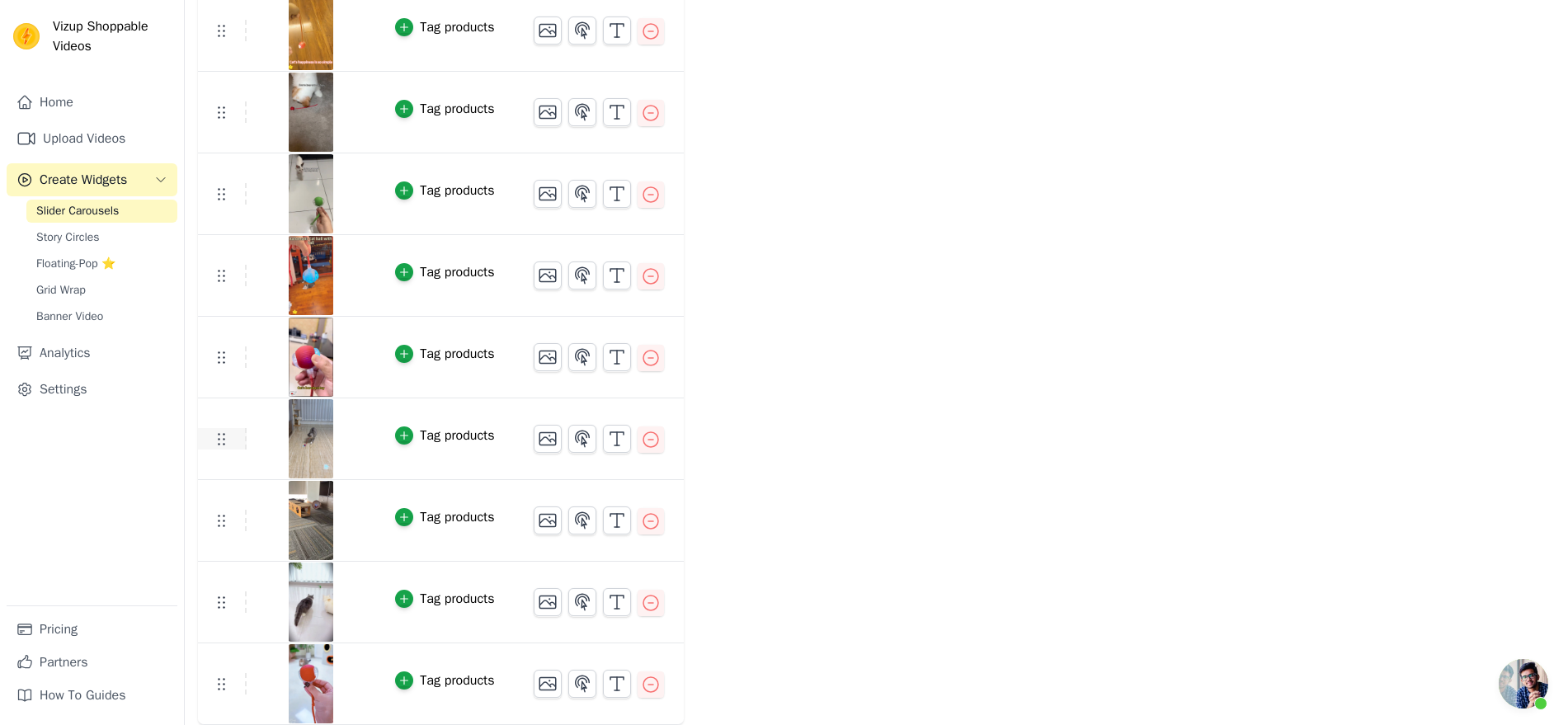 drag, startPoint x: 307, startPoint y: 612, endPoint x: 279, endPoint y: 685, distance: 78.18568 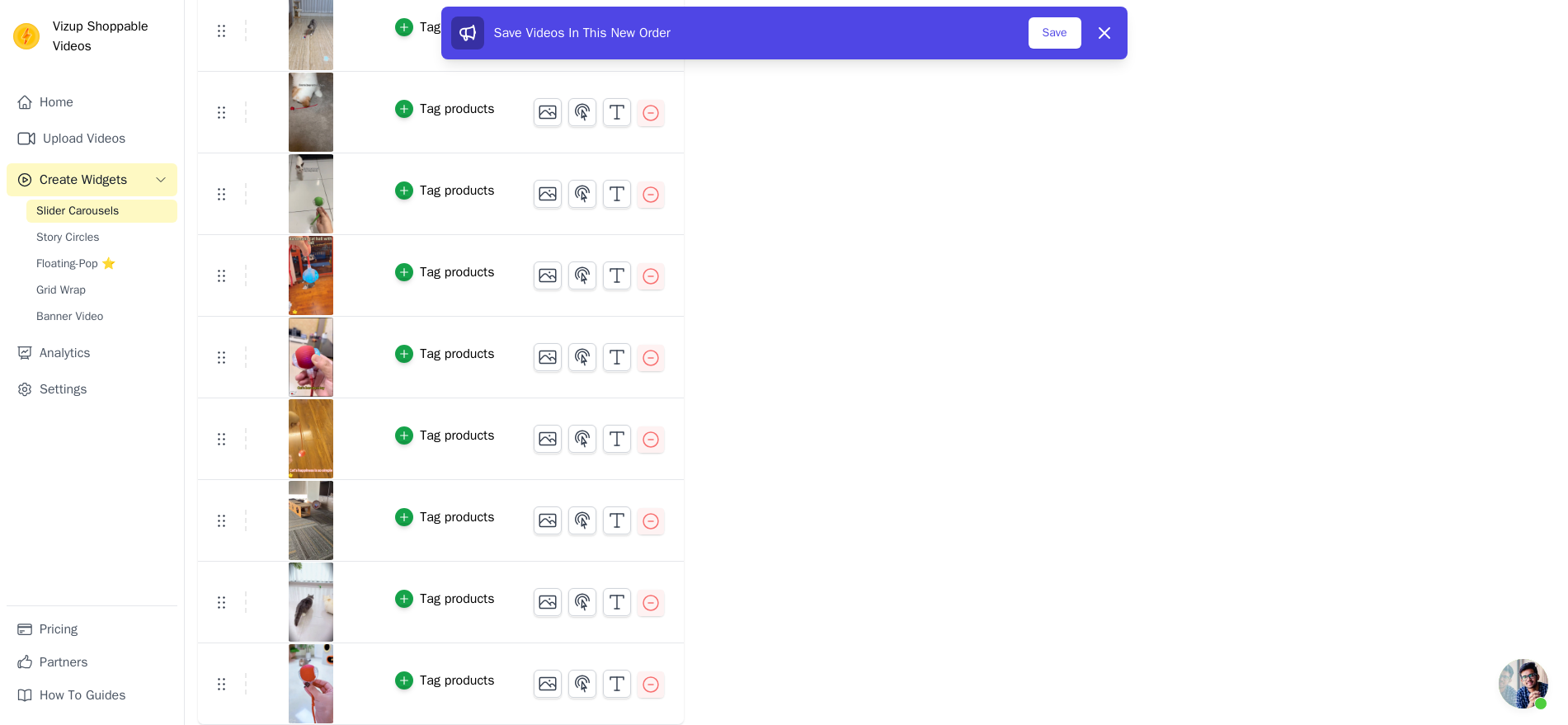 scroll, scrollTop: 1043, scrollLeft: 0, axis: vertical 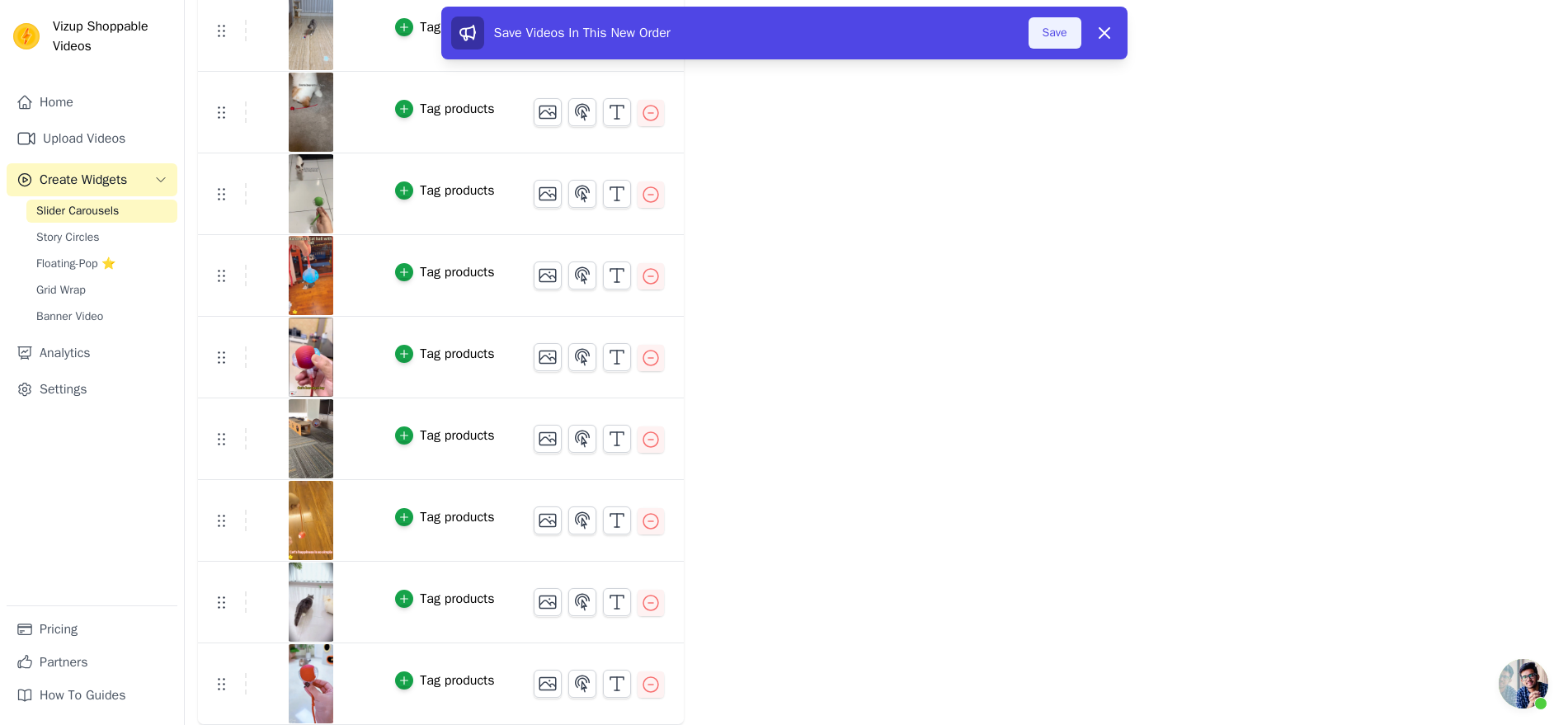 click on "Save" at bounding box center [1055, 33] 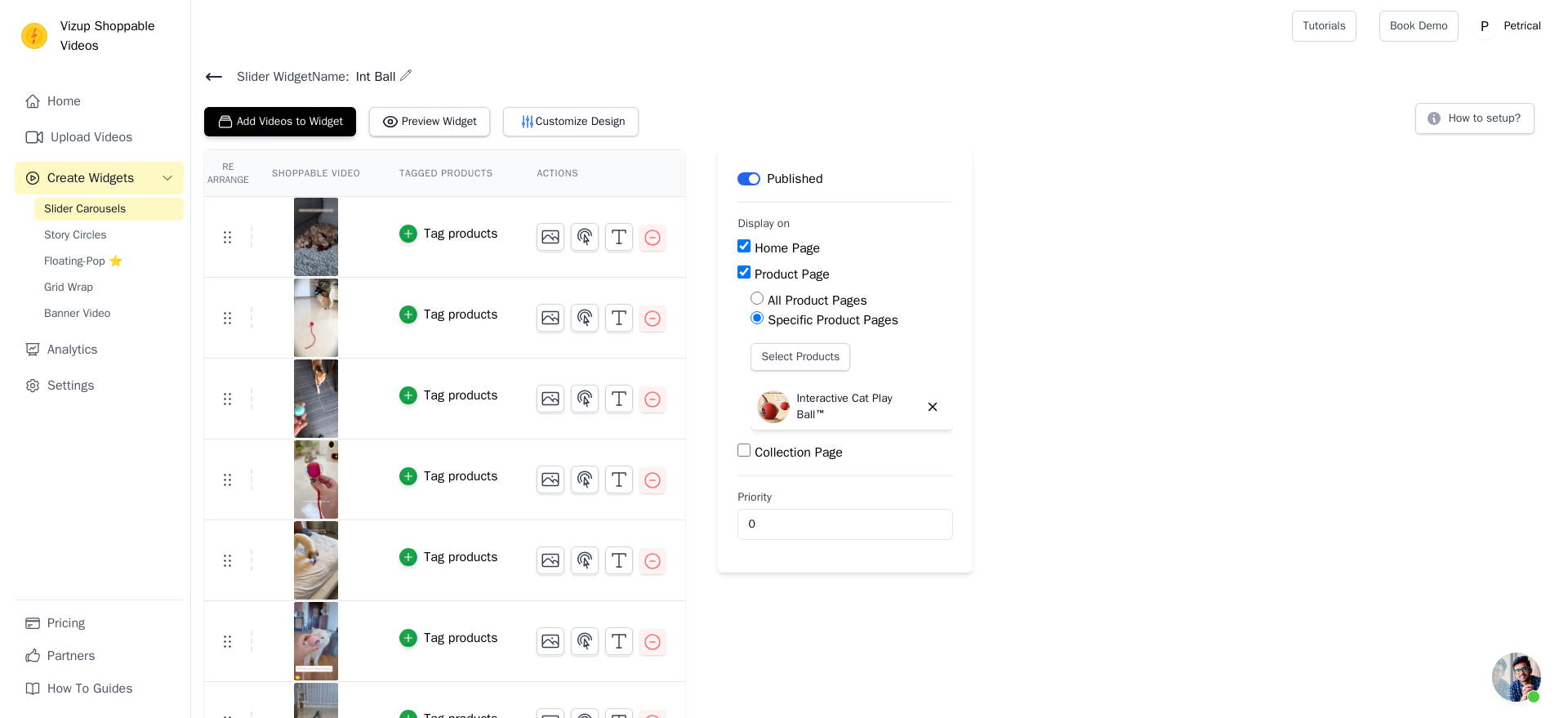 scroll, scrollTop: 0, scrollLeft: 0, axis: both 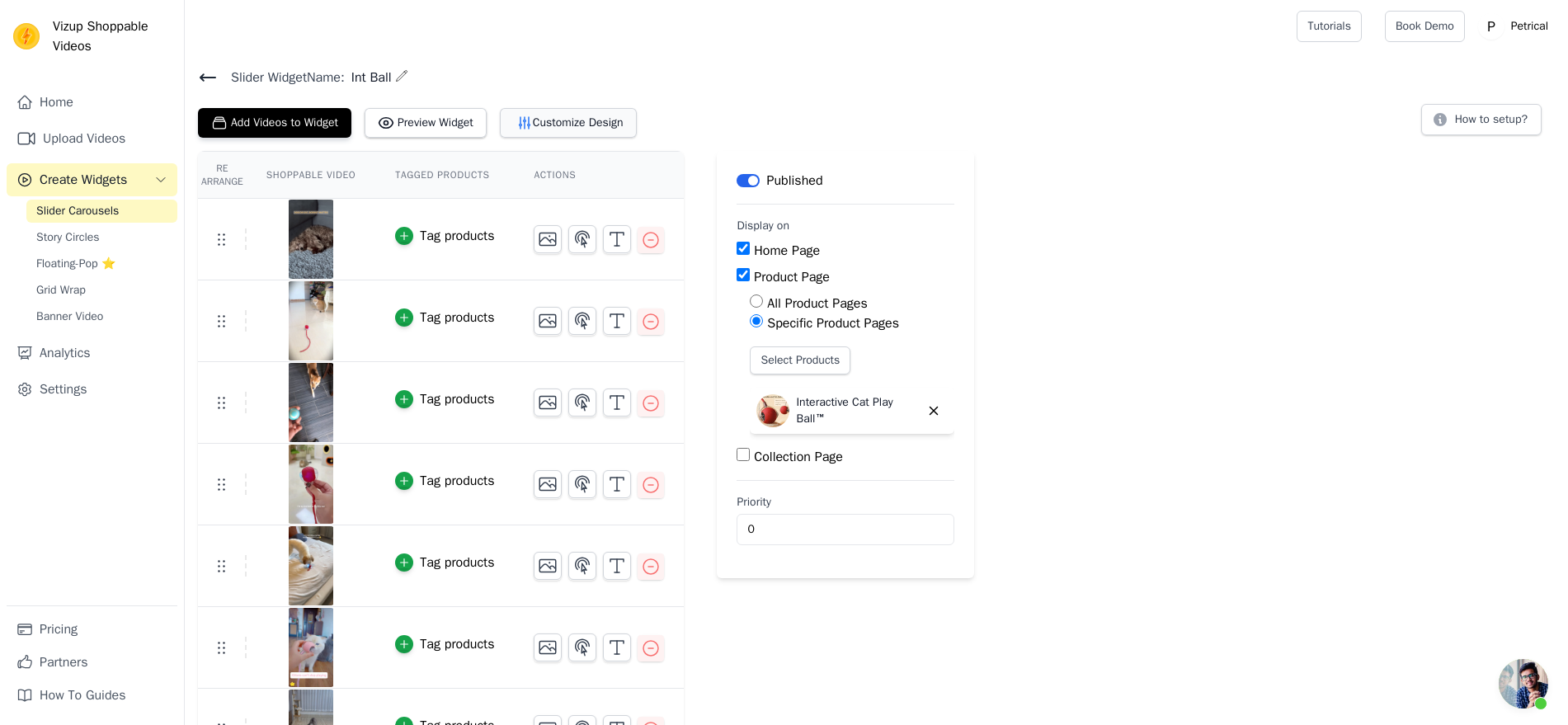 click on "Customize Design" at bounding box center [568, 123] 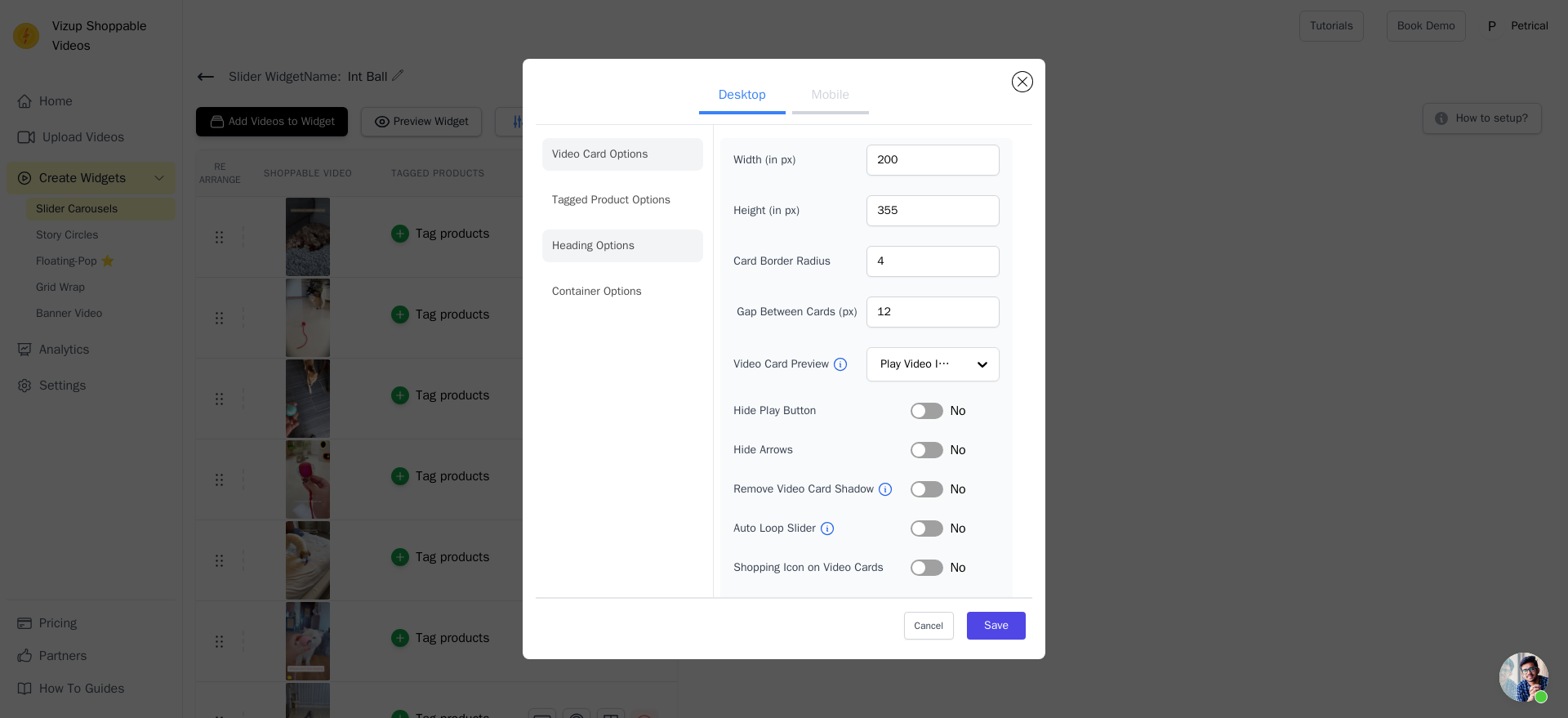 click on "Heading Options" 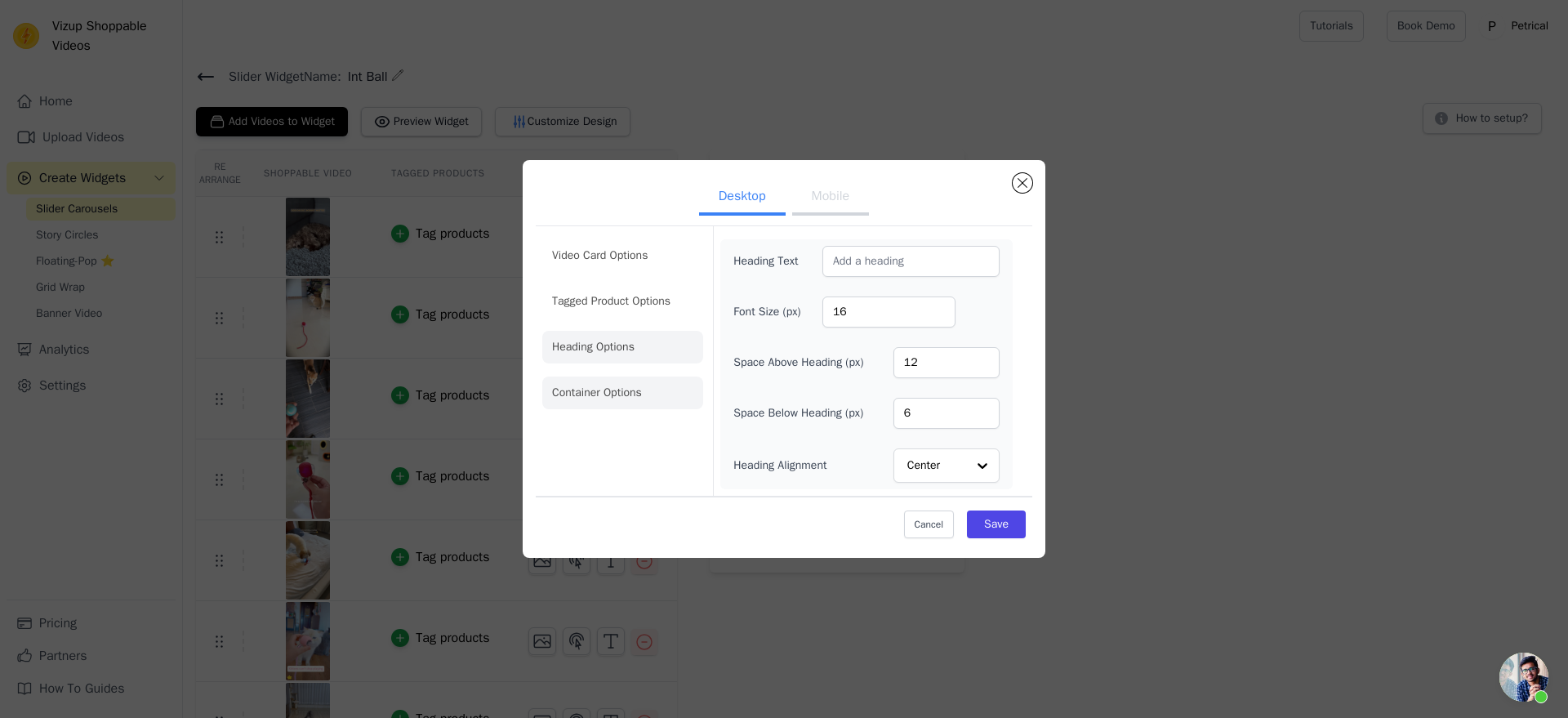 click on "Container Options" 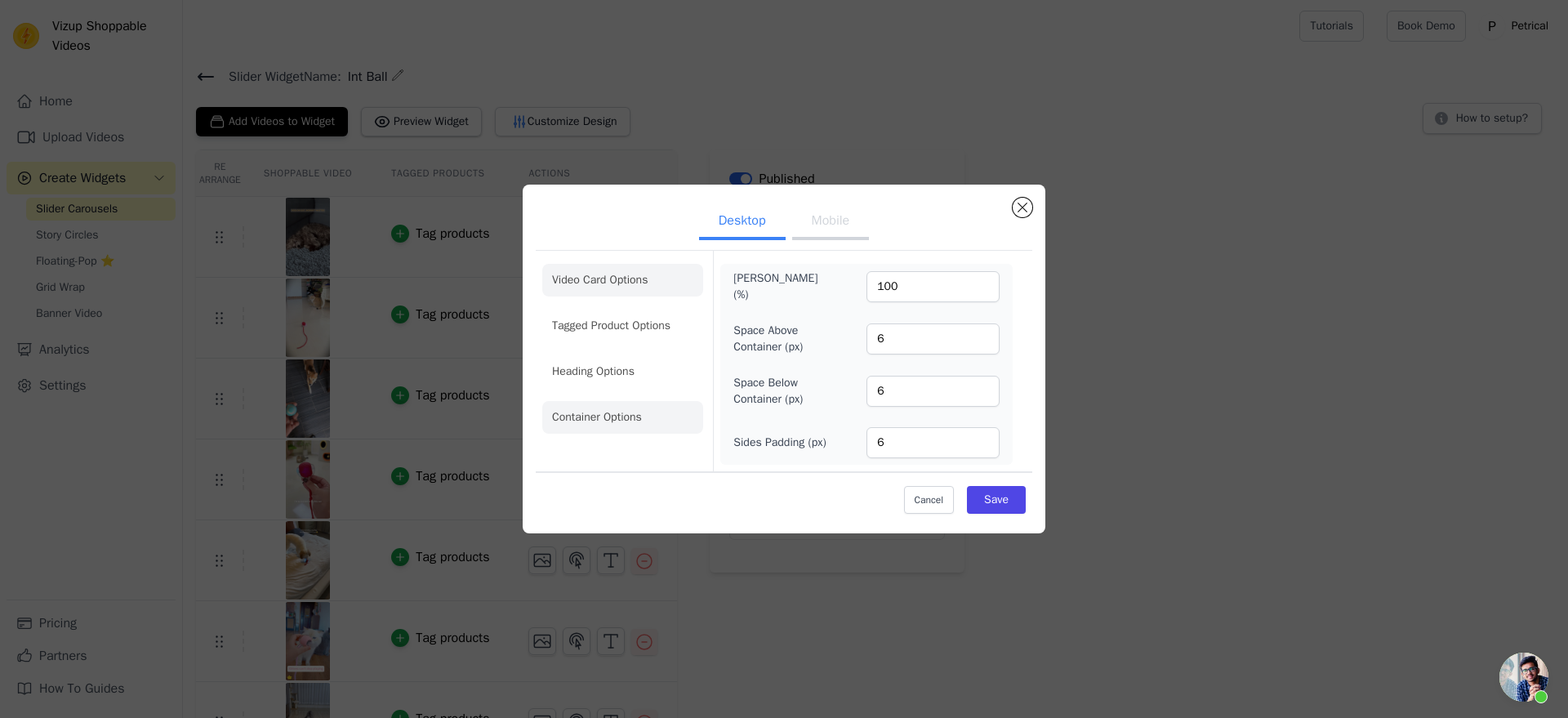click on "Video Card Options" 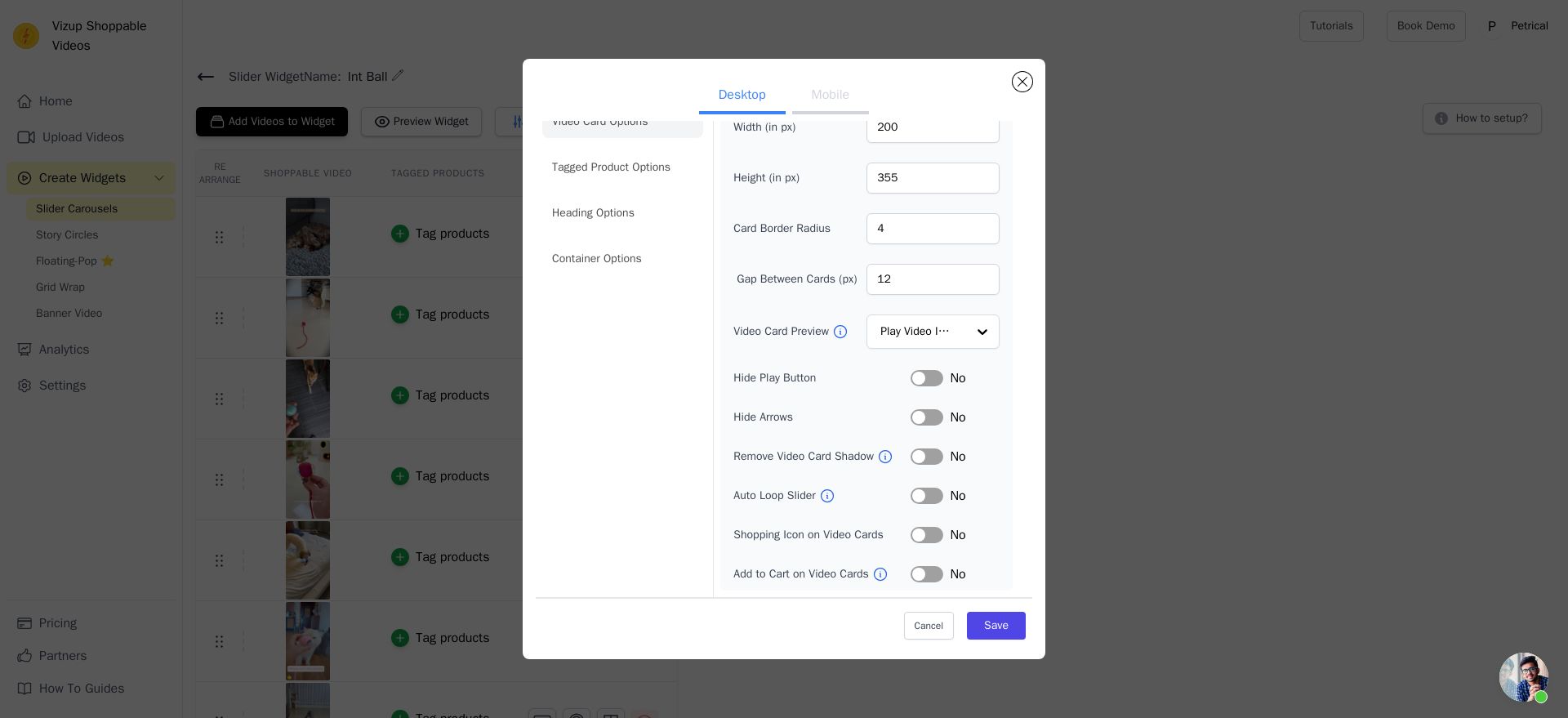 scroll, scrollTop: 172, scrollLeft: 0, axis: vertical 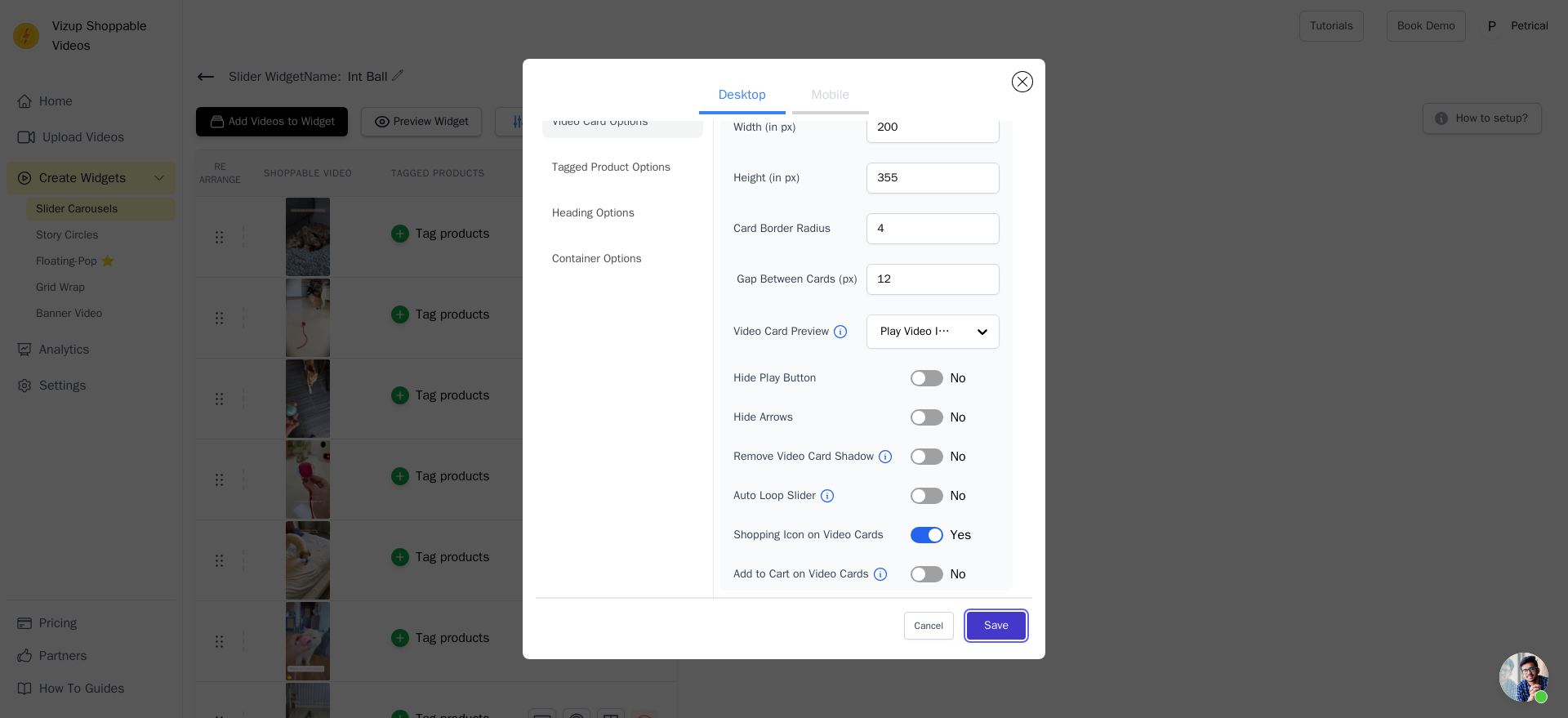 click on "Save" at bounding box center [996, 626] 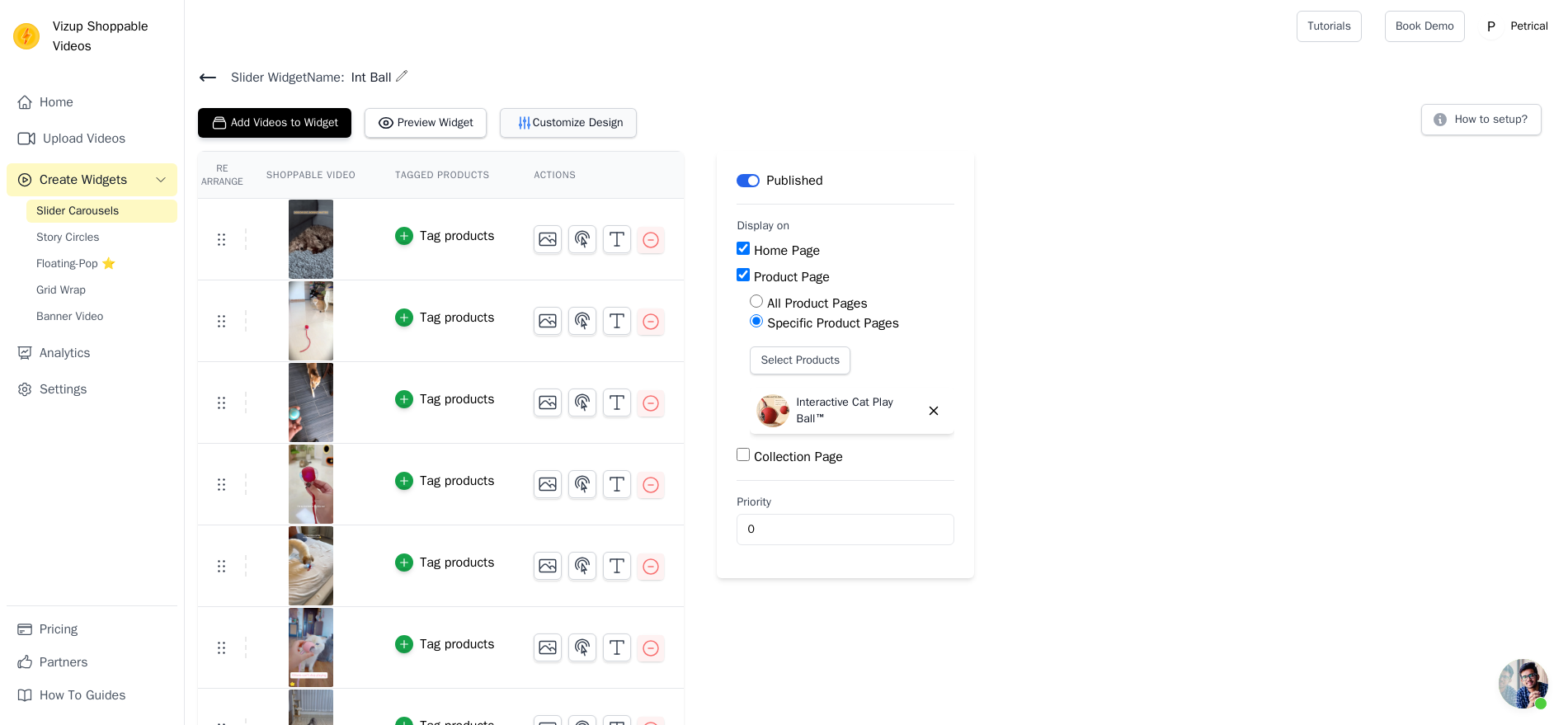 click on "Customize Design" at bounding box center [568, 123] 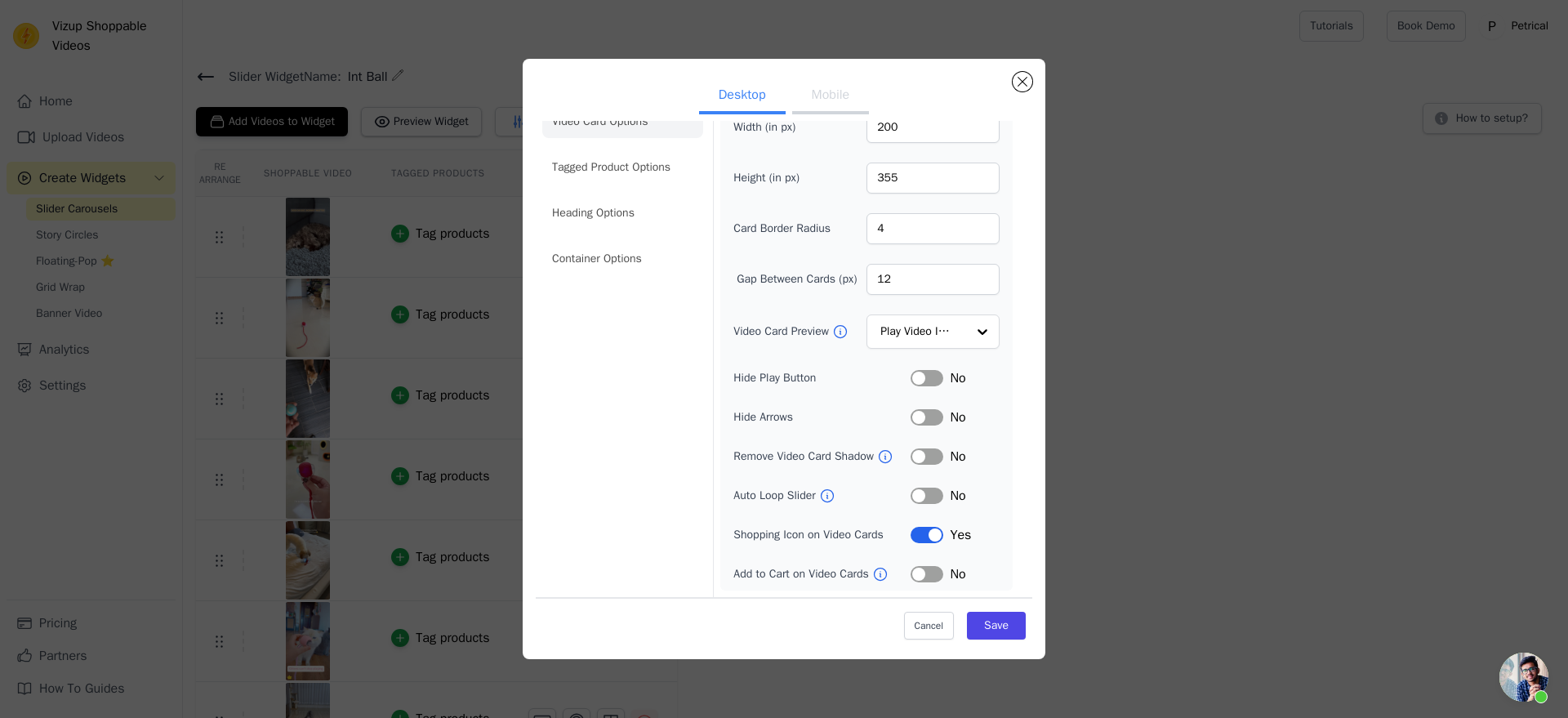 scroll, scrollTop: 172, scrollLeft: 0, axis: vertical 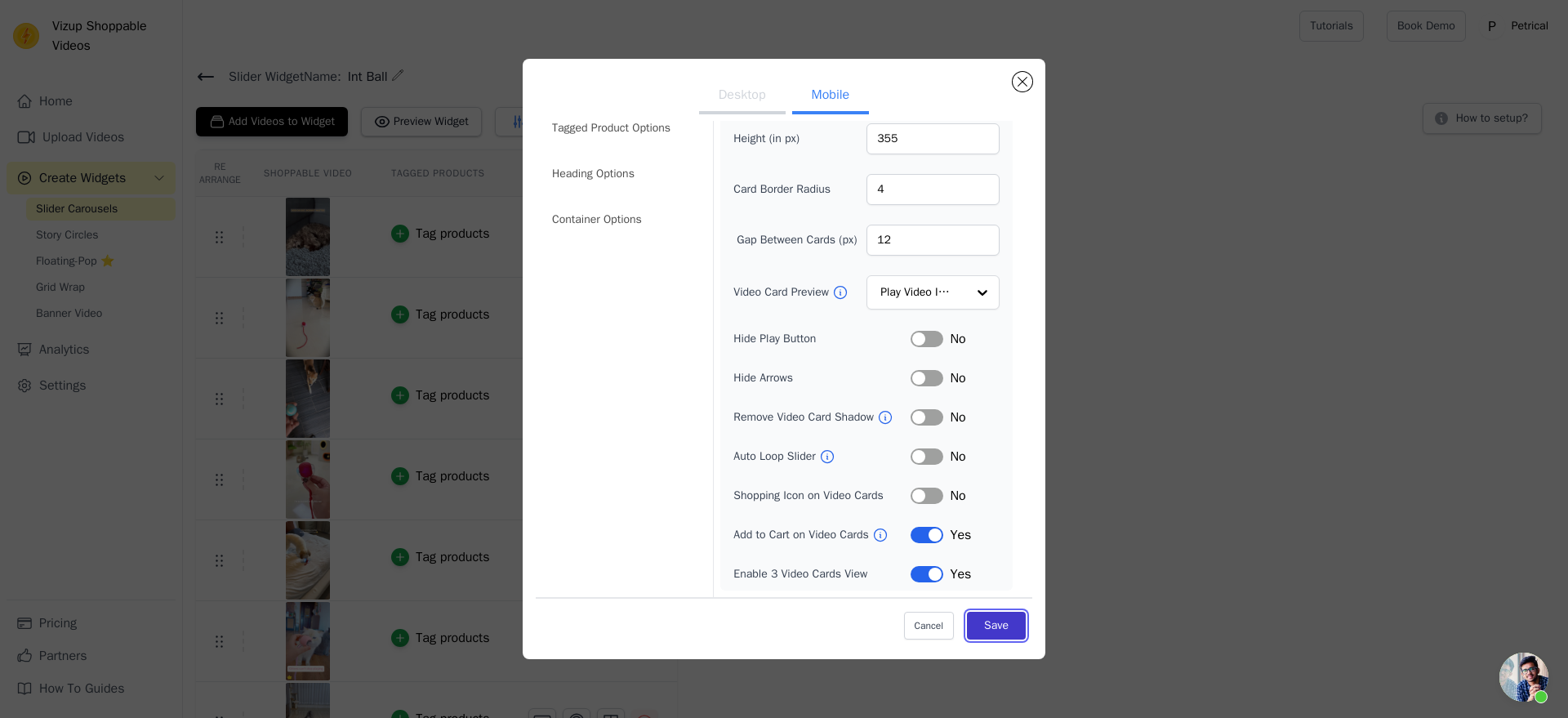 click on "Save" at bounding box center (996, 626) 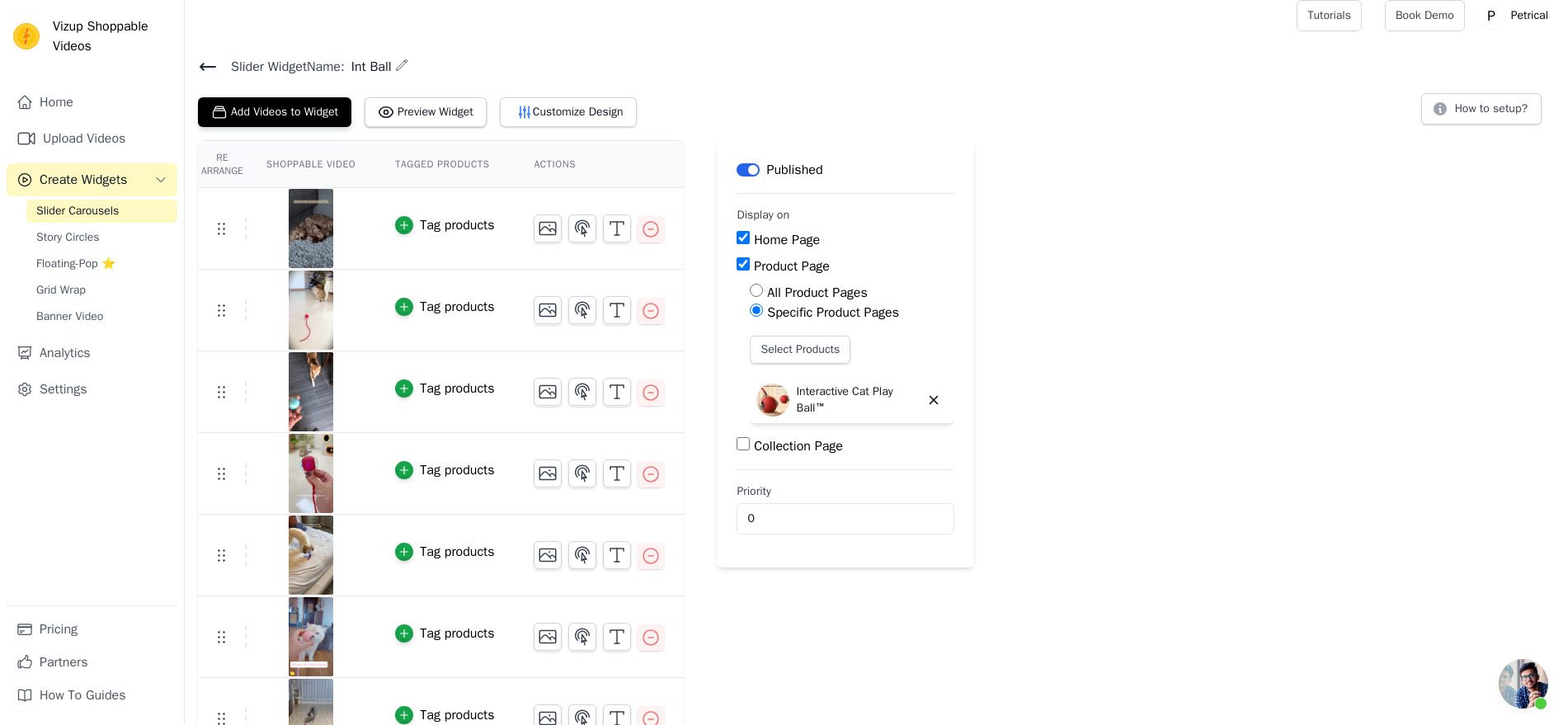 scroll, scrollTop: 0, scrollLeft: 0, axis: both 